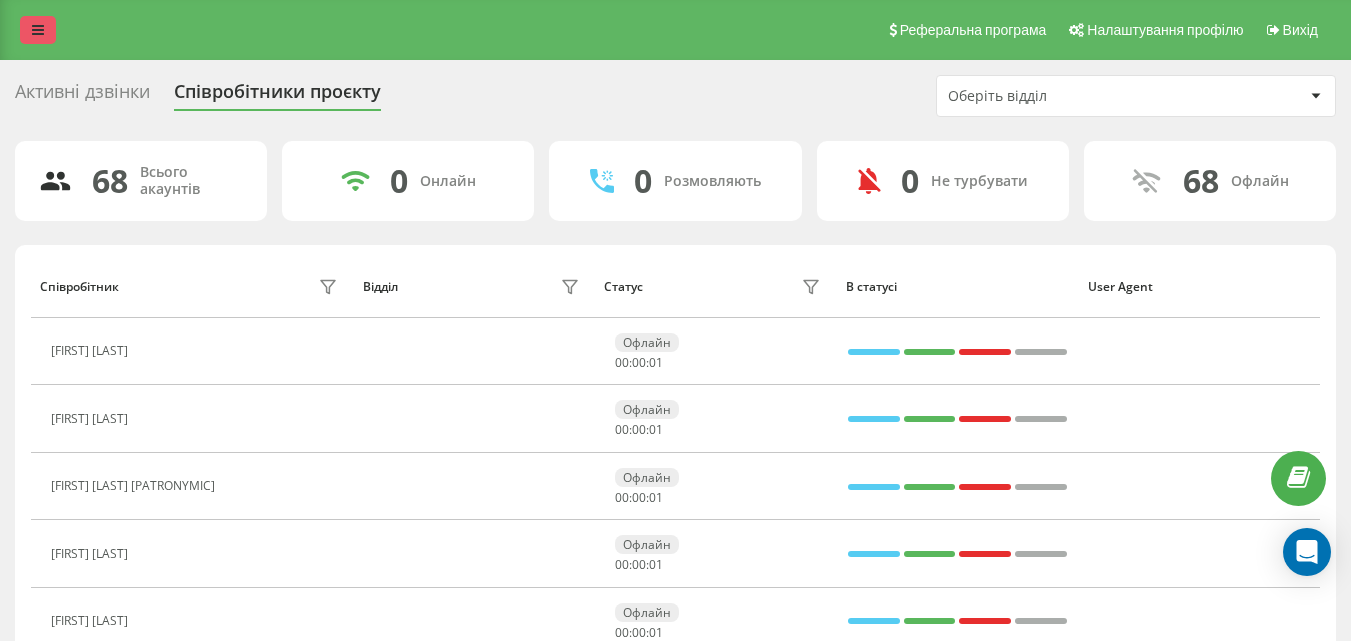 scroll, scrollTop: 0, scrollLeft: 0, axis: both 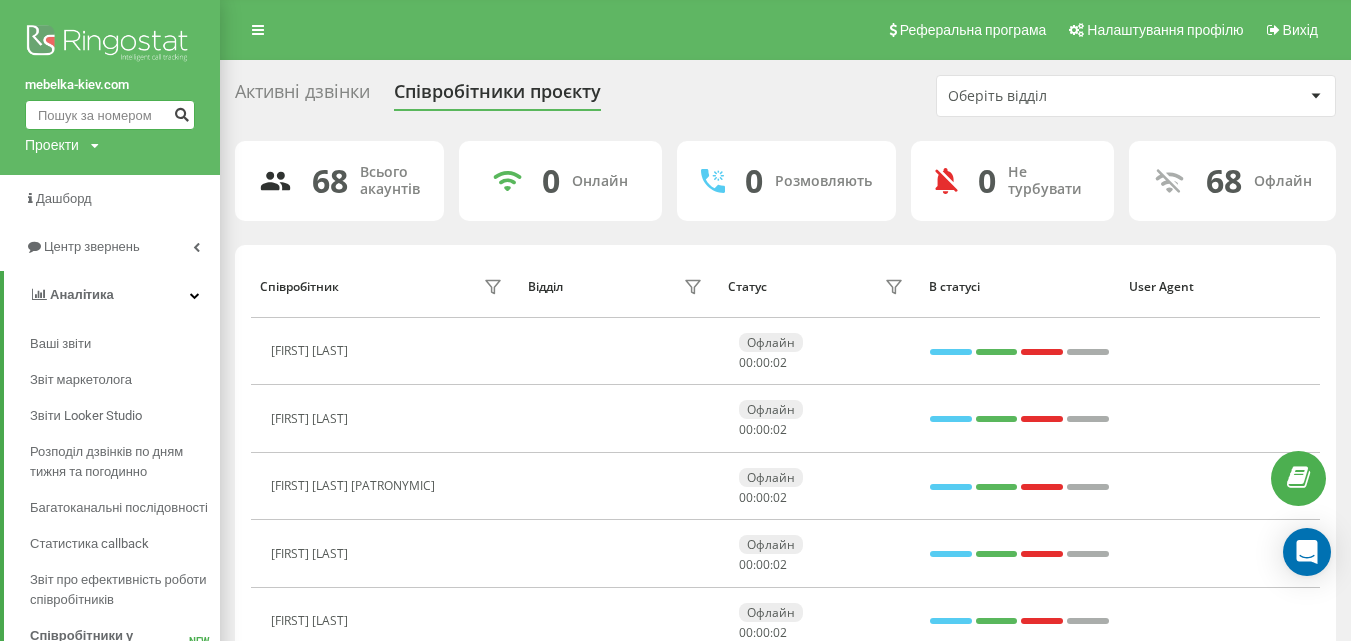 drag, startPoint x: 153, startPoint y: 111, endPoint x: 173, endPoint y: 105, distance: 20.880613 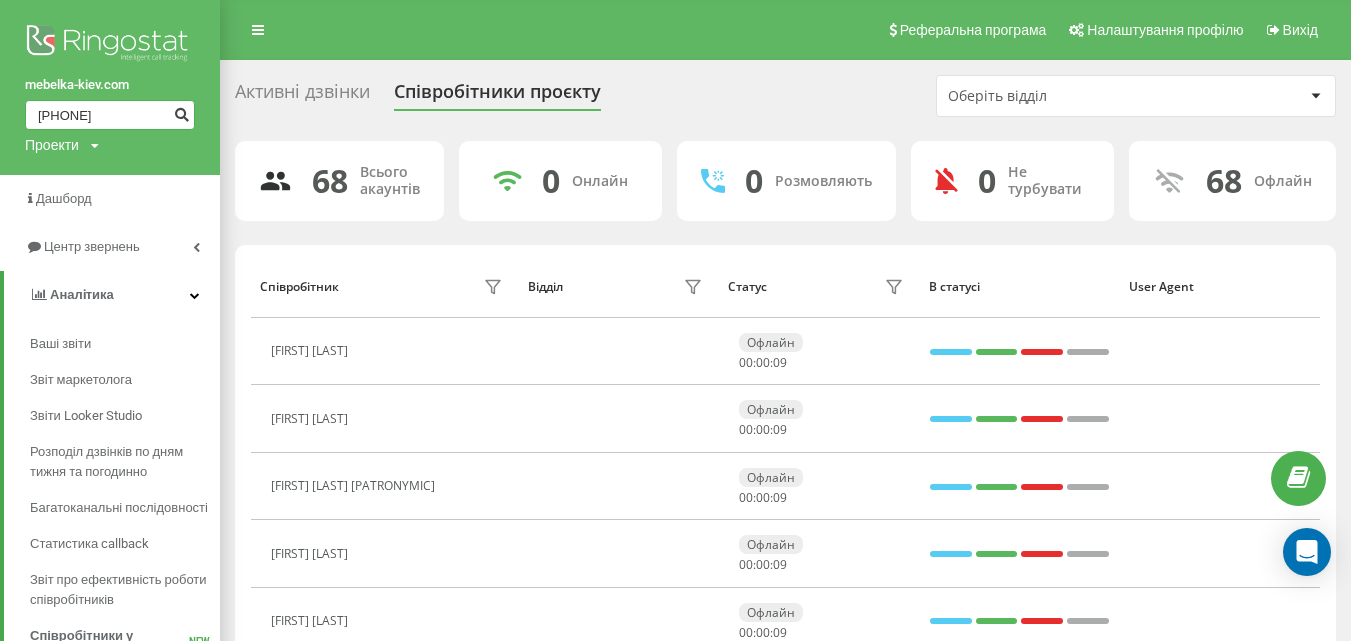 type on "0685742104" 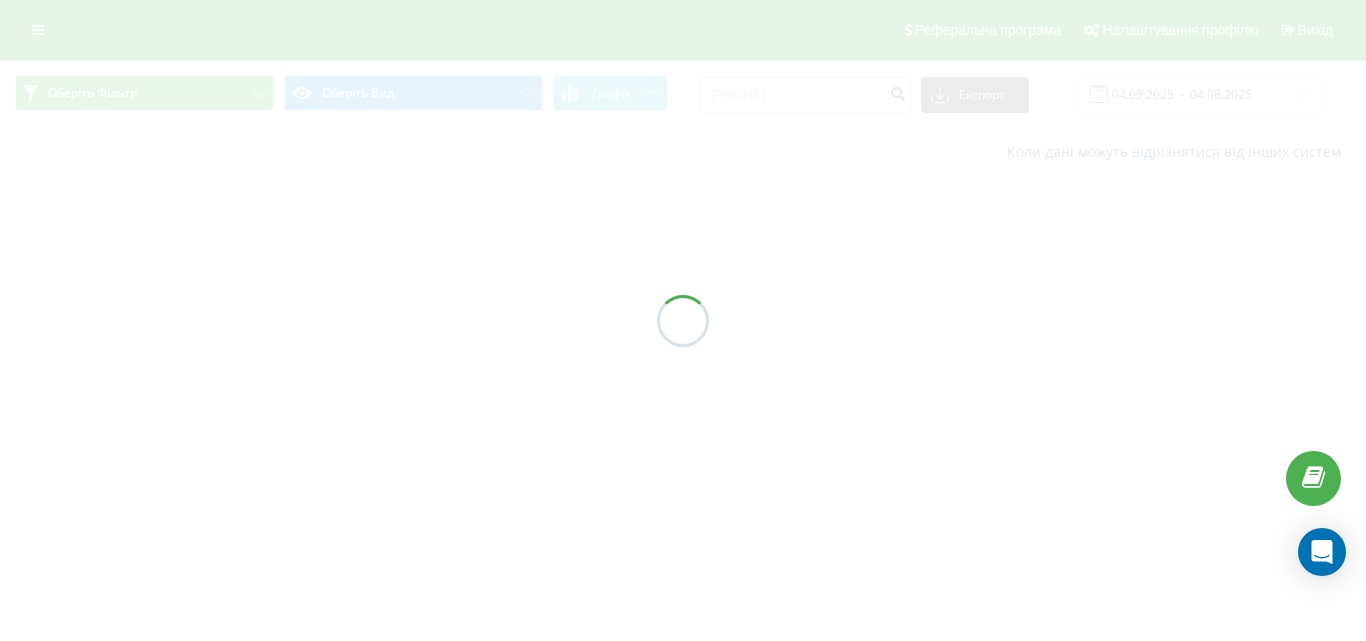 scroll, scrollTop: 0, scrollLeft: 0, axis: both 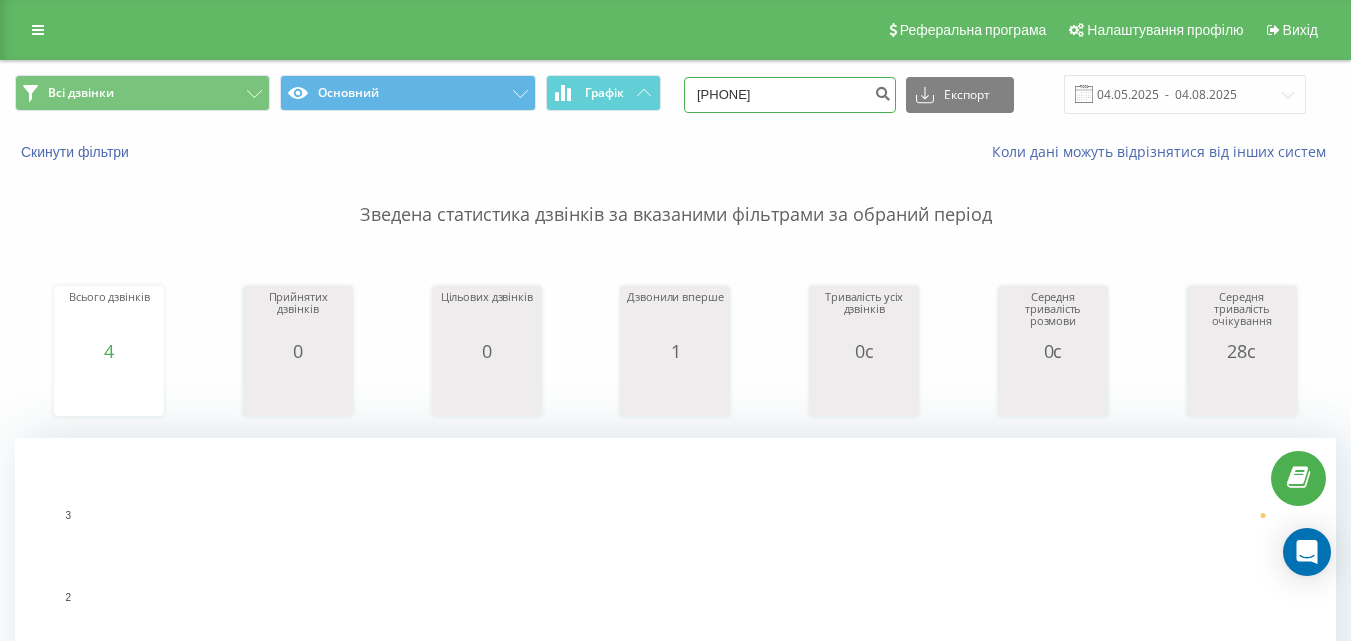 drag, startPoint x: 792, startPoint y: 81, endPoint x: 673, endPoint y: 83, distance: 119.01681 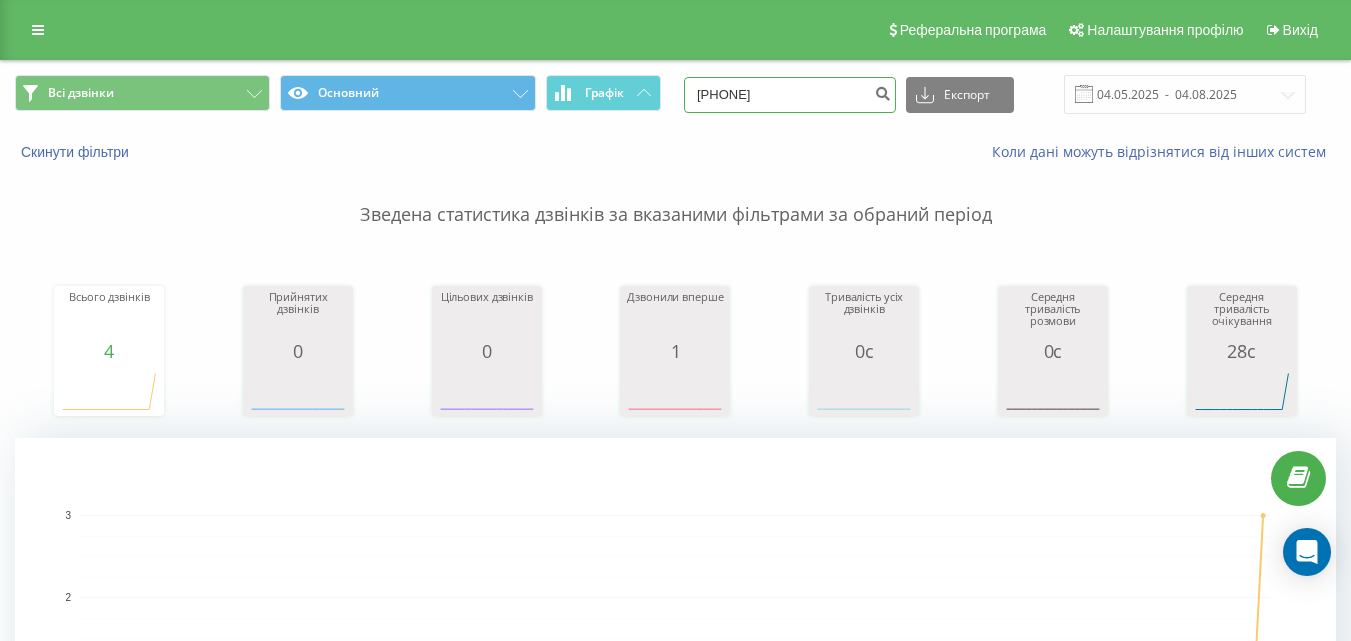 click on "Всі дзвінки Основний Графік 0685742104 Експорт .csv .xls .xlsx 04.05.2025  -  04.08.2025" at bounding box center [675, 94] 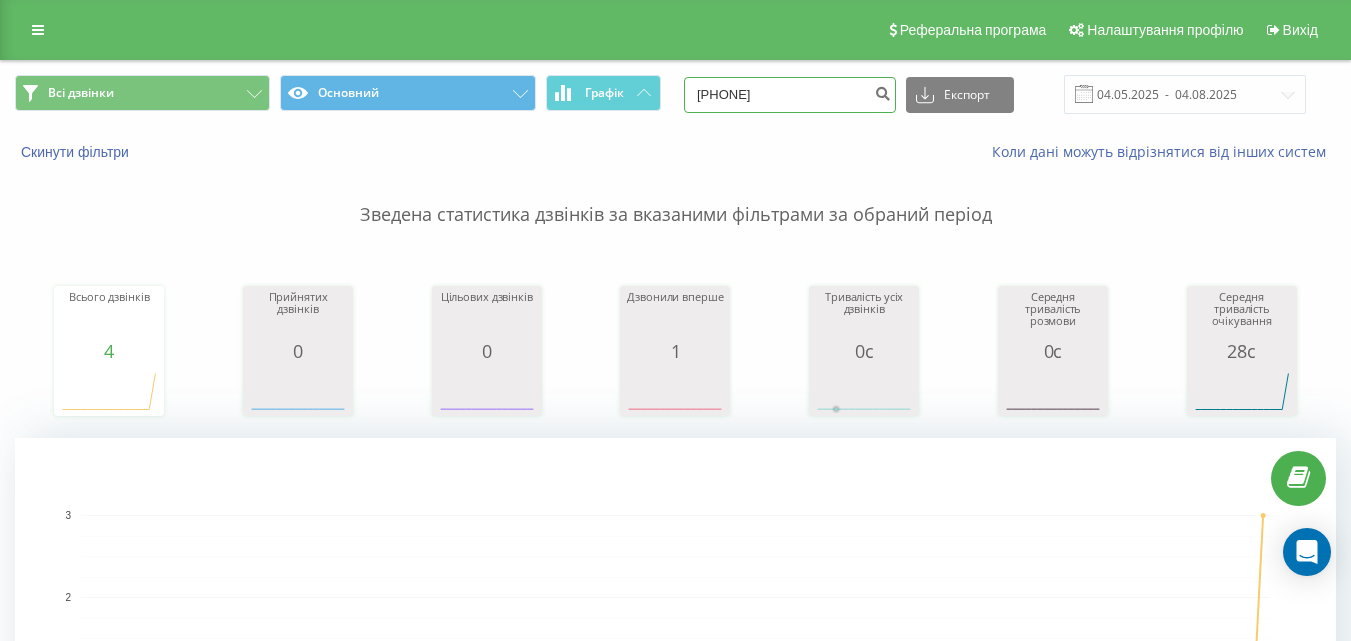 type on "0677941261" 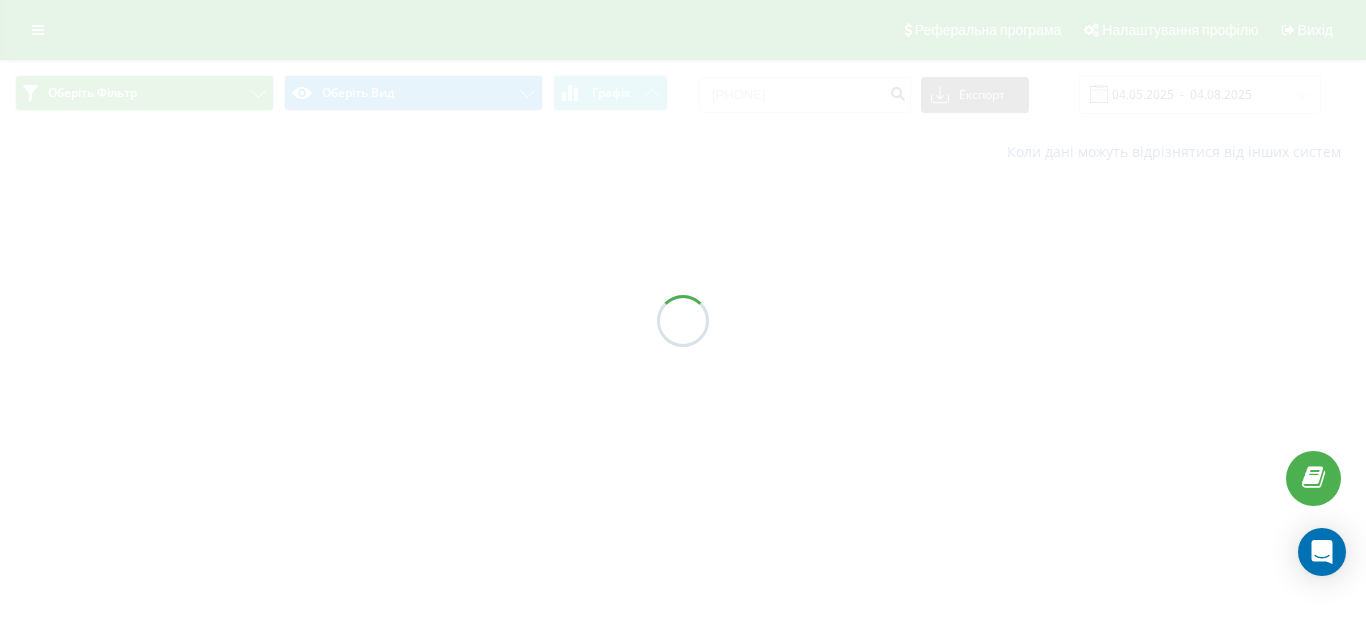 scroll, scrollTop: 0, scrollLeft: 0, axis: both 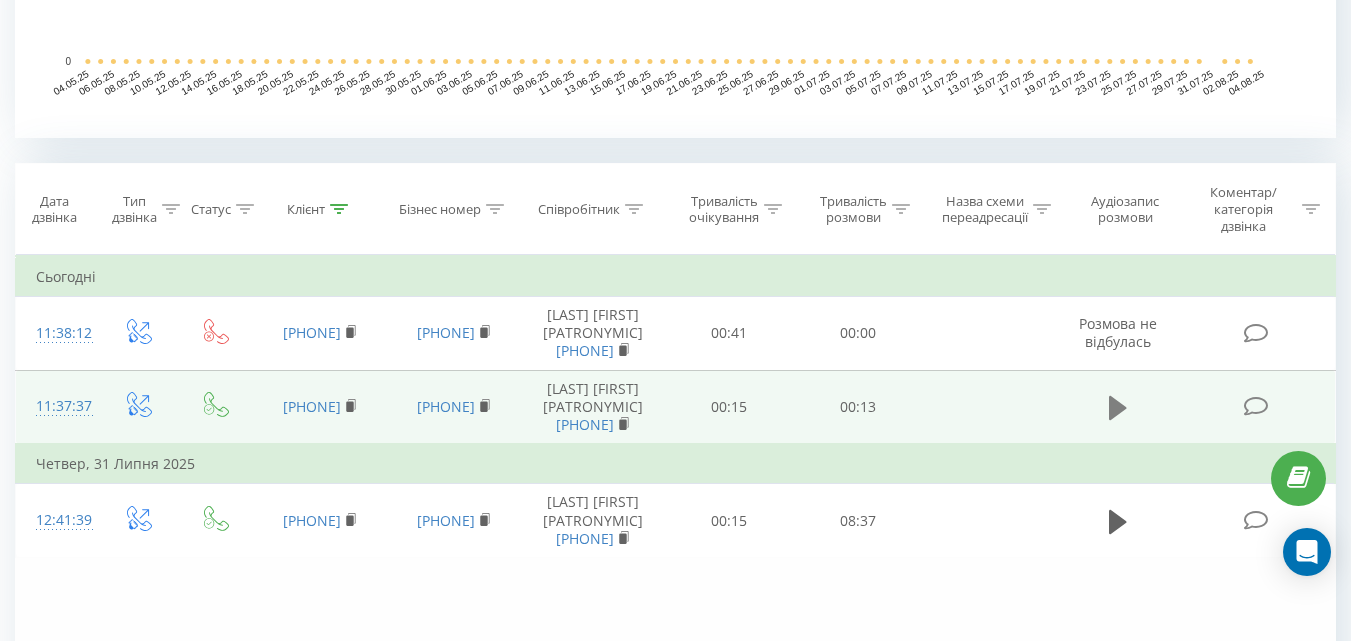 click 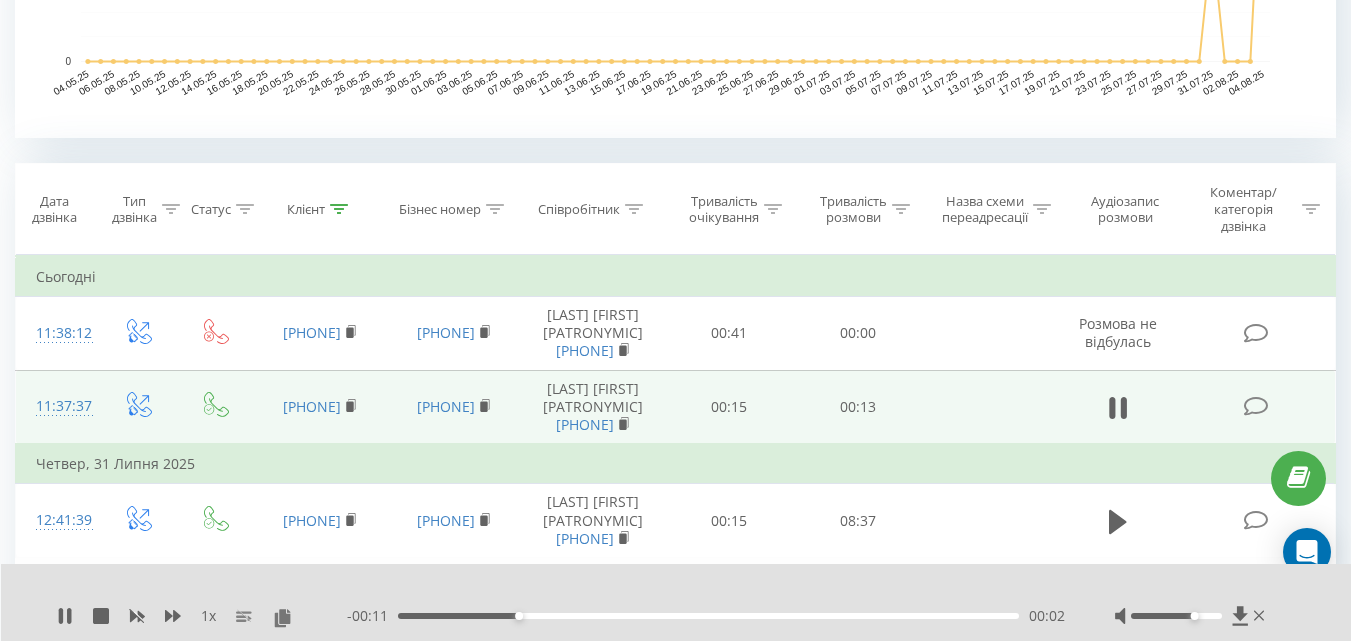drag, startPoint x: 1185, startPoint y: 616, endPoint x: 1198, endPoint y: 612, distance: 13.601471 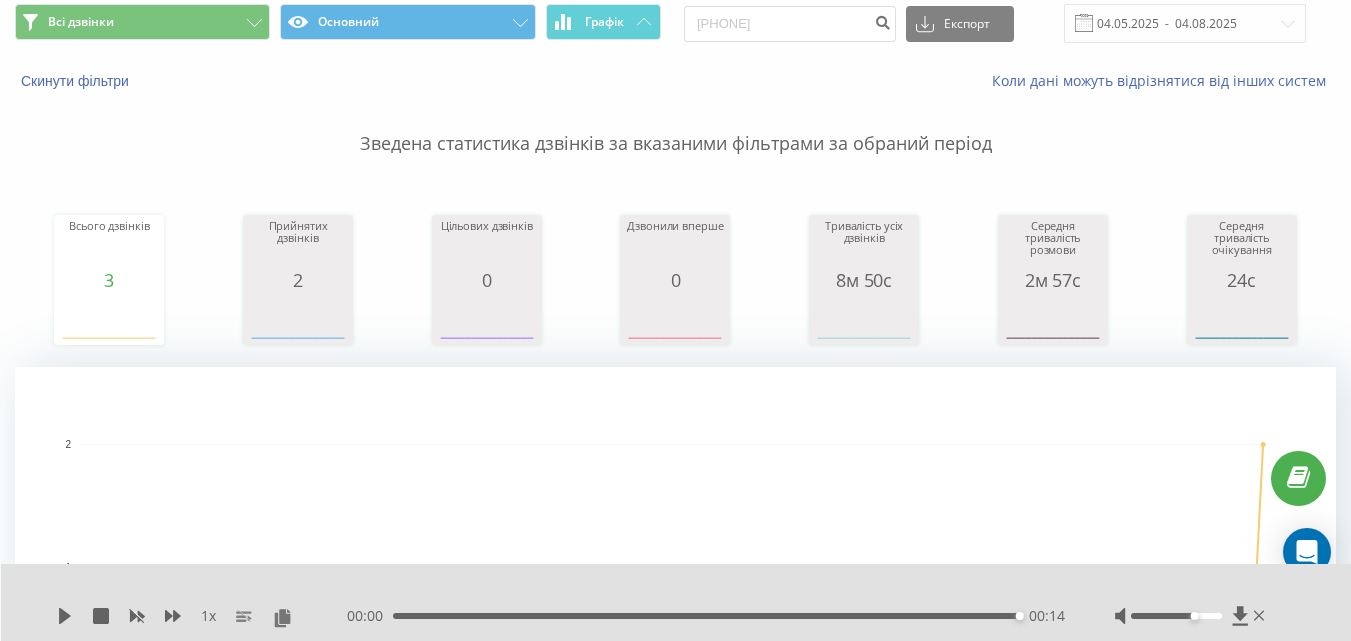 scroll, scrollTop: 0, scrollLeft: 0, axis: both 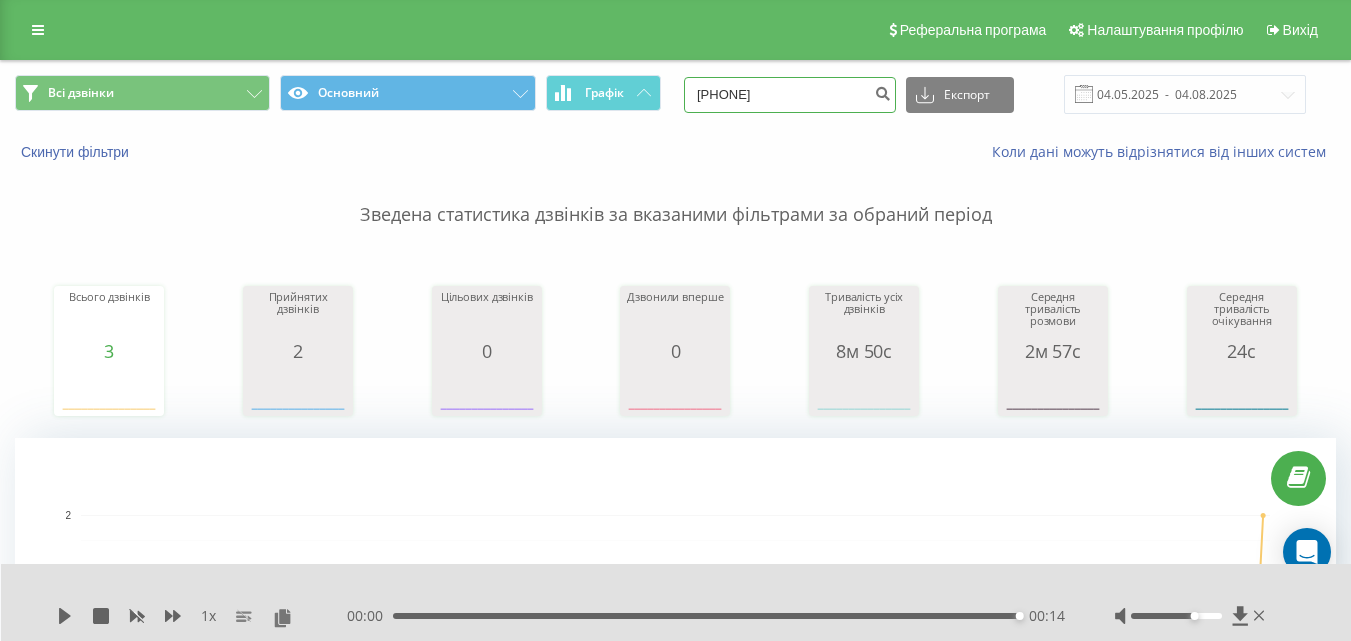 drag, startPoint x: 818, startPoint y: 100, endPoint x: 695, endPoint y: 94, distance: 123.146255 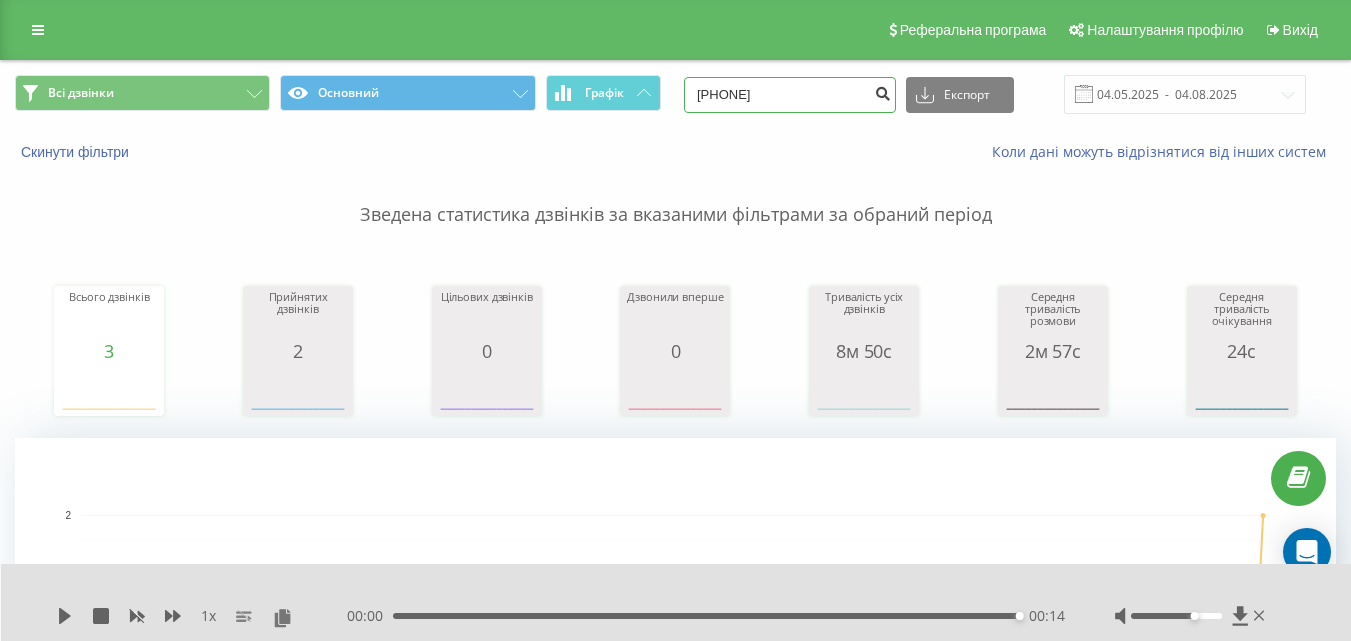 type on "0988131212" 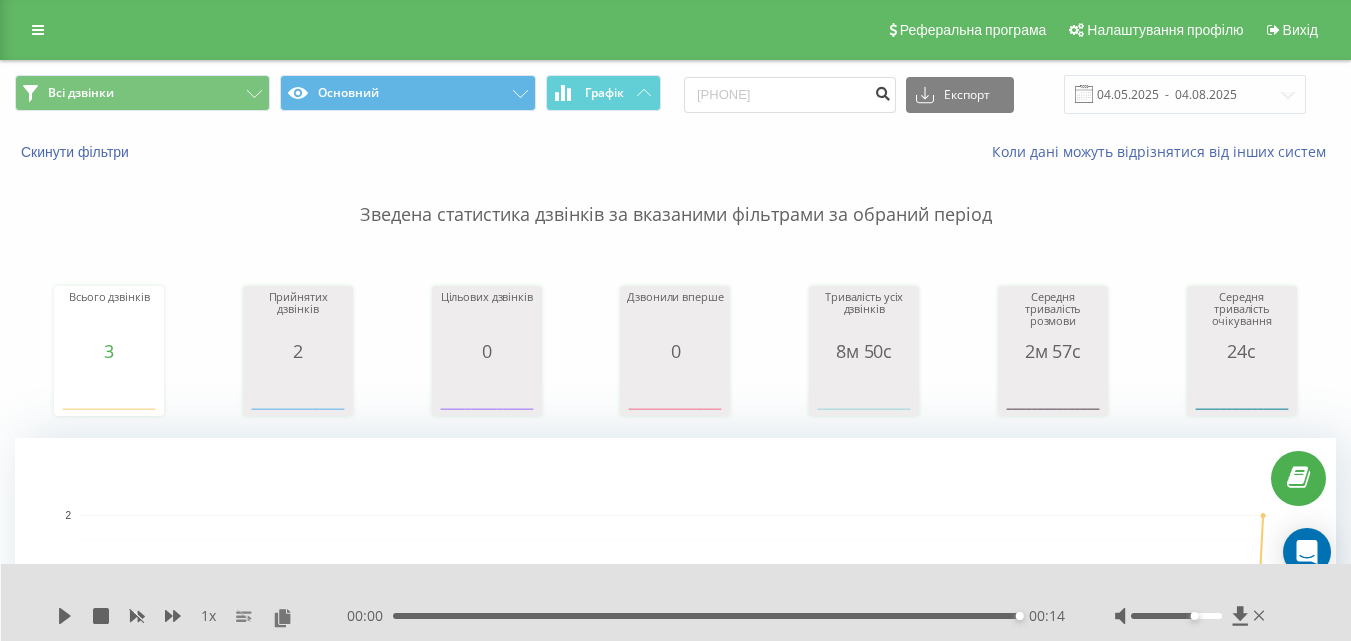 click at bounding box center [882, 91] 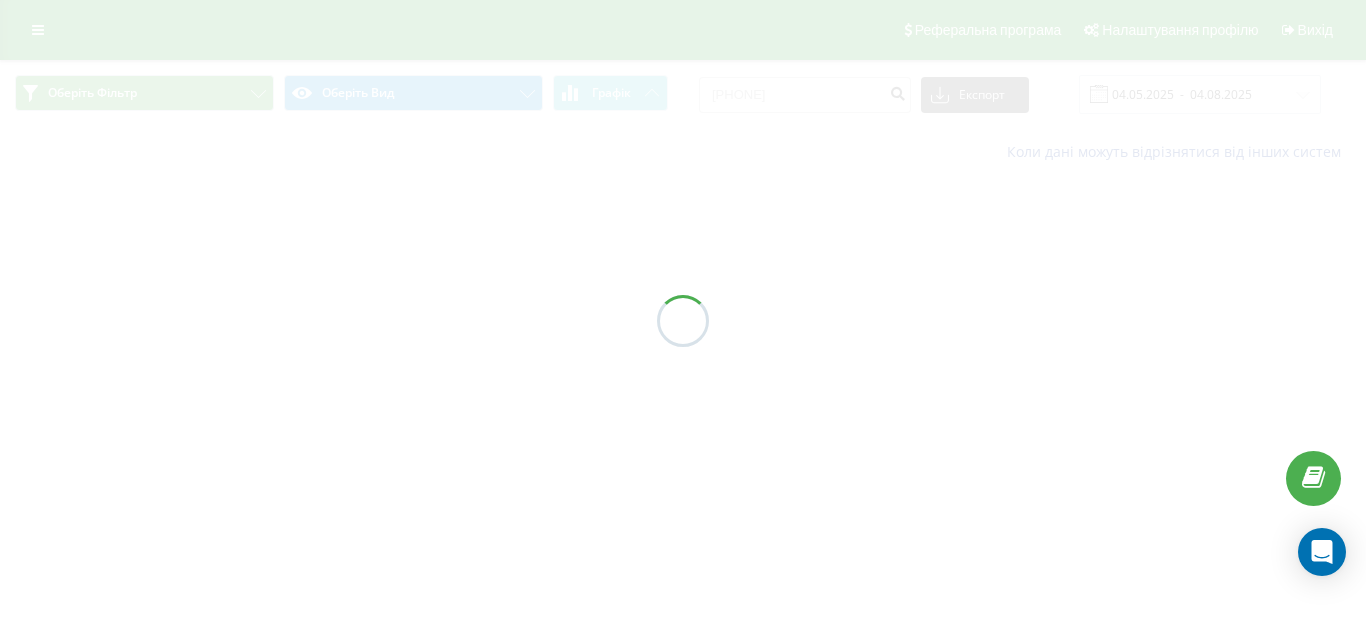 scroll, scrollTop: 0, scrollLeft: 0, axis: both 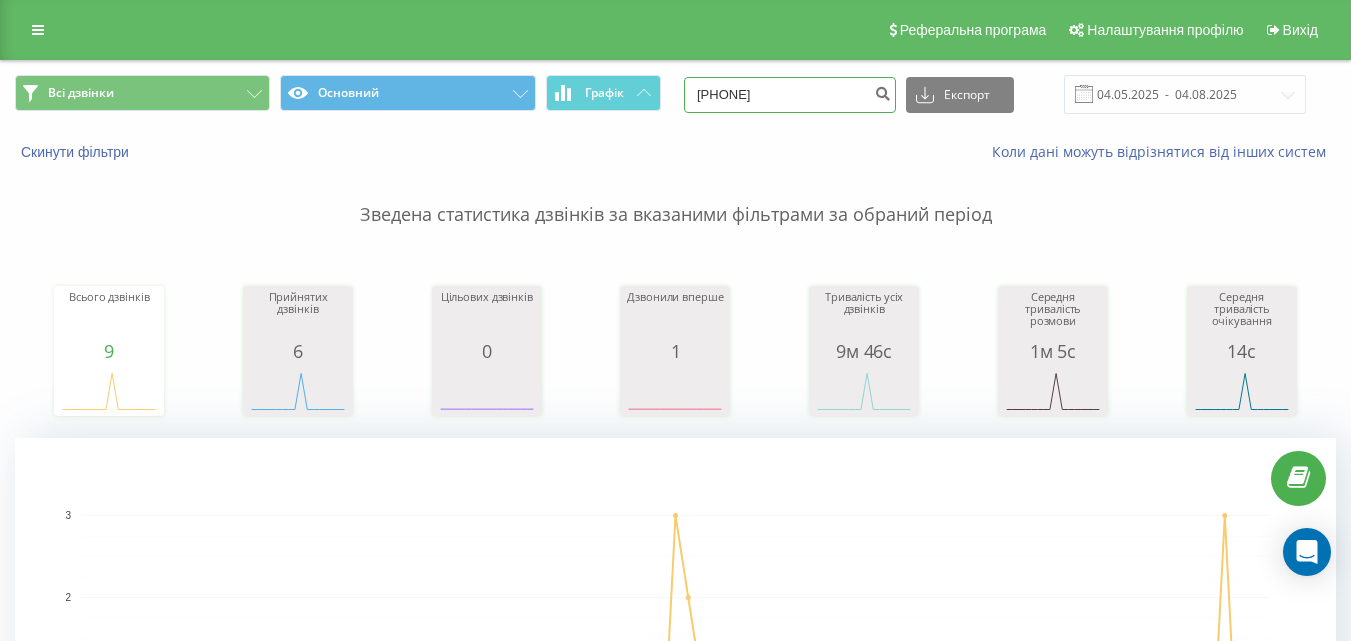 drag, startPoint x: 818, startPoint y: 93, endPoint x: 673, endPoint y: 85, distance: 145.22052 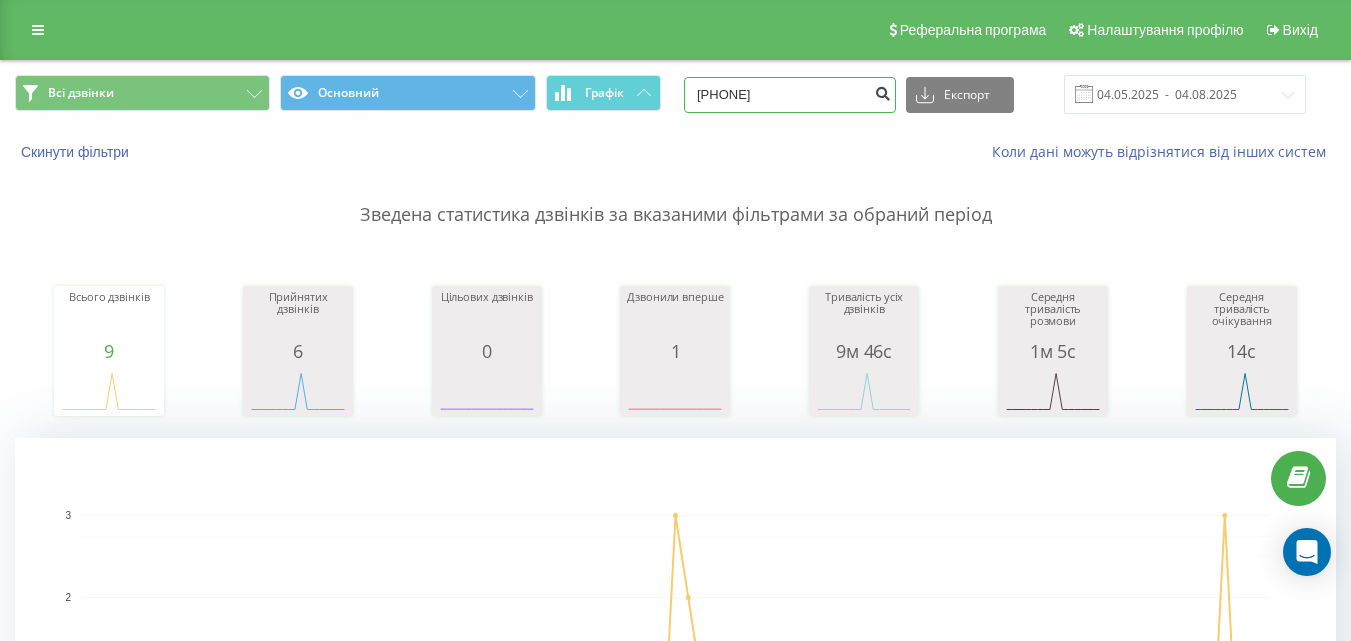 type on "[PHONE]" 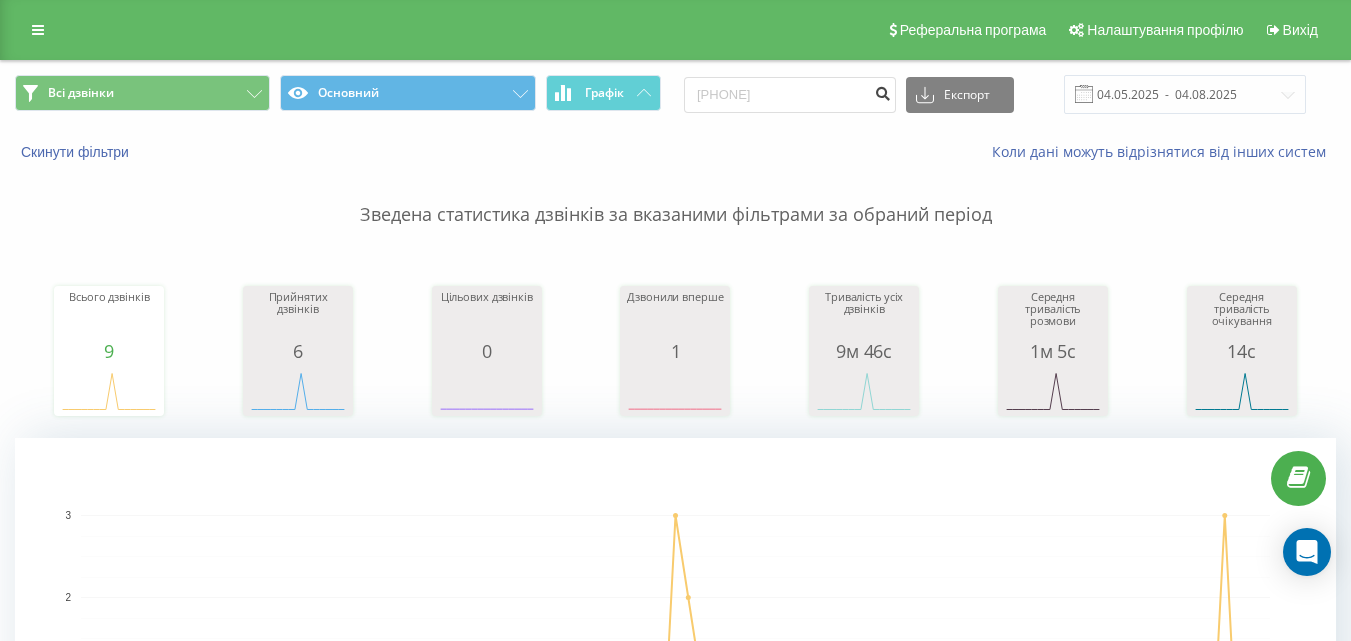 click at bounding box center (882, 91) 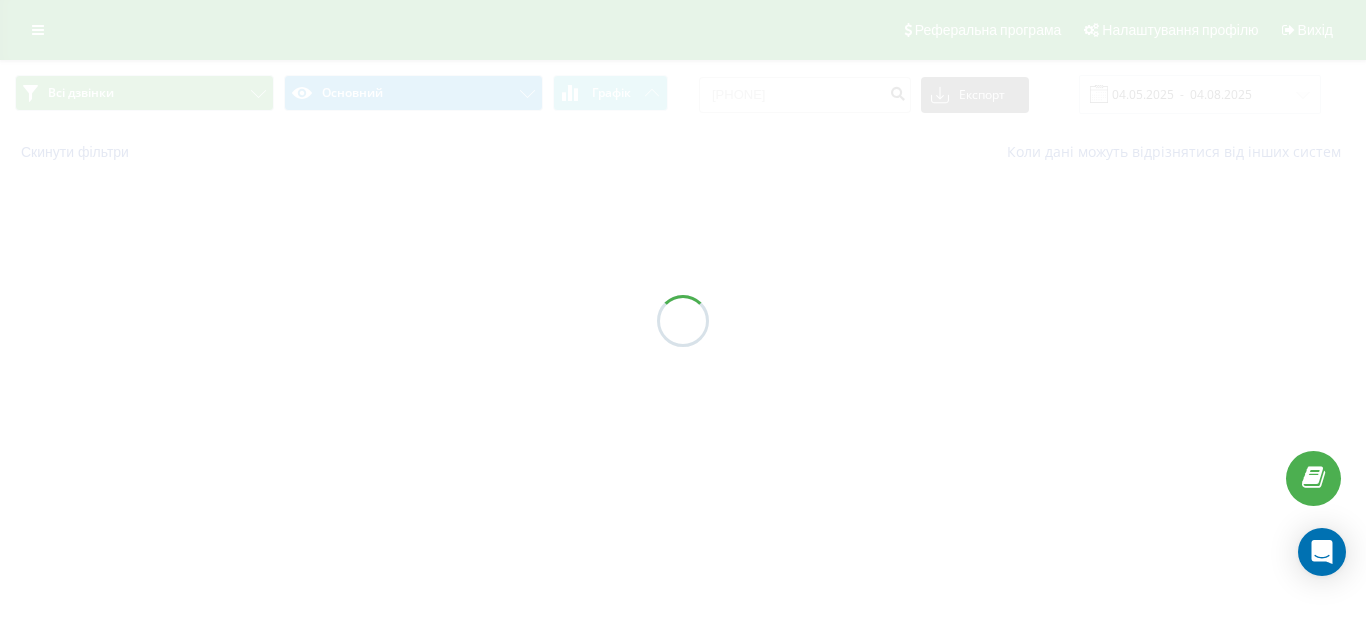 scroll, scrollTop: 0, scrollLeft: 0, axis: both 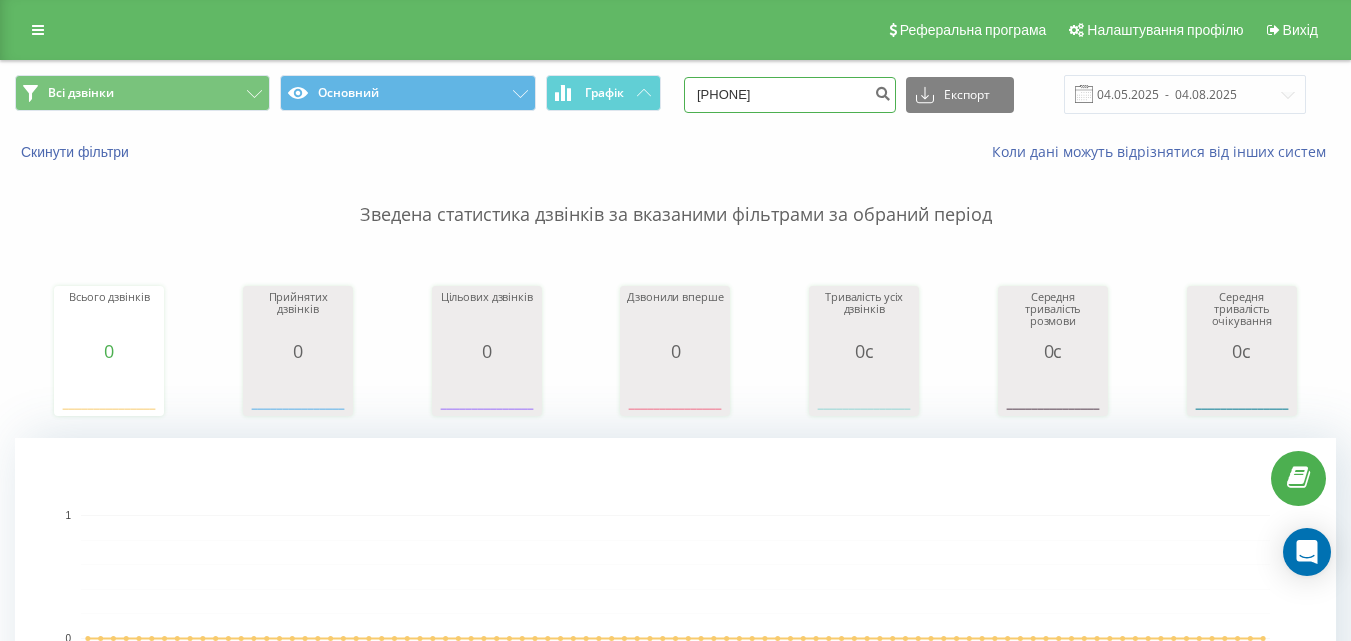 click on "[PHONE]" at bounding box center (790, 95) 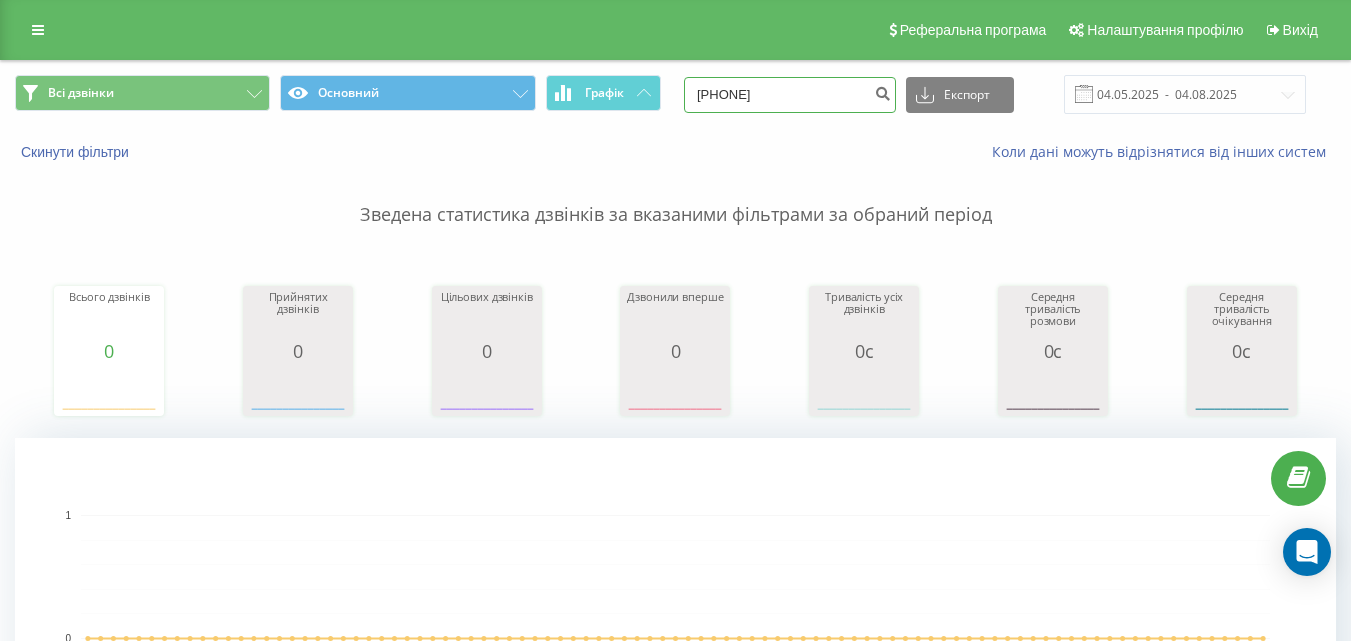 type on "0630753365" 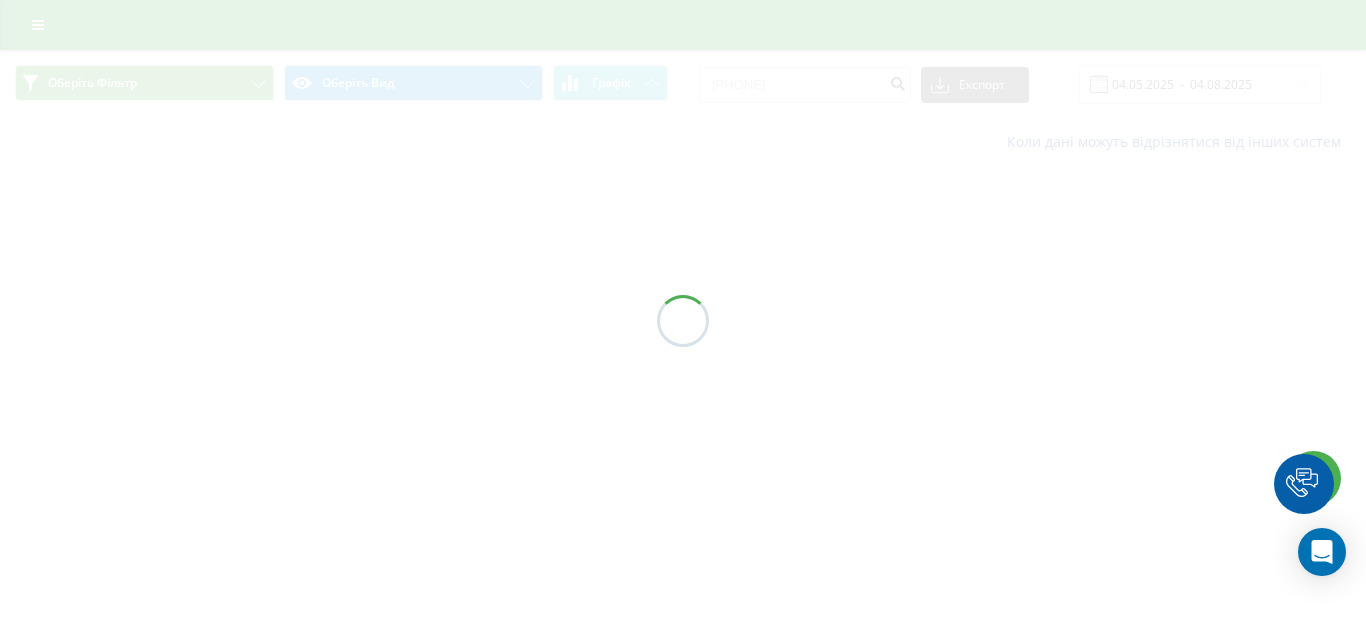 scroll, scrollTop: 0, scrollLeft: 0, axis: both 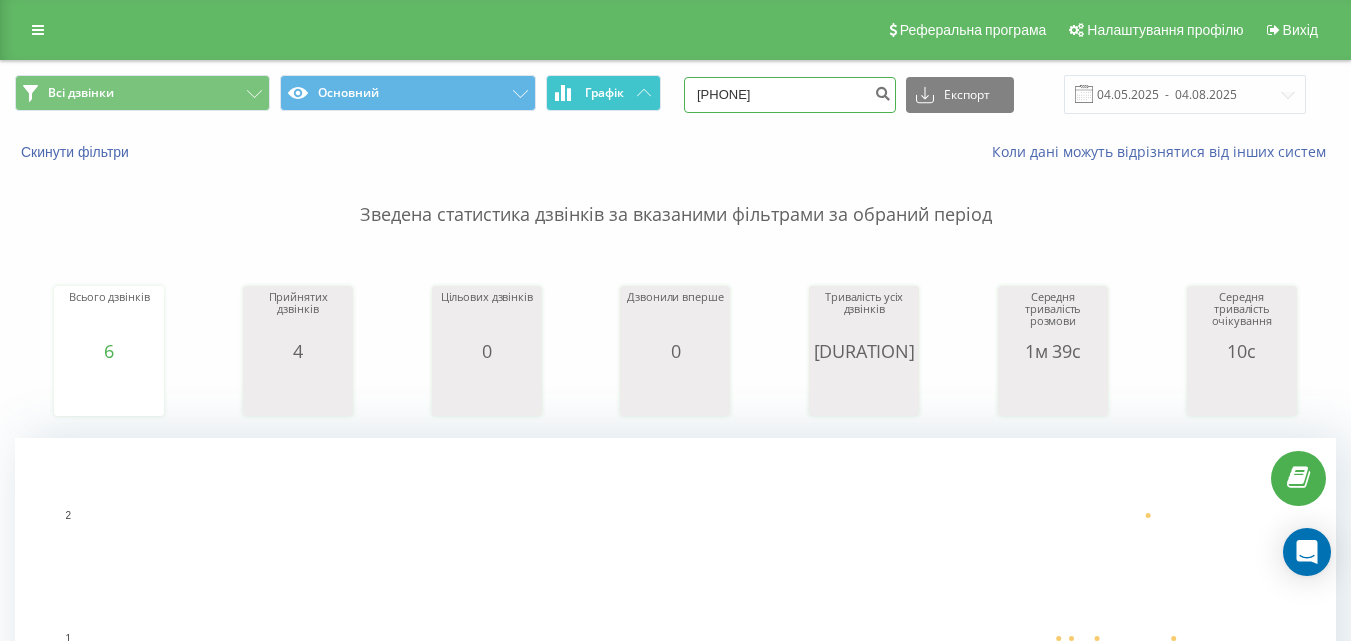 drag, startPoint x: 819, startPoint y: 99, endPoint x: 626, endPoint y: 89, distance: 193.2589 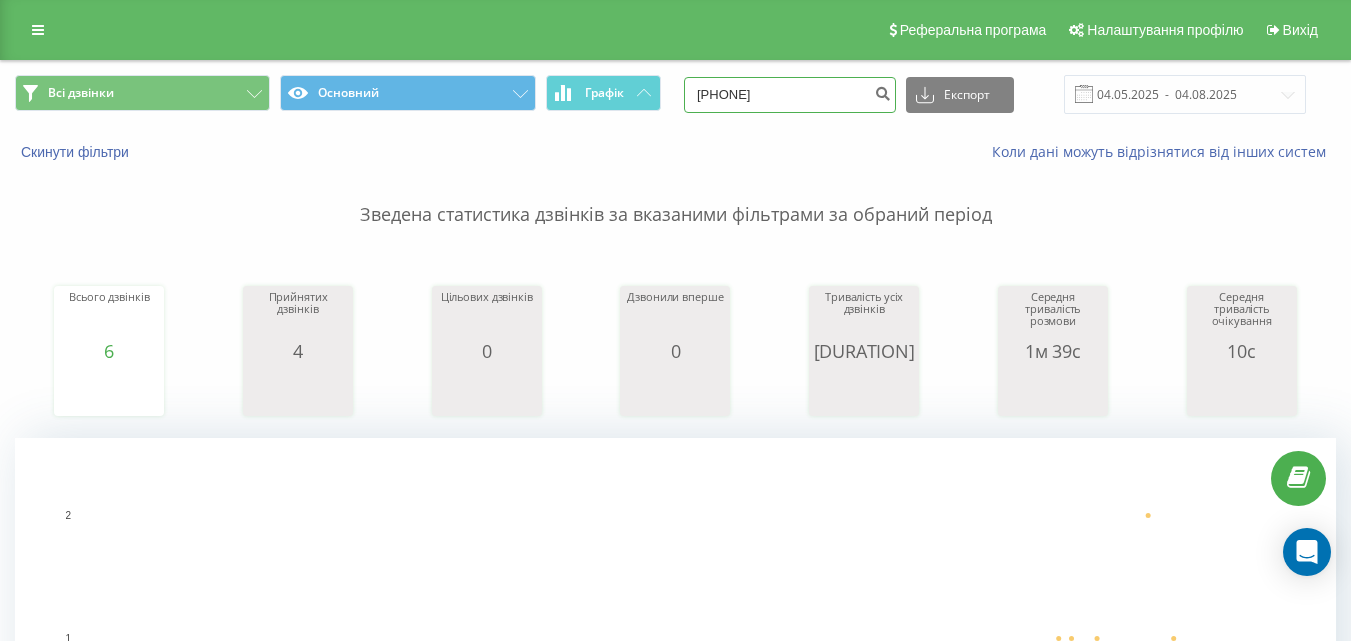 type on "0975208493" 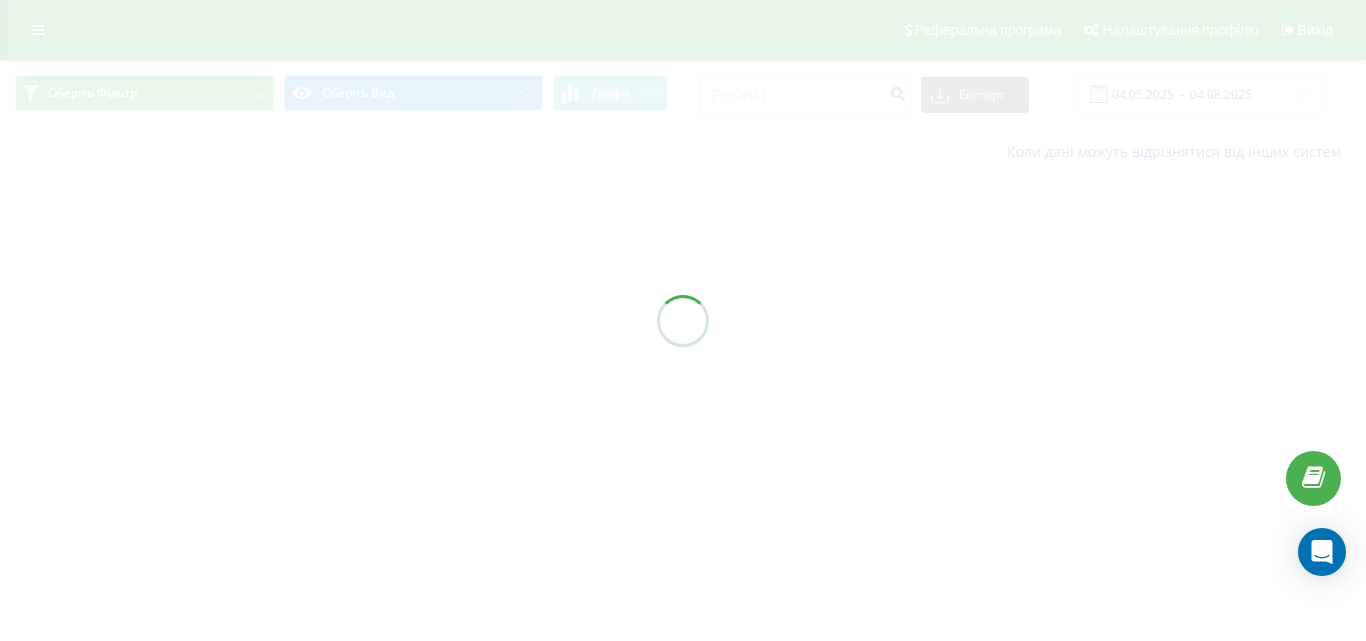 scroll, scrollTop: 0, scrollLeft: 0, axis: both 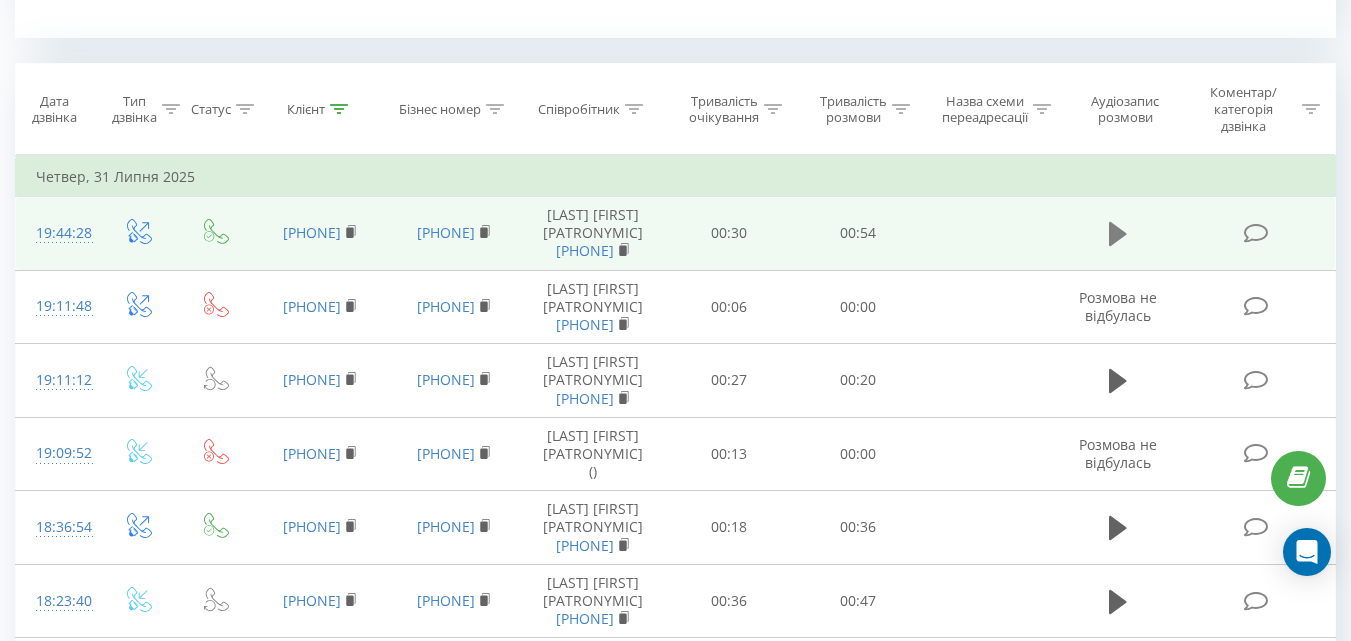 click 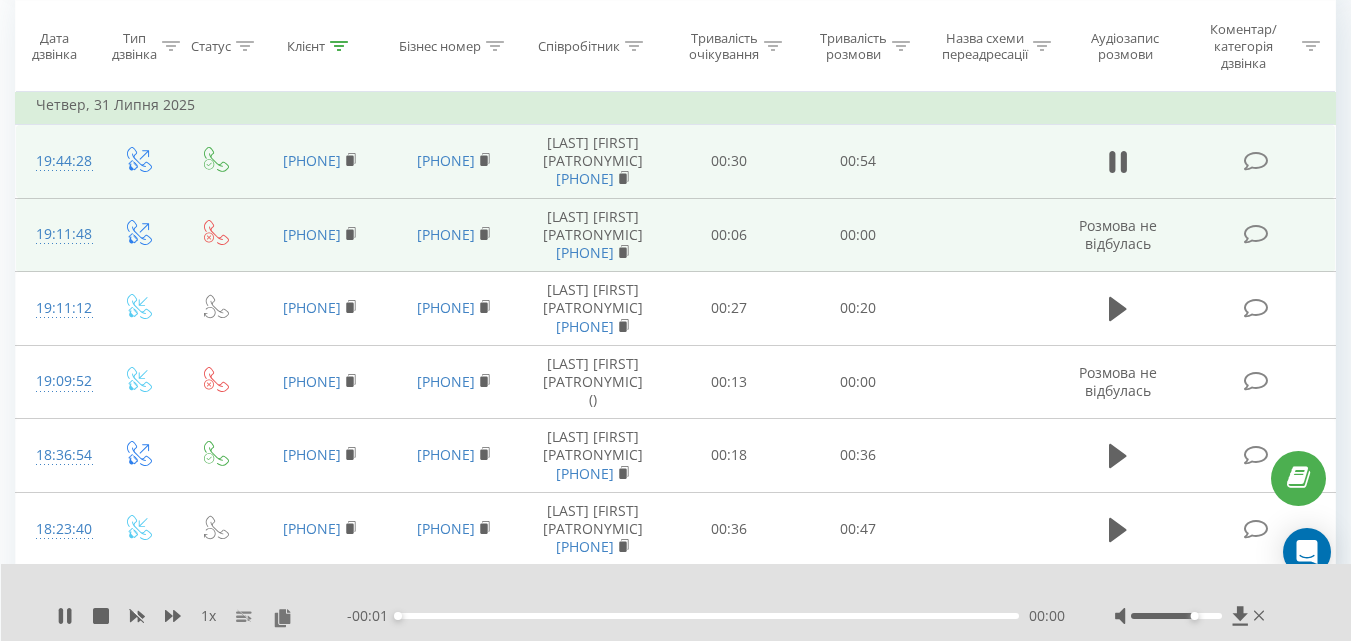 scroll, scrollTop: 900, scrollLeft: 0, axis: vertical 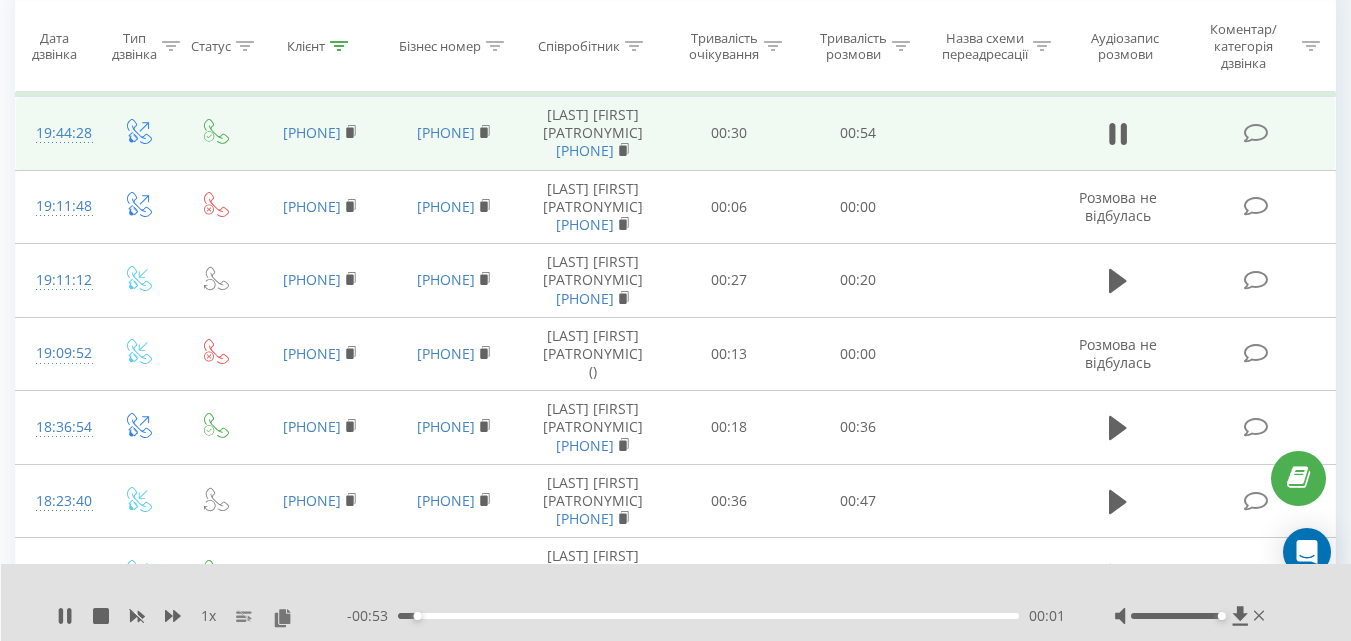 drag, startPoint x: 1202, startPoint y: 615, endPoint x: 1225, endPoint y: 615, distance: 23 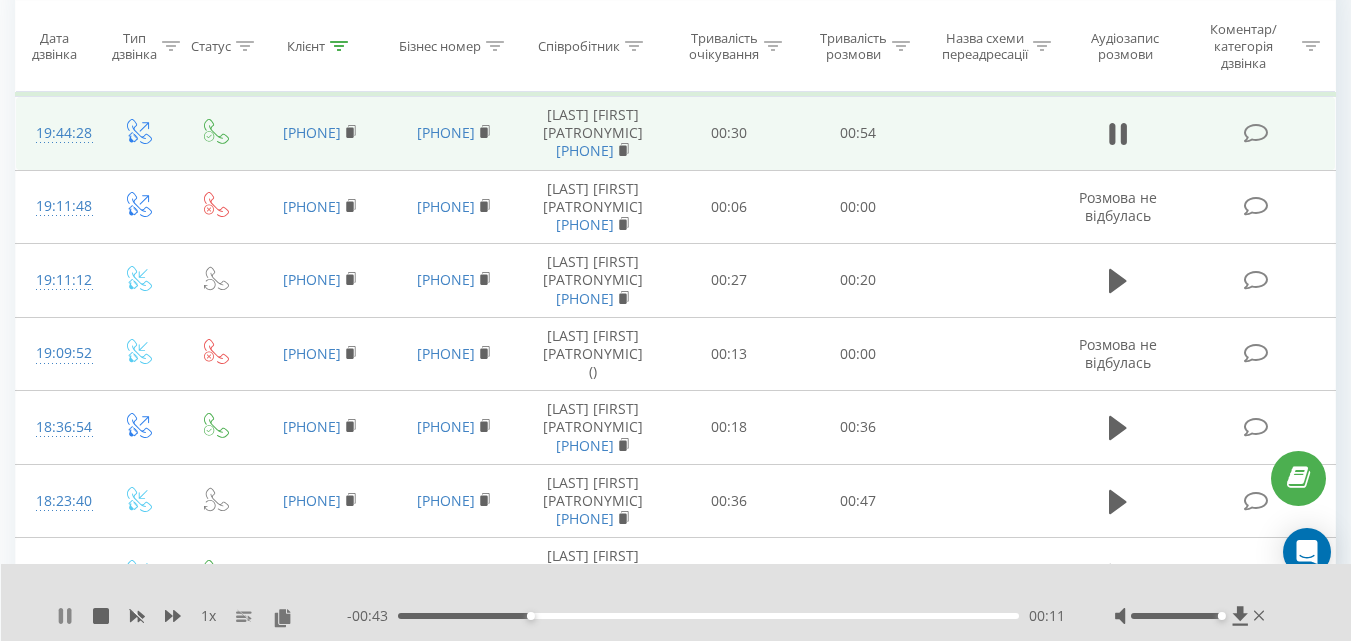 click 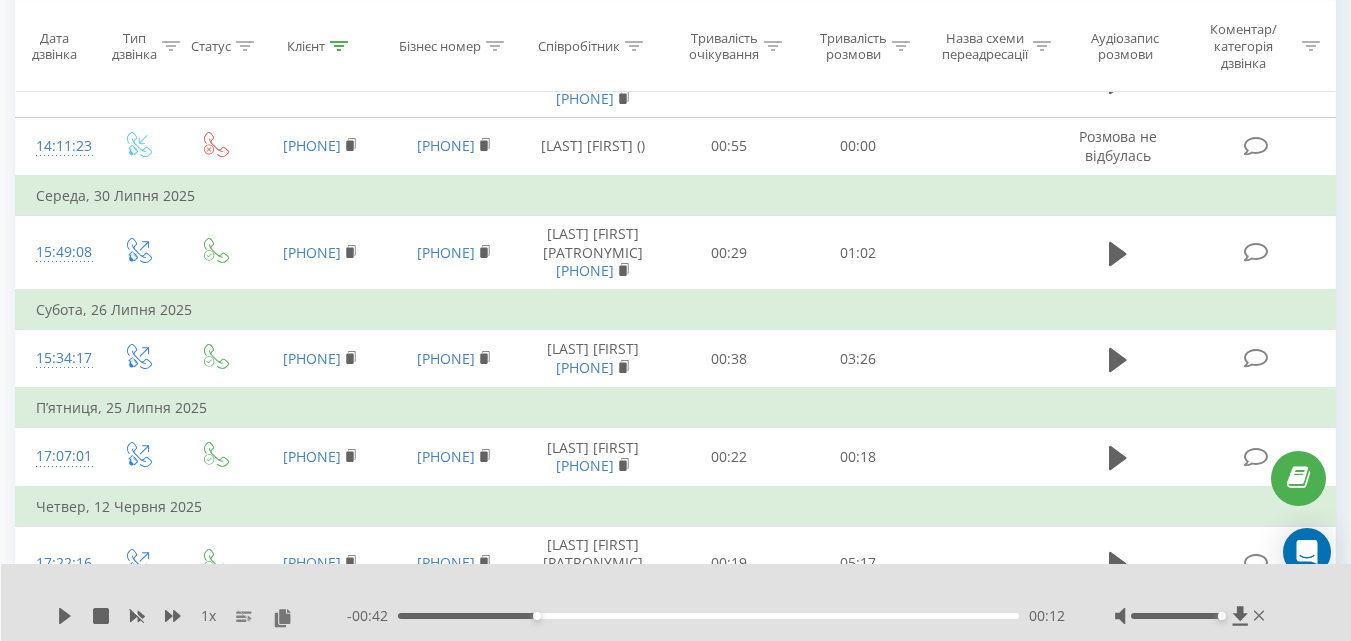 scroll, scrollTop: 1400, scrollLeft: 0, axis: vertical 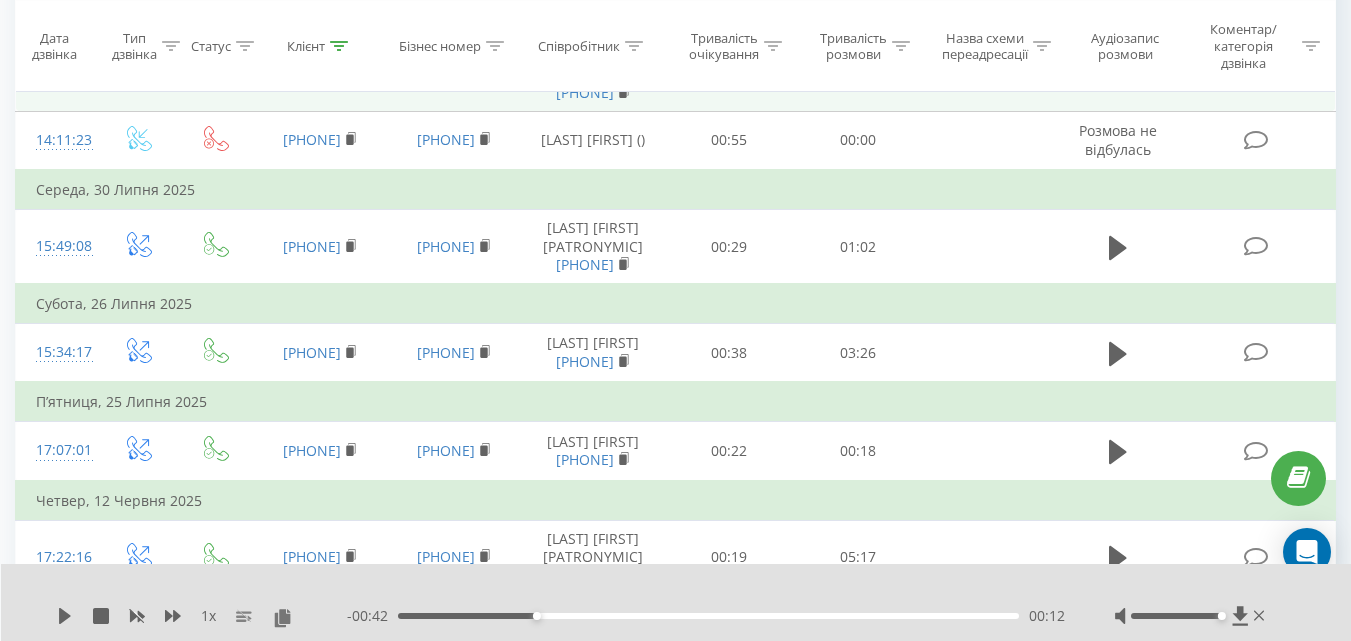 click 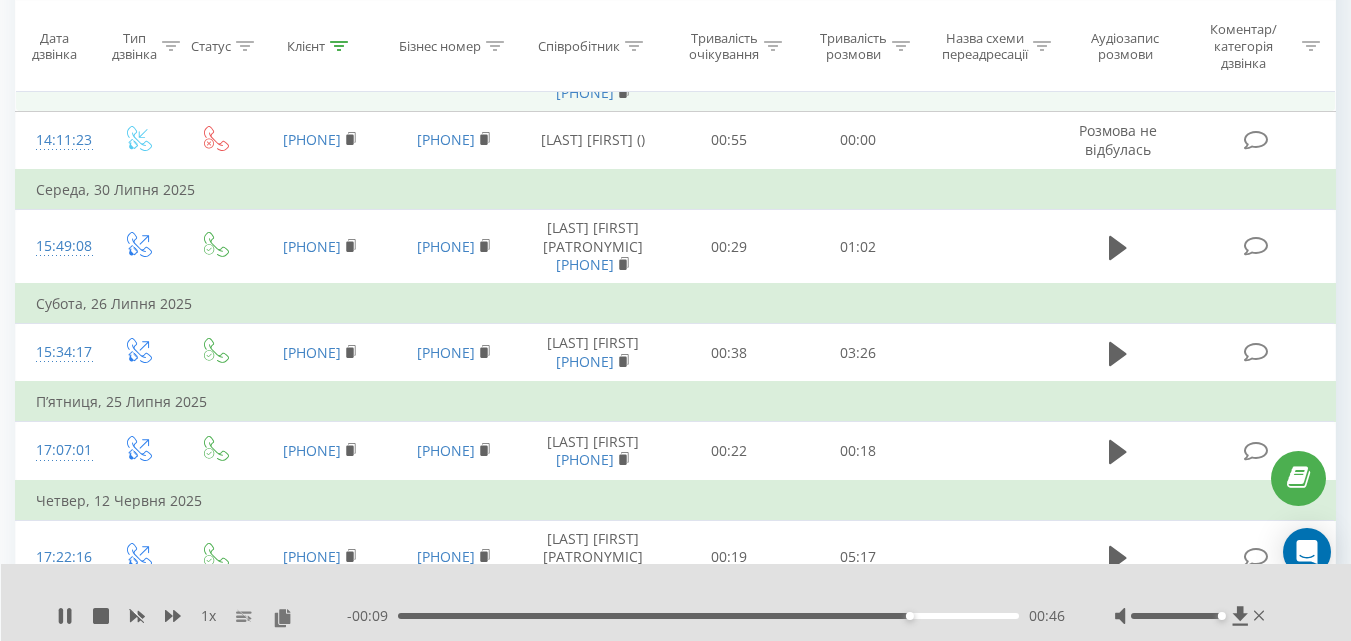 click 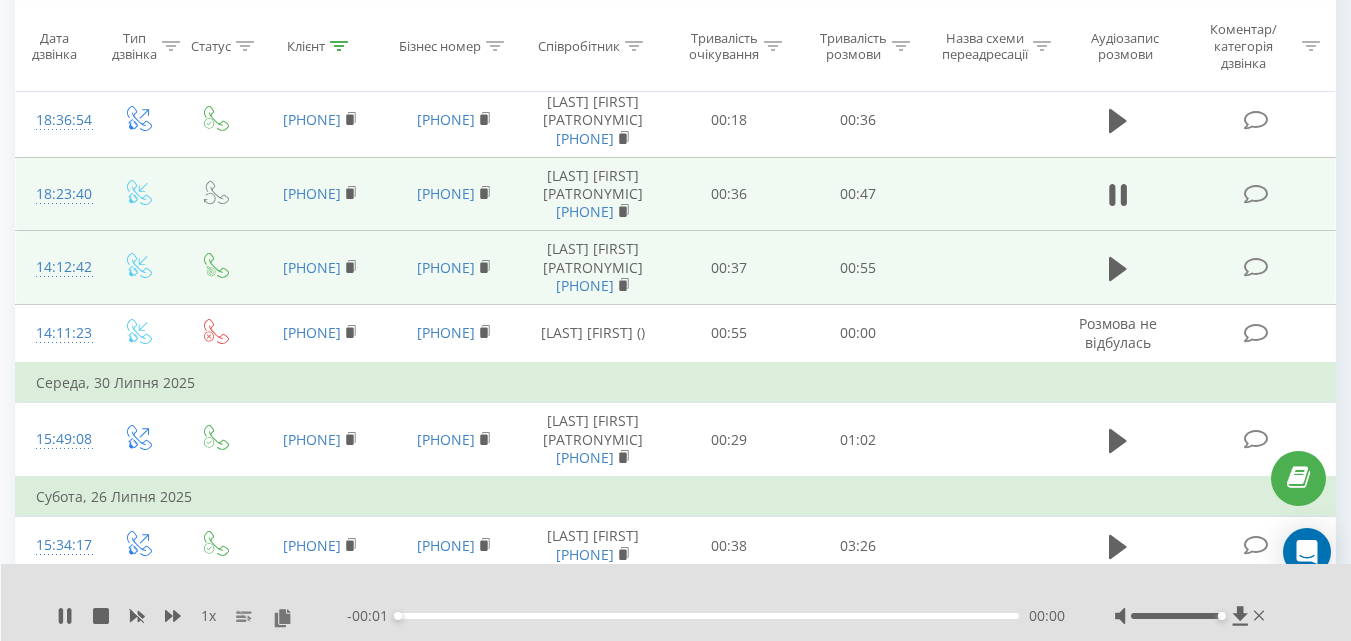 scroll, scrollTop: 1200, scrollLeft: 0, axis: vertical 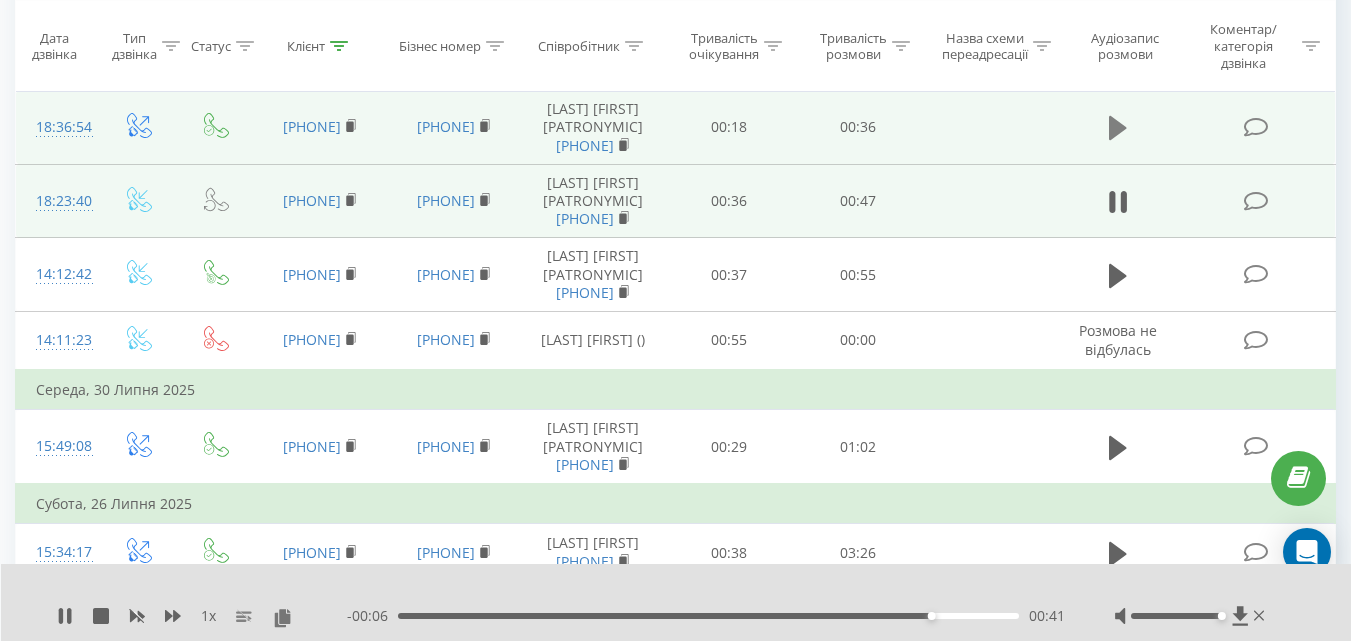 click 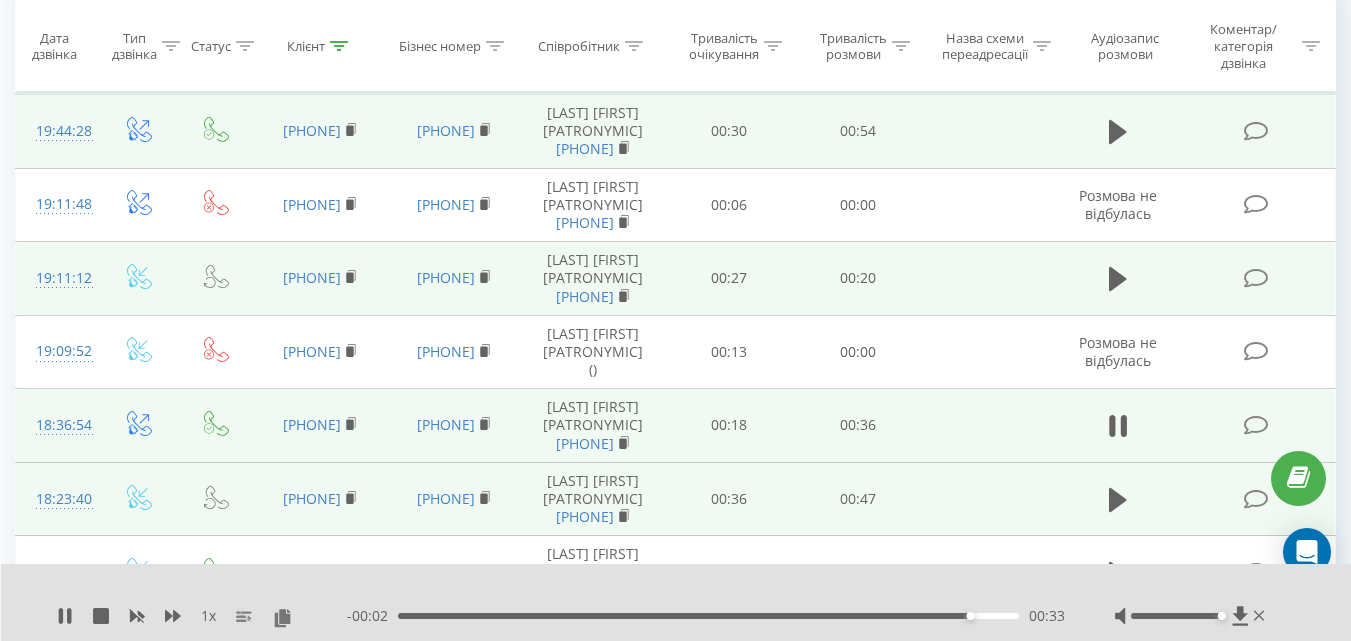 scroll, scrollTop: 900, scrollLeft: 0, axis: vertical 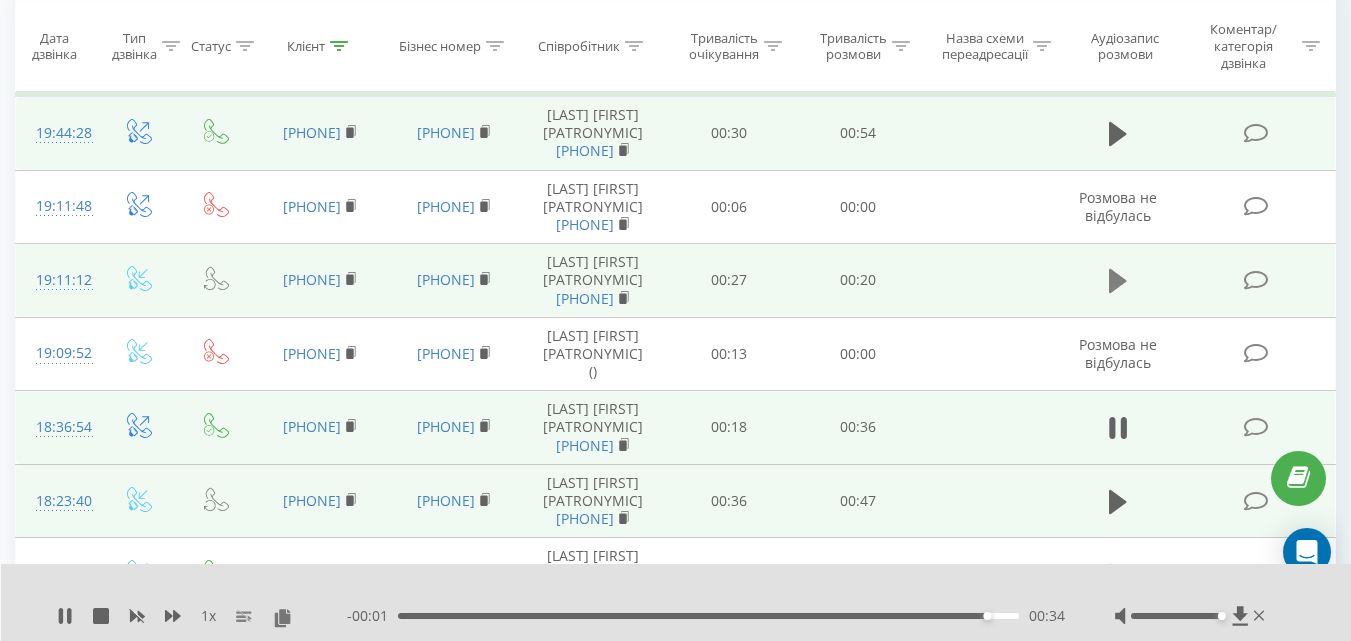 click 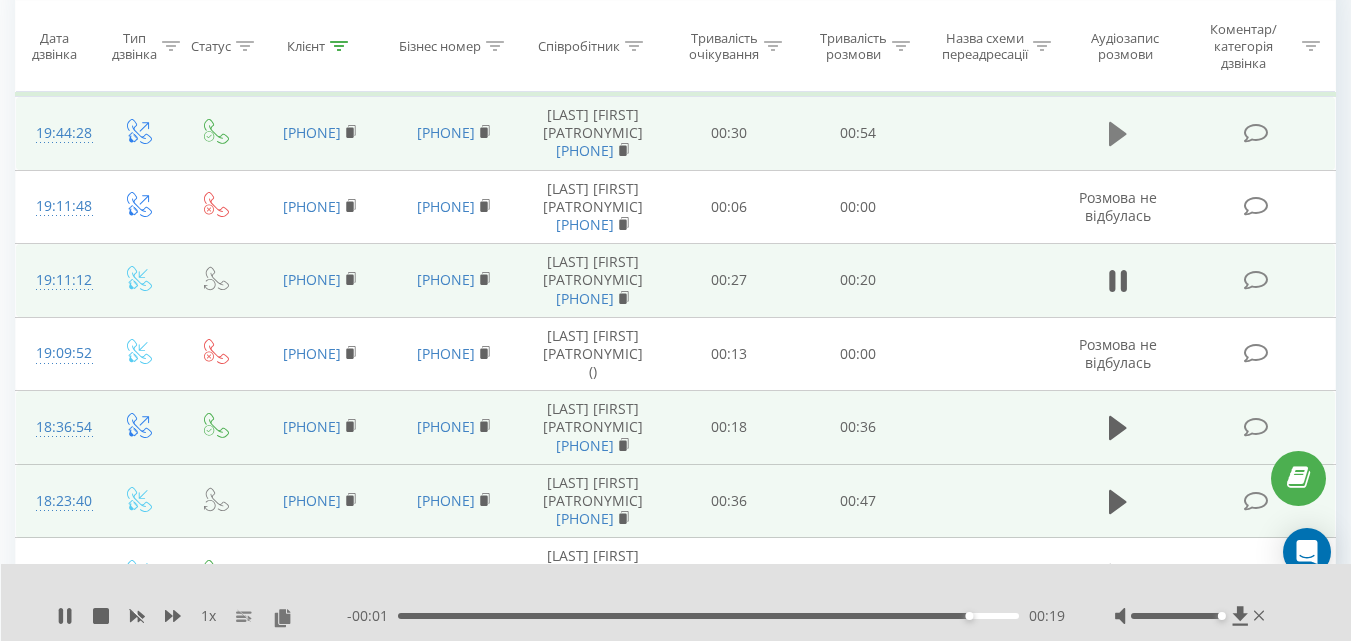 click 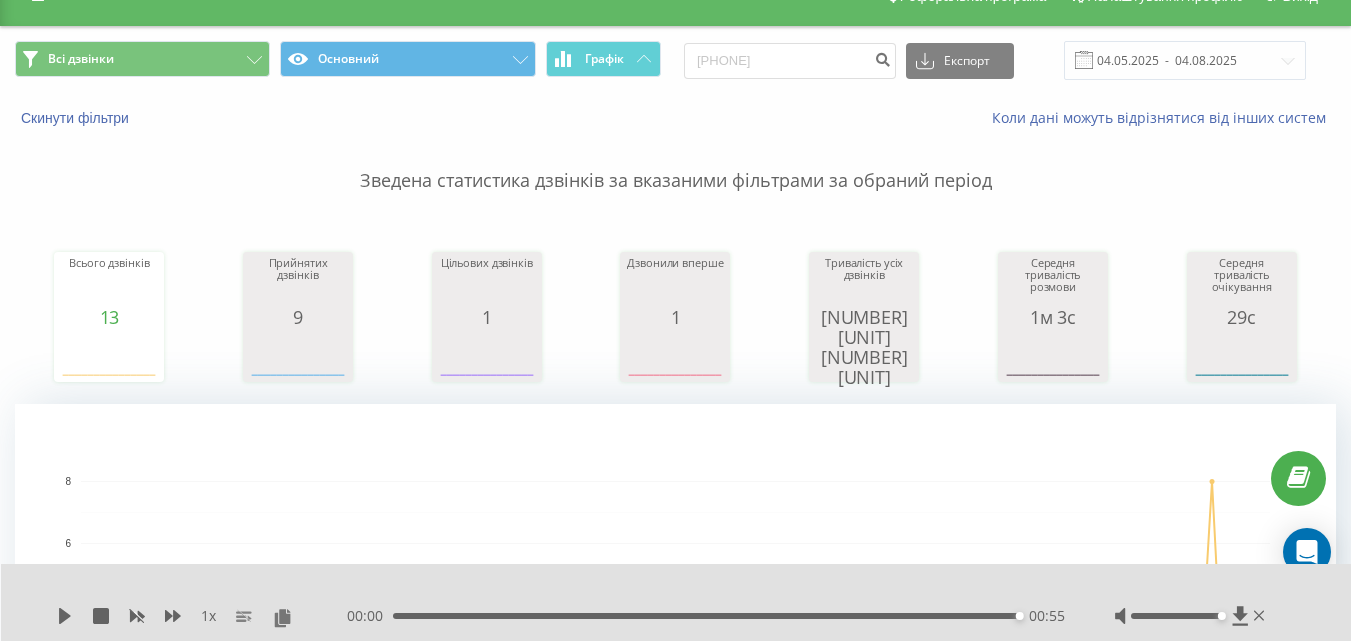 scroll, scrollTop: 0, scrollLeft: 0, axis: both 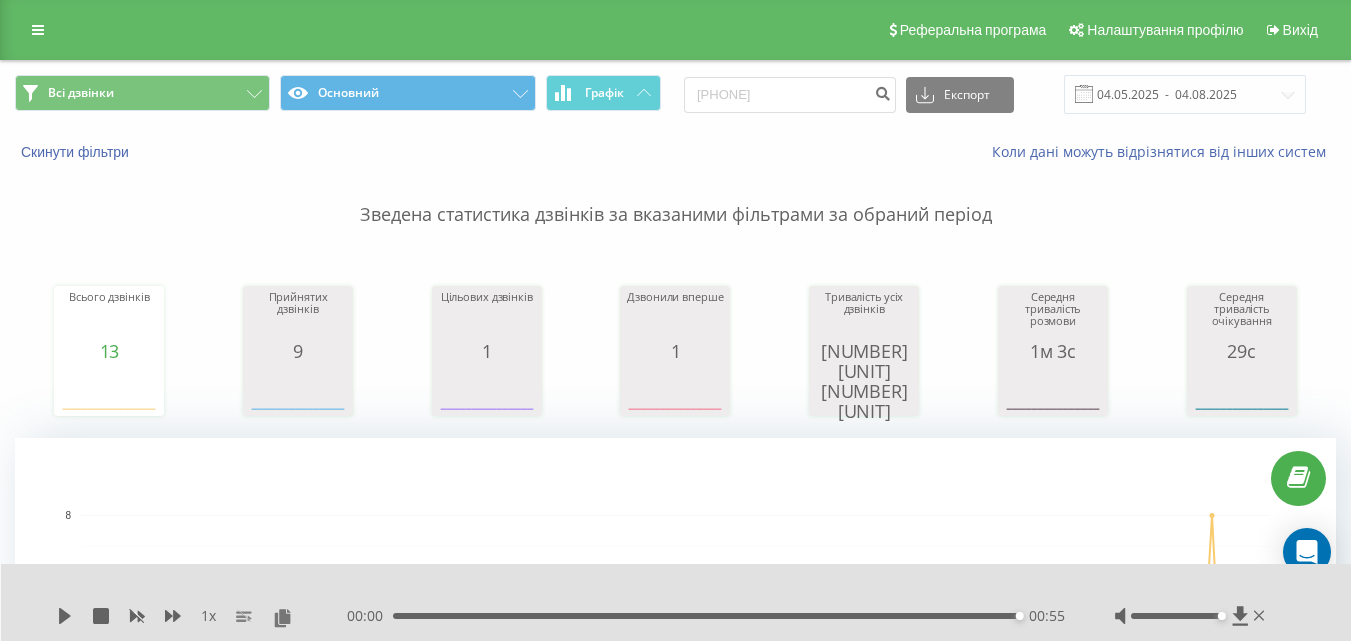 click at bounding box center [38, 30] 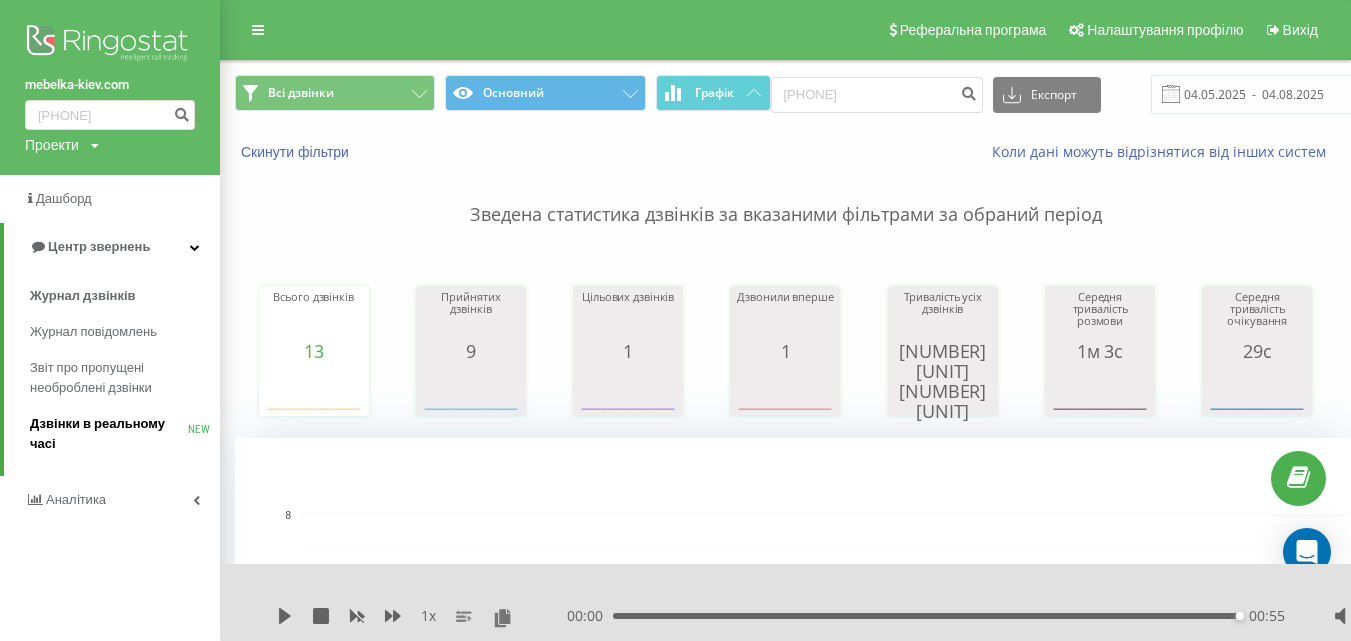 click on "Дзвінки в реальному часі" at bounding box center (109, 434) 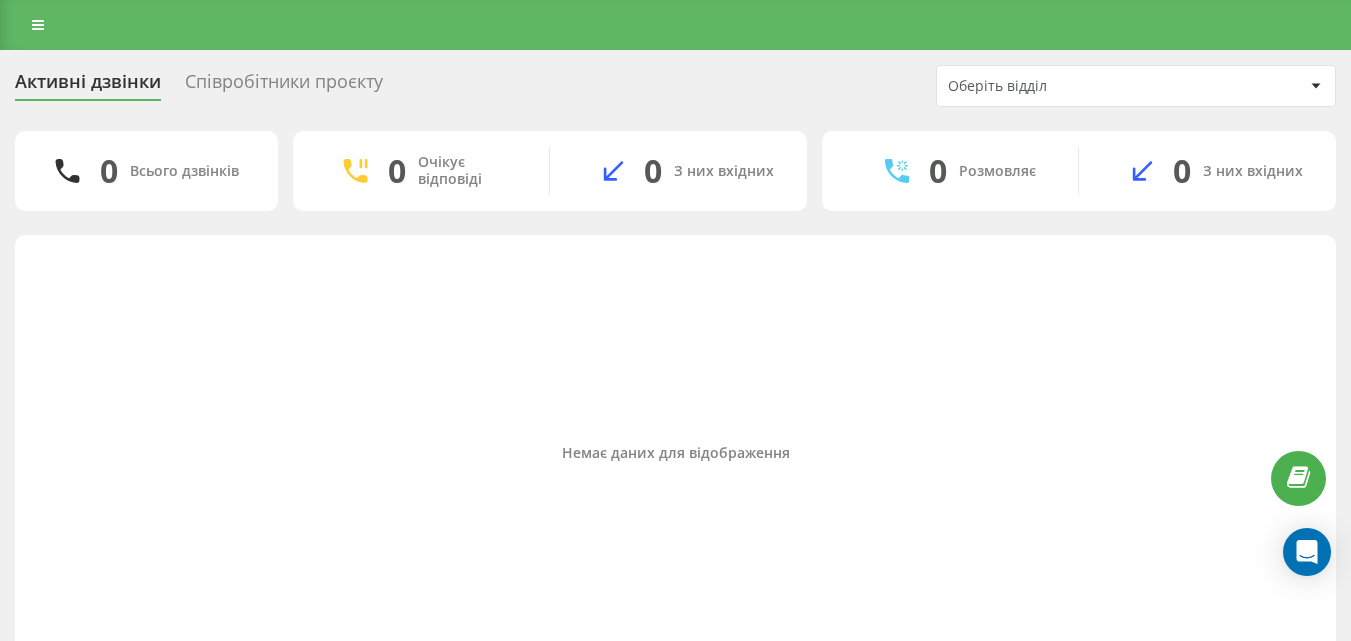 scroll, scrollTop: 0, scrollLeft: 0, axis: both 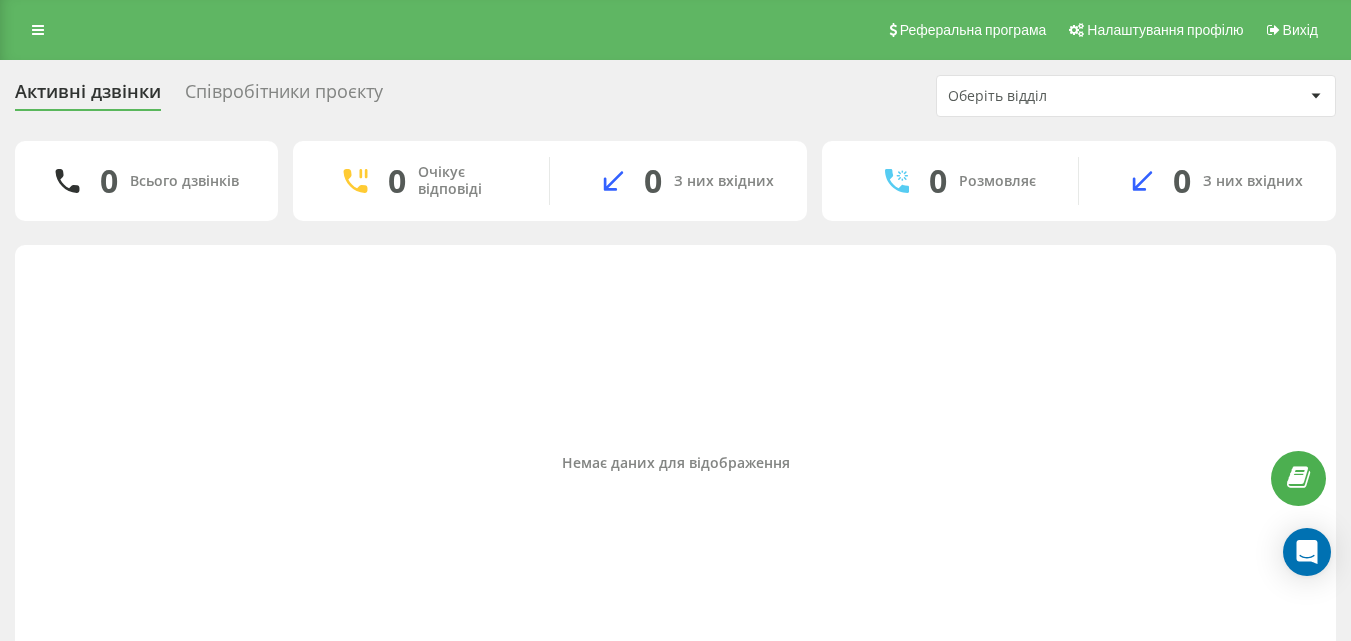 click on "Співробітники проєкту" at bounding box center (284, 96) 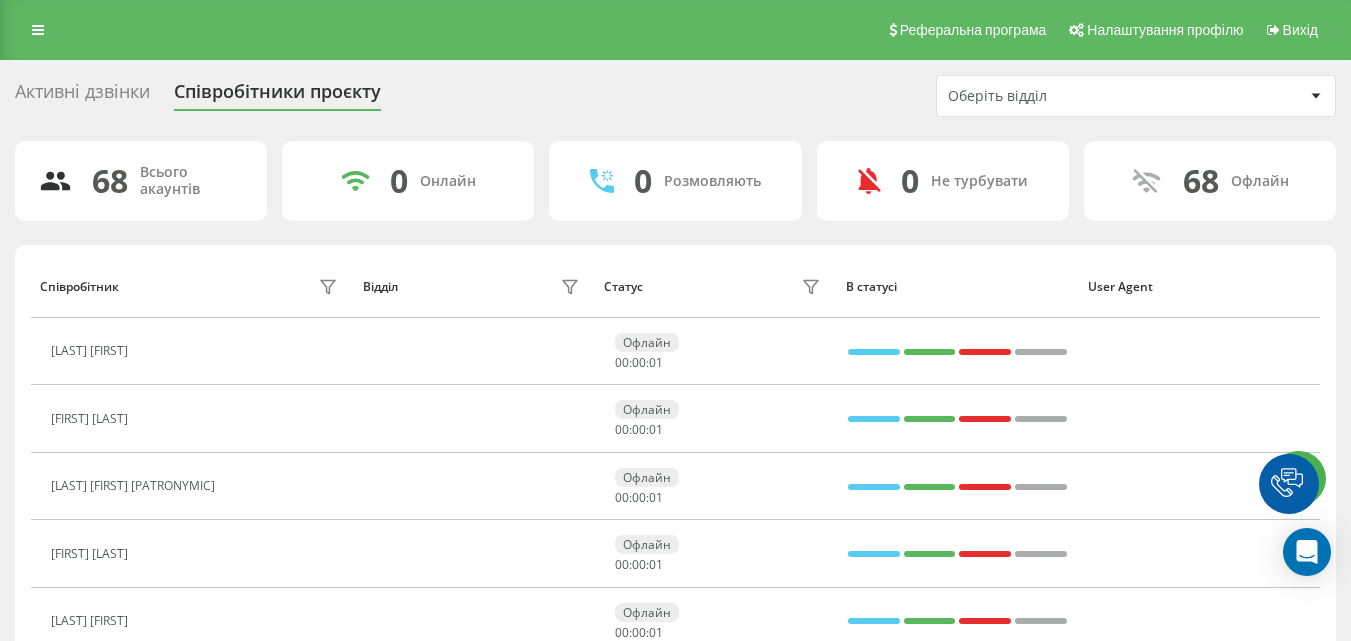 scroll, scrollTop: 0, scrollLeft: 0, axis: both 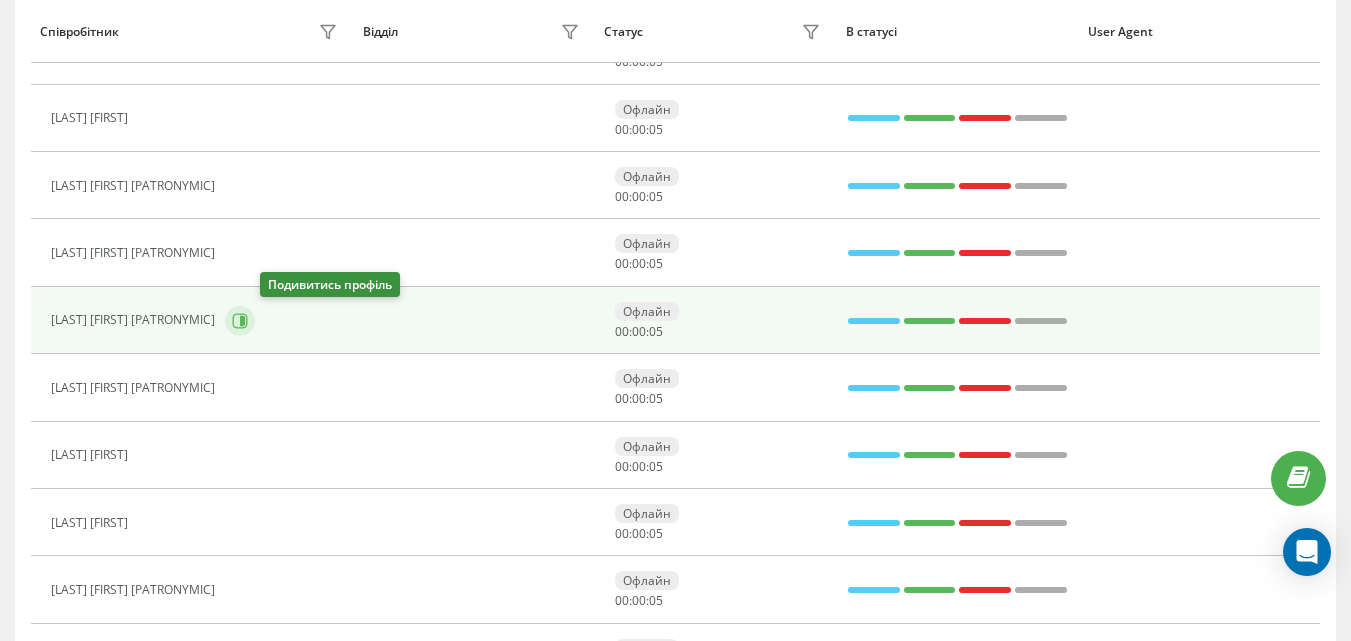 click 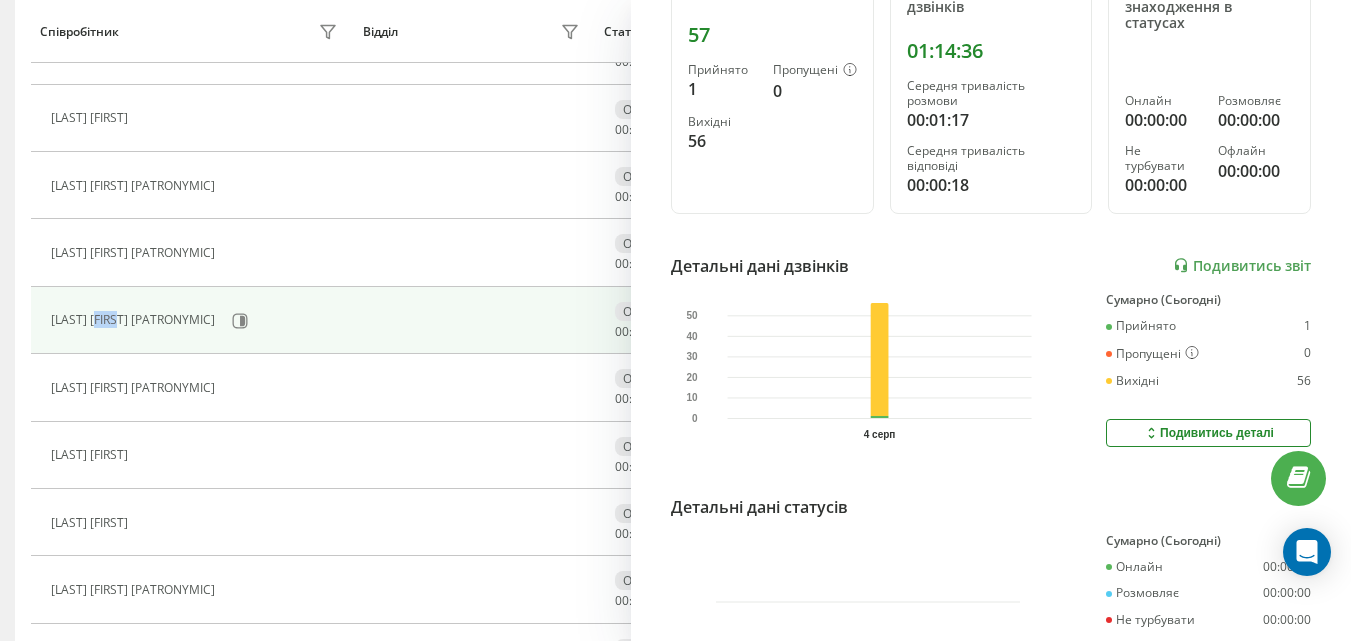 scroll, scrollTop: 300, scrollLeft: 0, axis: vertical 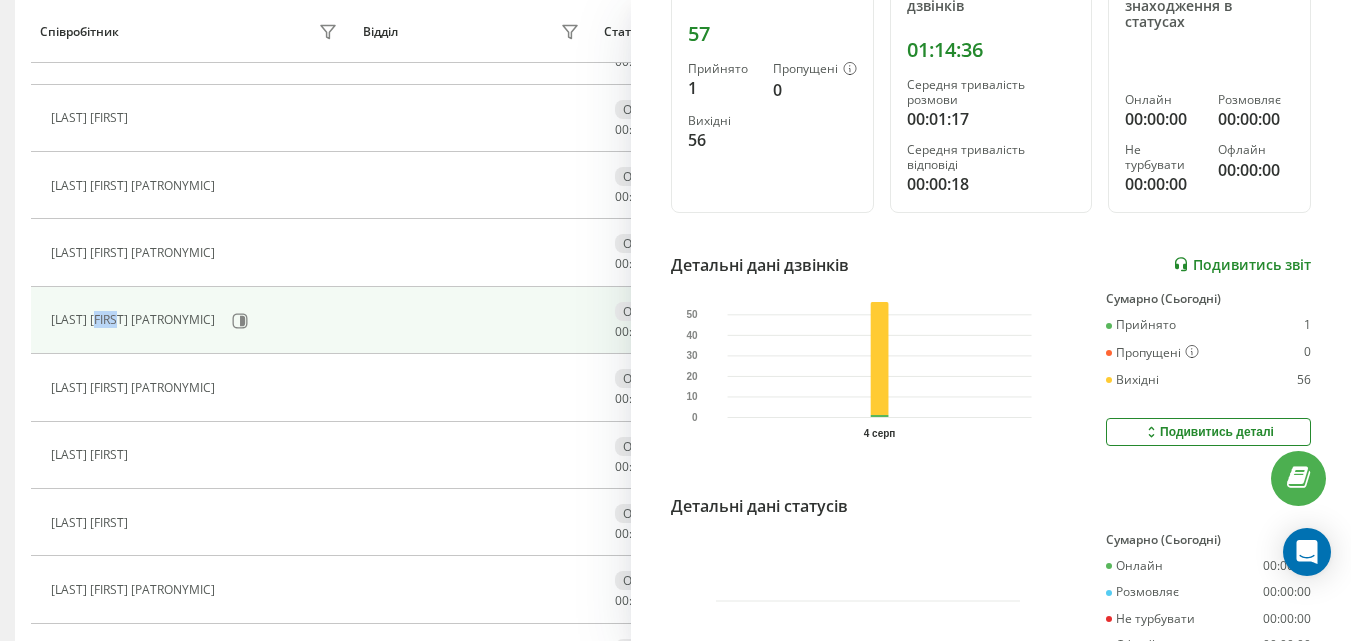 click on "Подивитись звіт" at bounding box center [1242, 264] 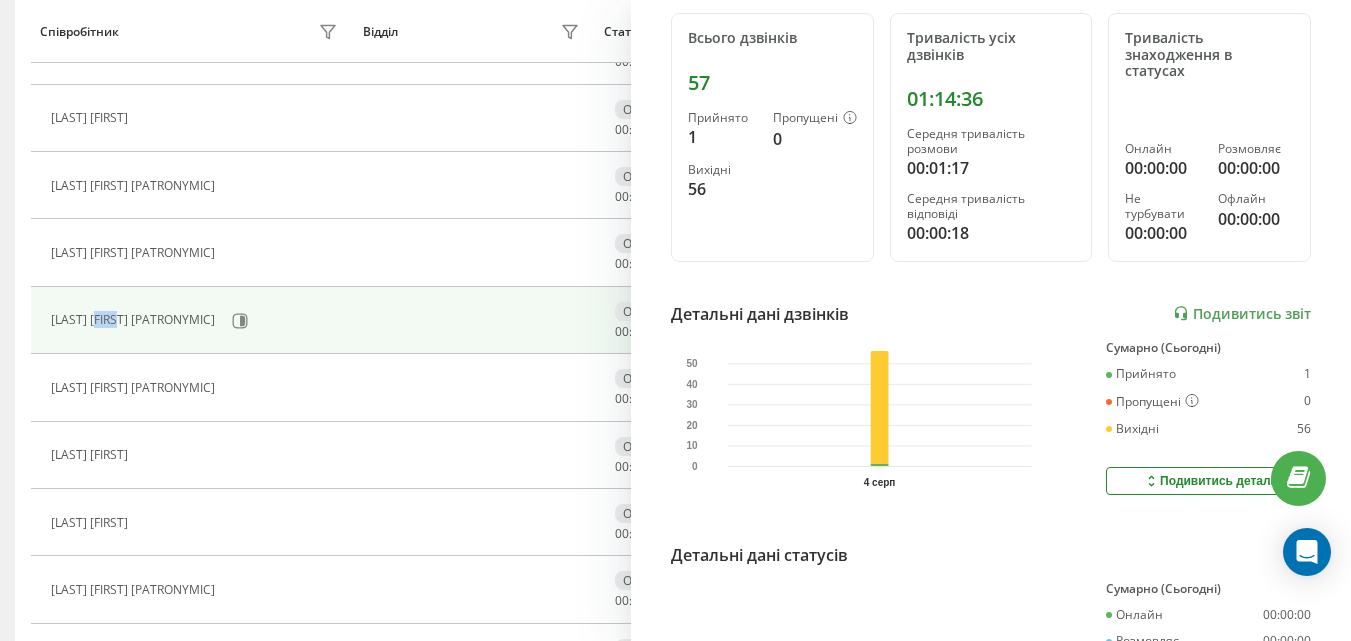 scroll, scrollTop: 0, scrollLeft: 0, axis: both 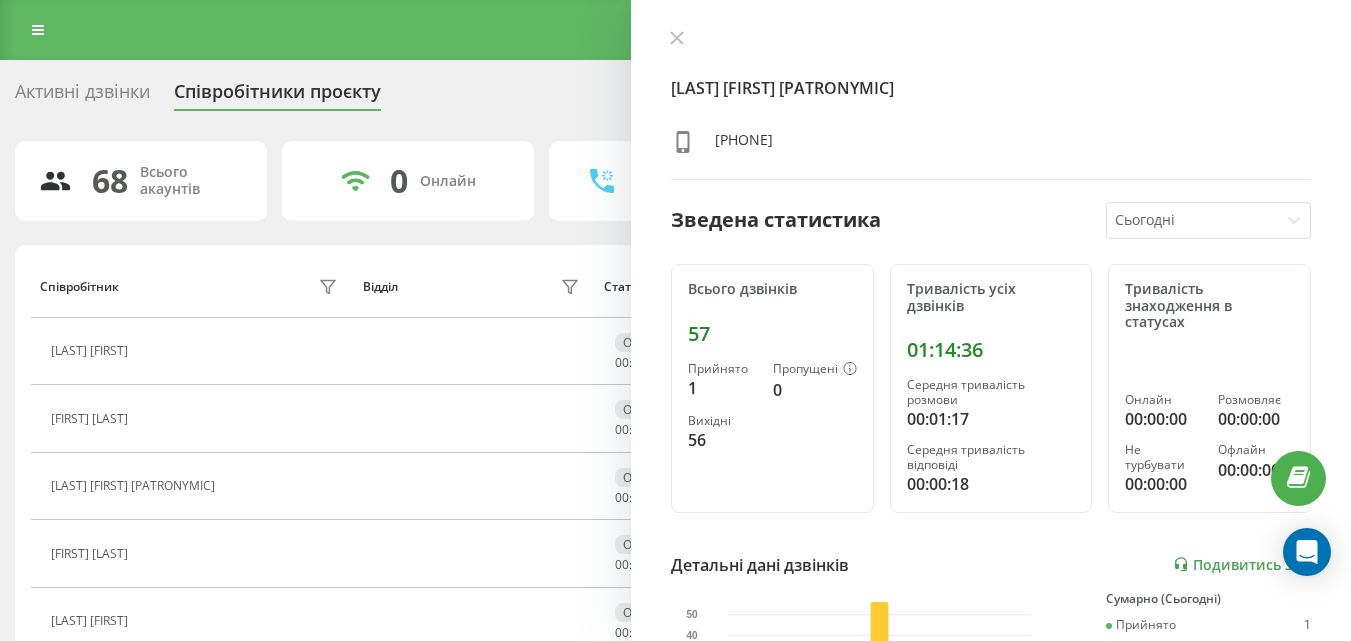 click on "Фесенко Костянтин Миколайович +380632878986 Зведена статистика Сьогодні Всього дзвінків 57 Прийнято 1 Пропущені 0 Вихідні 56 Тривалість усіх дзвінків 01:14:36 Середня тривалість розмови 00:01:17 Середня тривалість відповіді 00:00:18 Тривалість знаходження в статусах Онлайн 00:00:00 Розмовляє 00:00:00 Не турбувати 00:00:00 Офлайн 00:00:00 Детальні дані дзвінків Подивитись звіт 4 серп 0 10 20 30 40 50 Сумарно (Сьогодні) Прийнято 1 Пропущені 0 Вихідні 56   Подивитись деталі Детальні дані статусів 4 серп Сумарно (Сьогодні) Онлайн 00:00:00 Розмовляє 00:00:00 Не турбувати 00:00:00 Офлайн 00:00:00   Подивитись деталі" at bounding box center [991, 320] 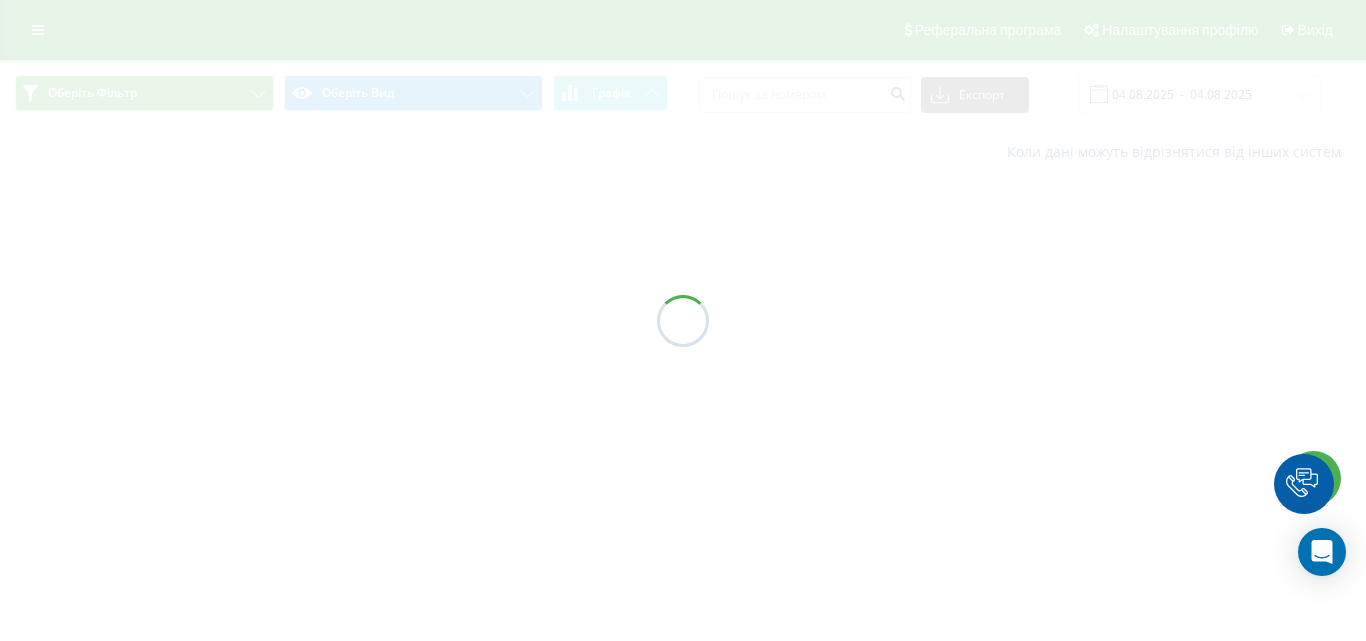 scroll, scrollTop: 0, scrollLeft: 0, axis: both 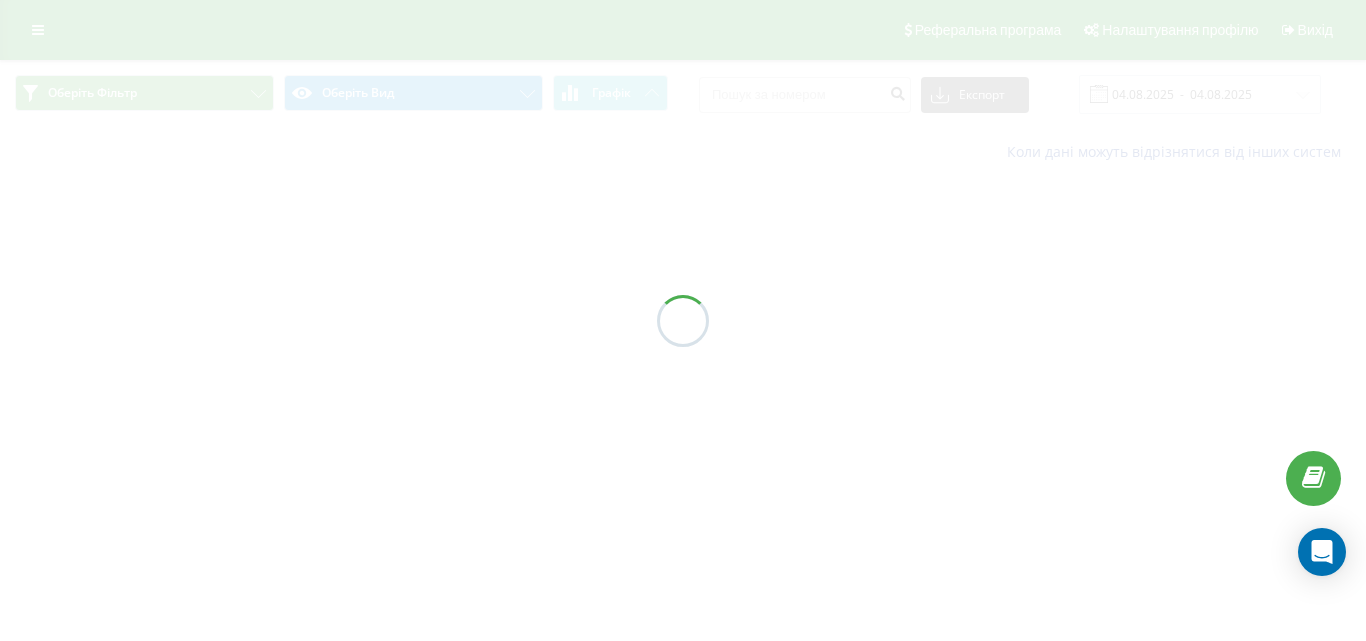 type on "[DATE]  -  [DATE]" 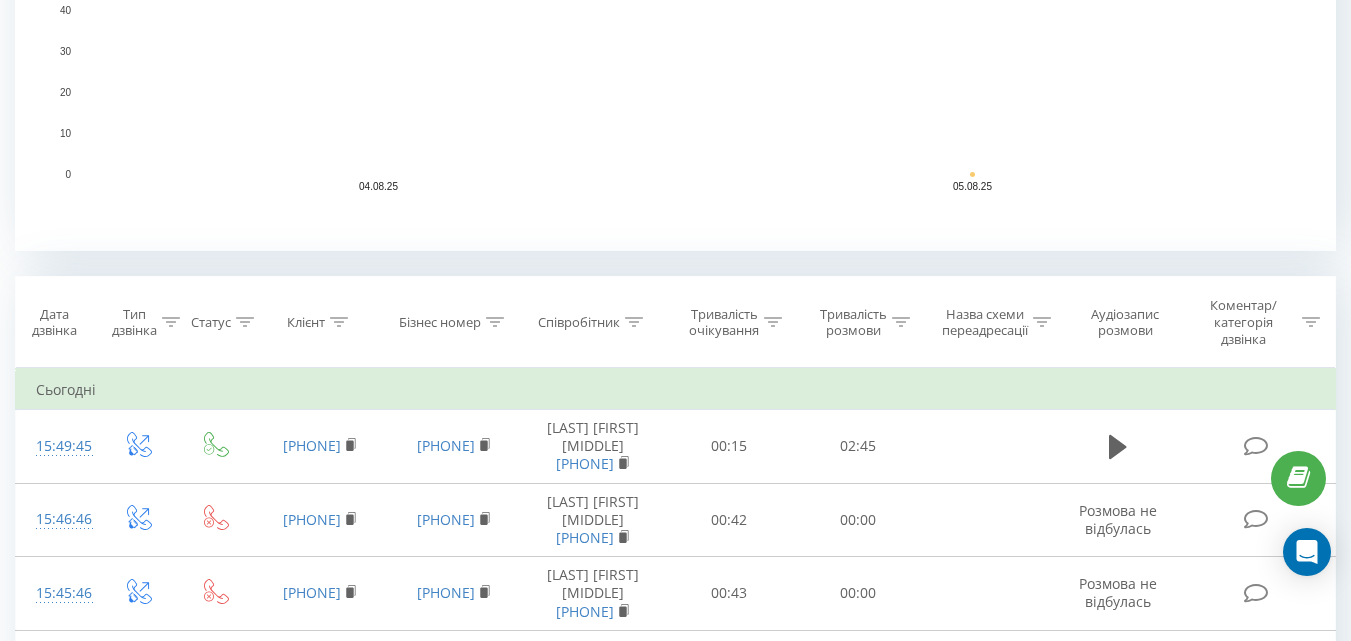 scroll, scrollTop: 800, scrollLeft: 0, axis: vertical 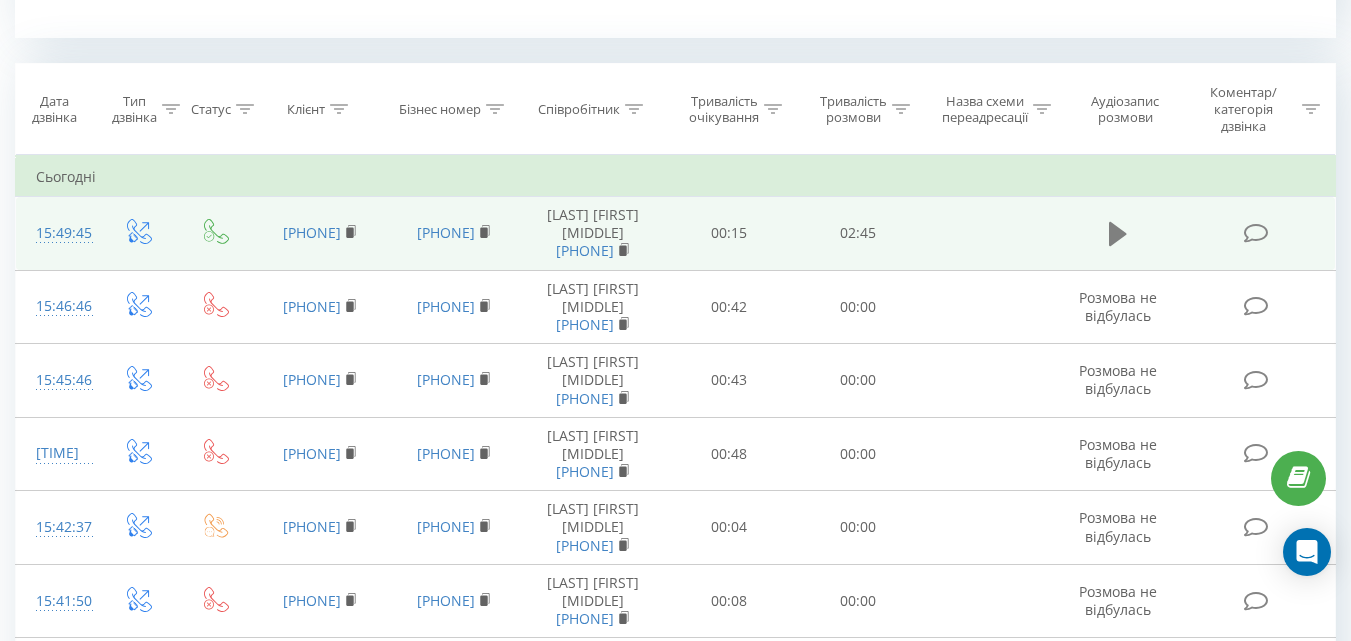click at bounding box center (1118, 234) 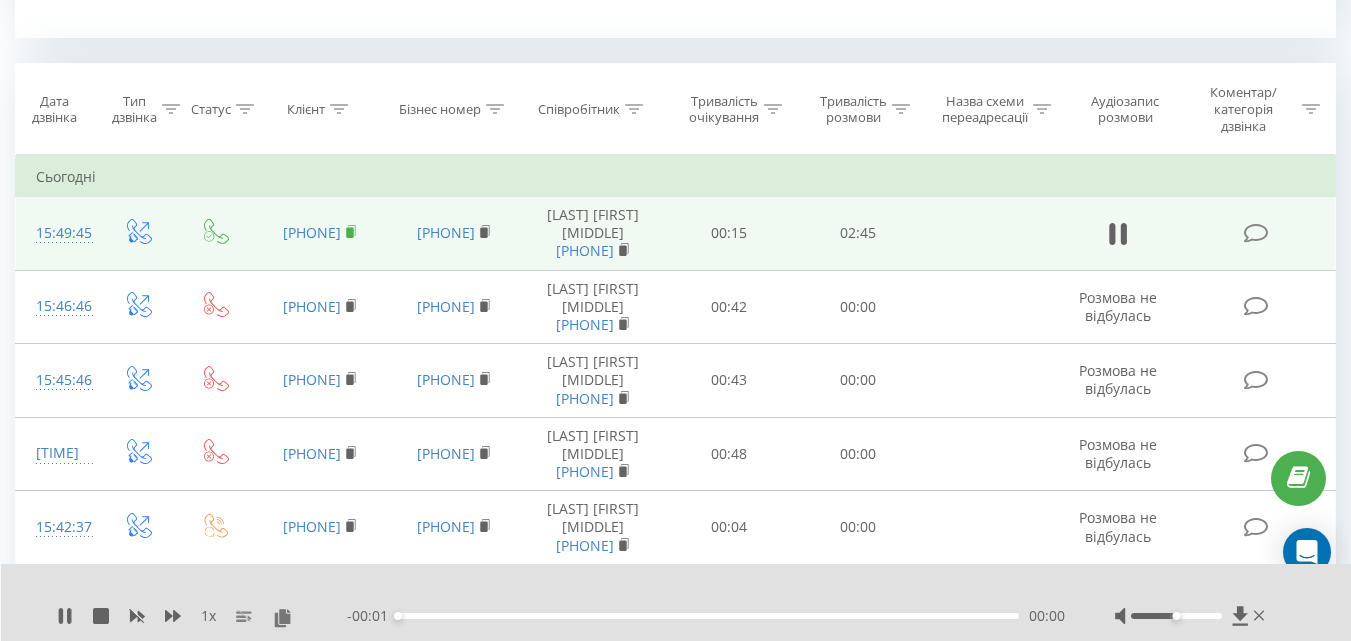 click 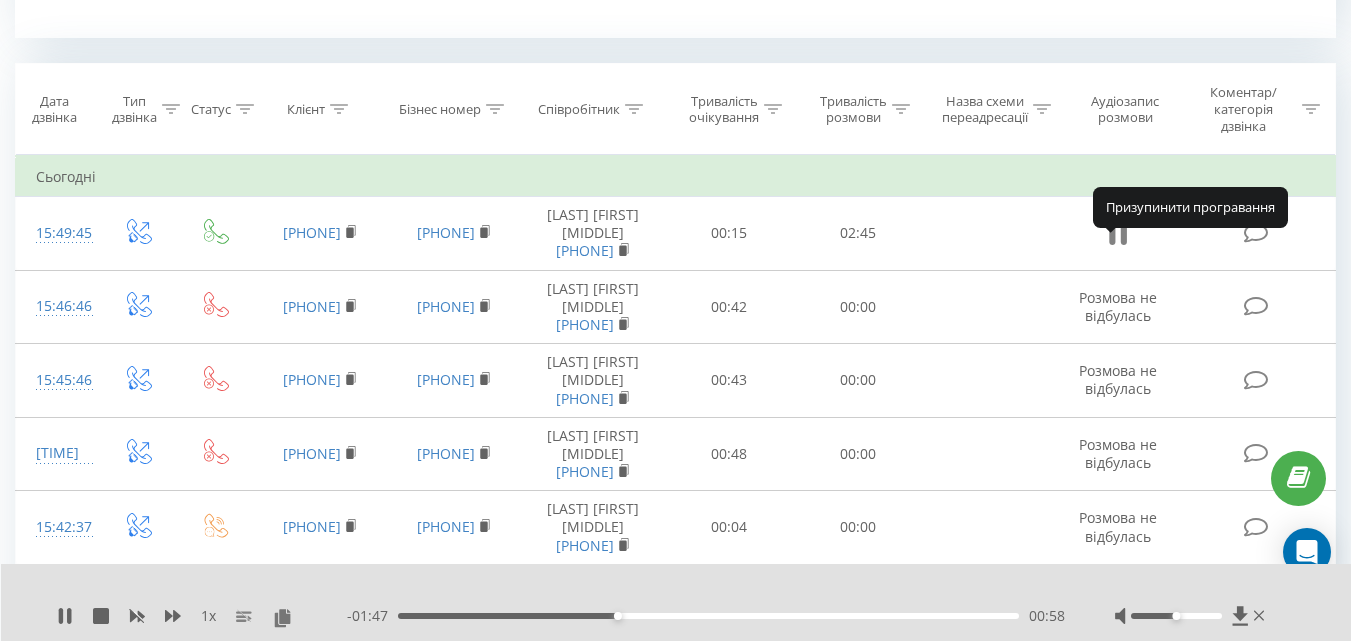 click 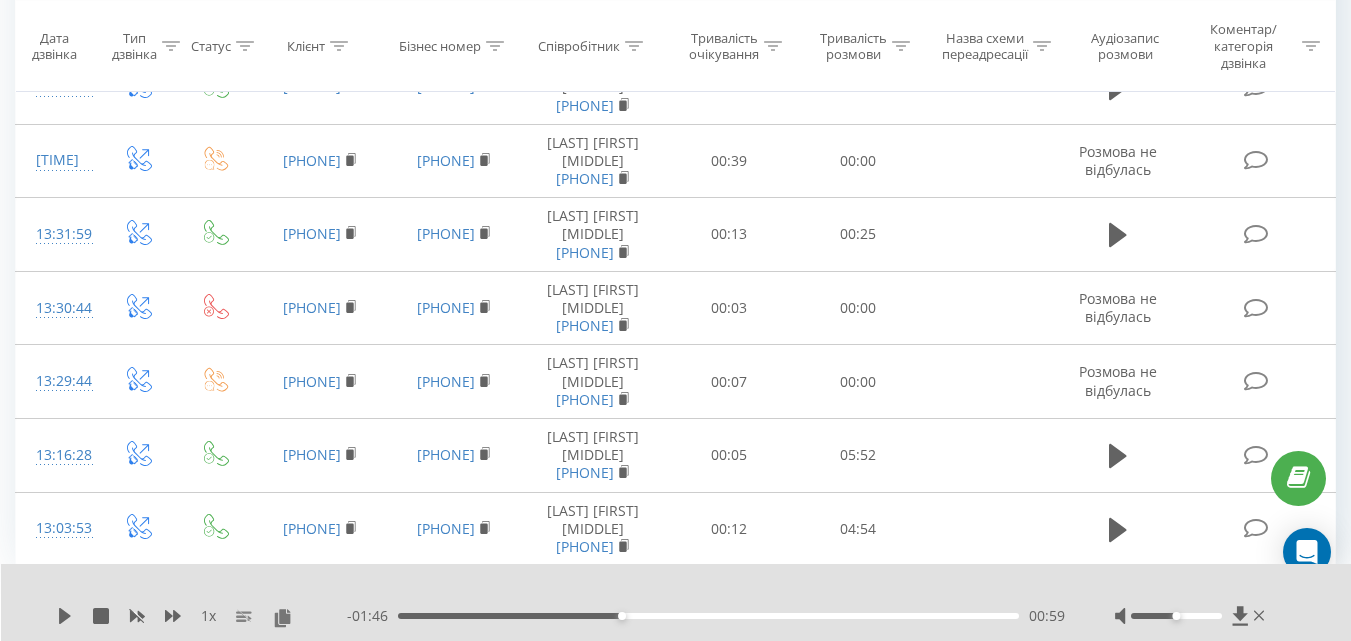 scroll, scrollTop: 2700, scrollLeft: 0, axis: vertical 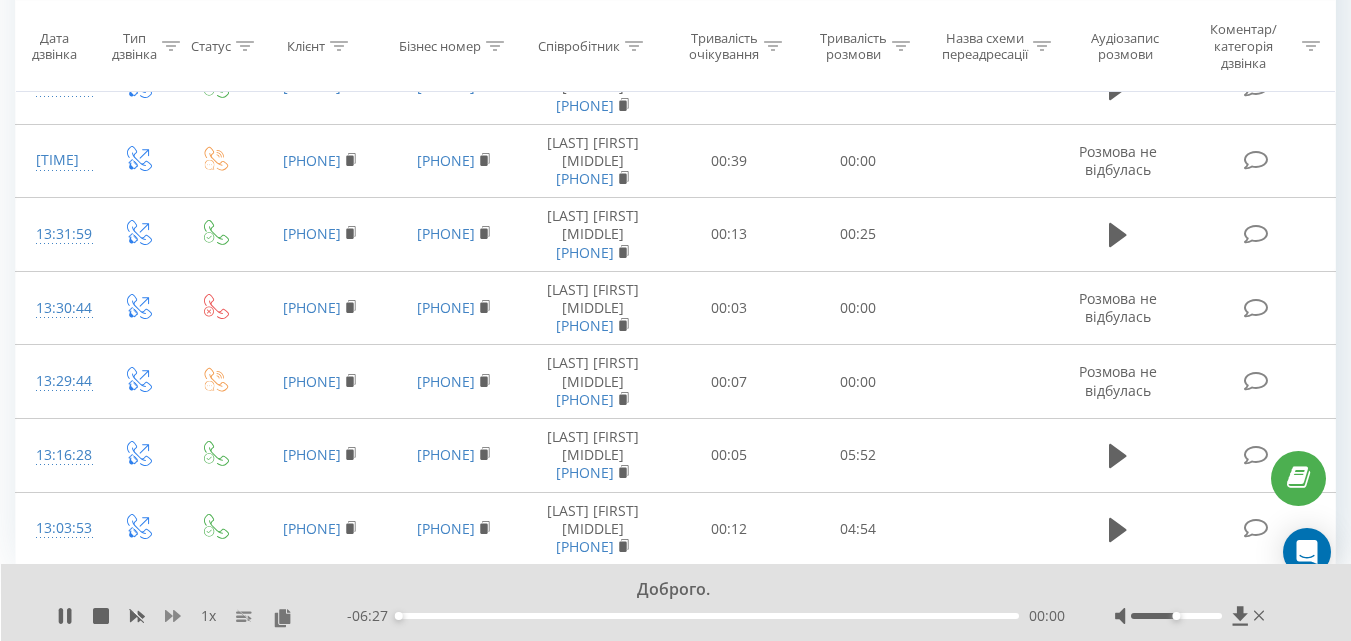 click 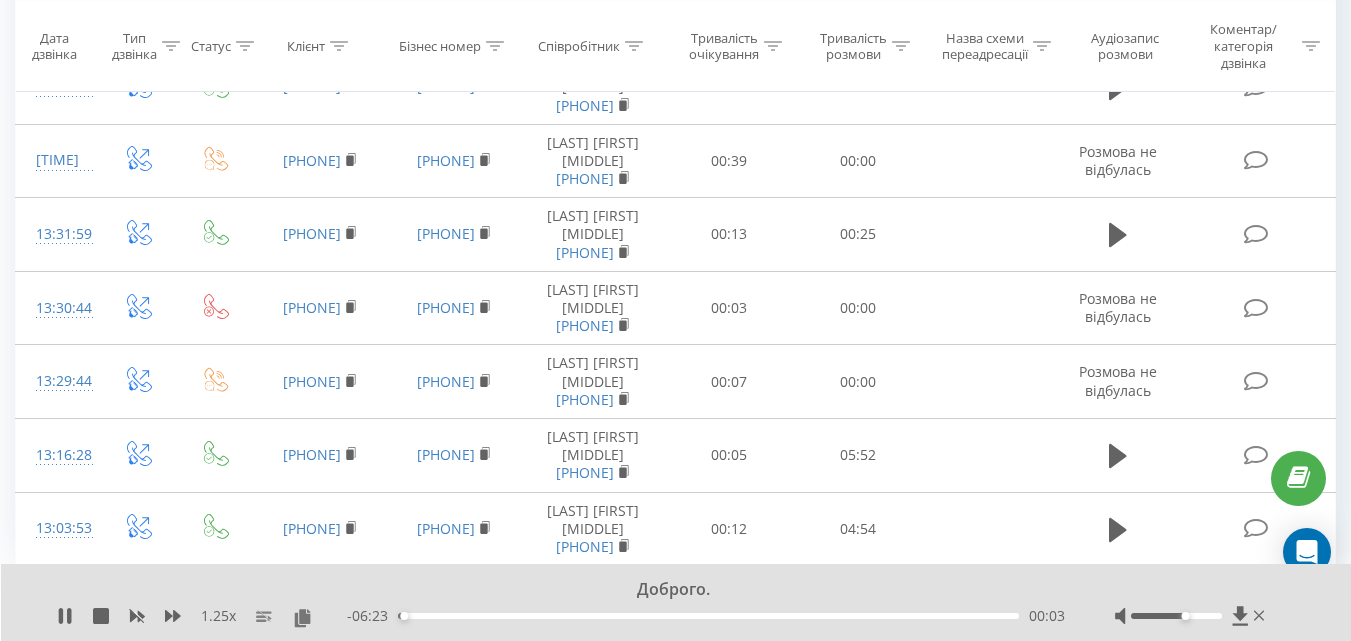 click at bounding box center [1176, 616] 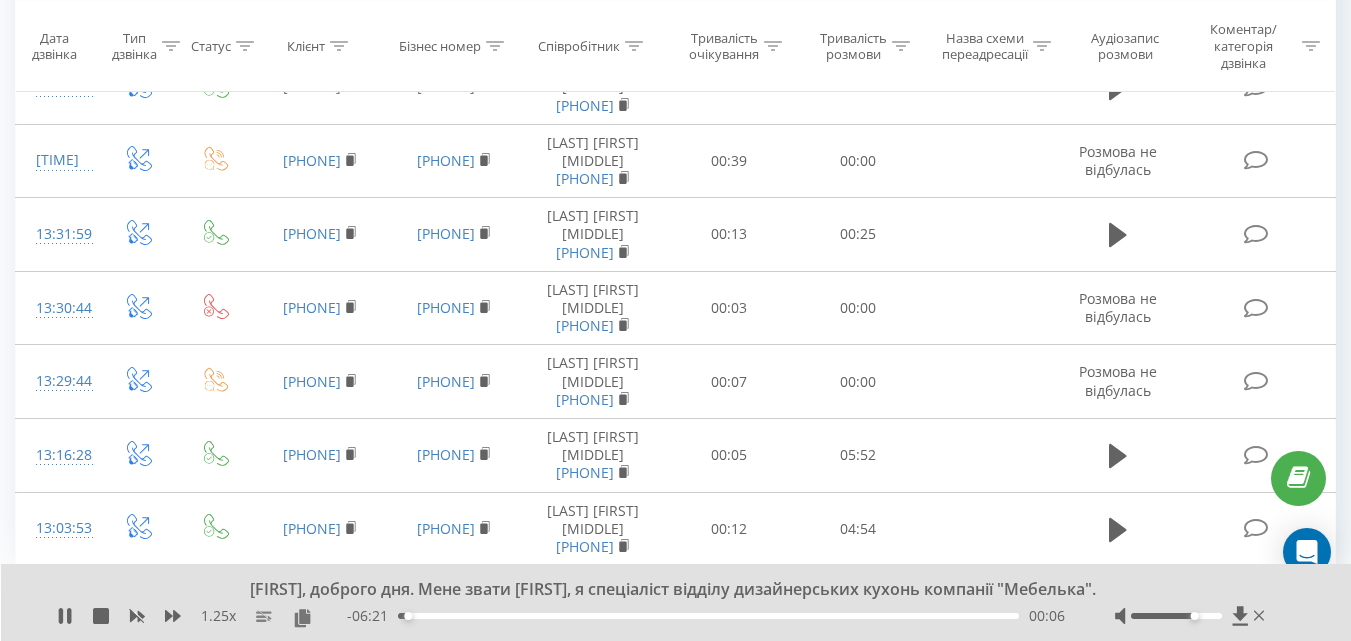 click 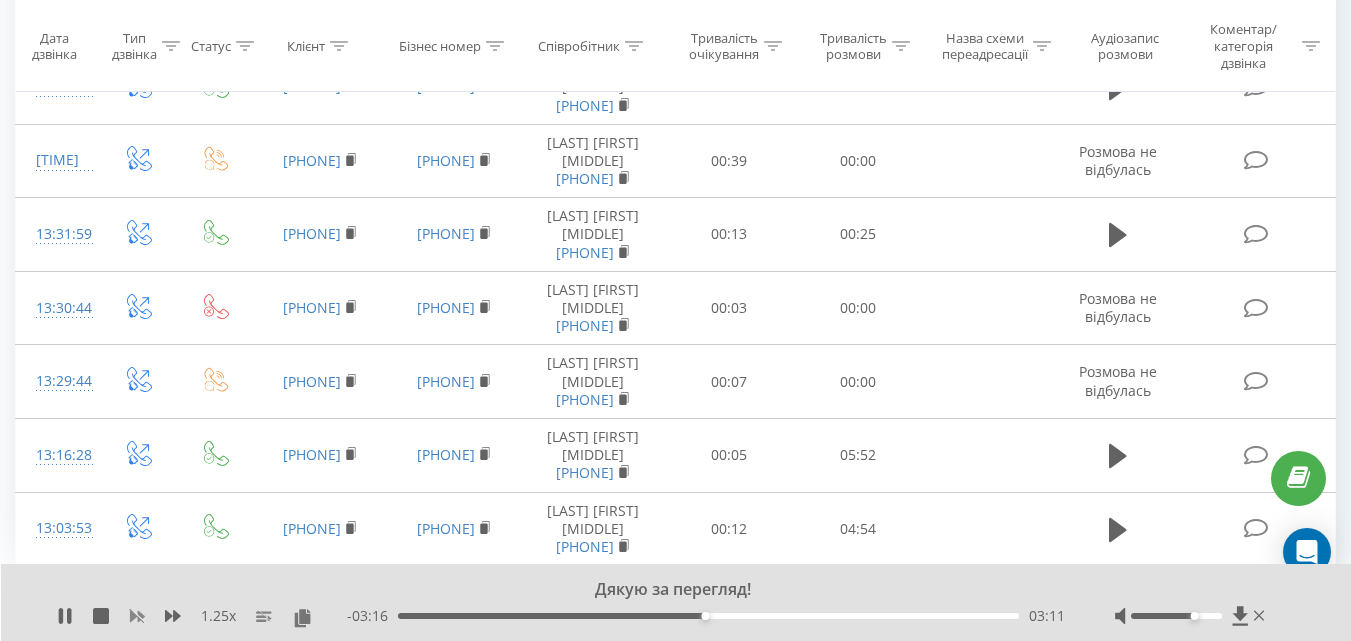 click 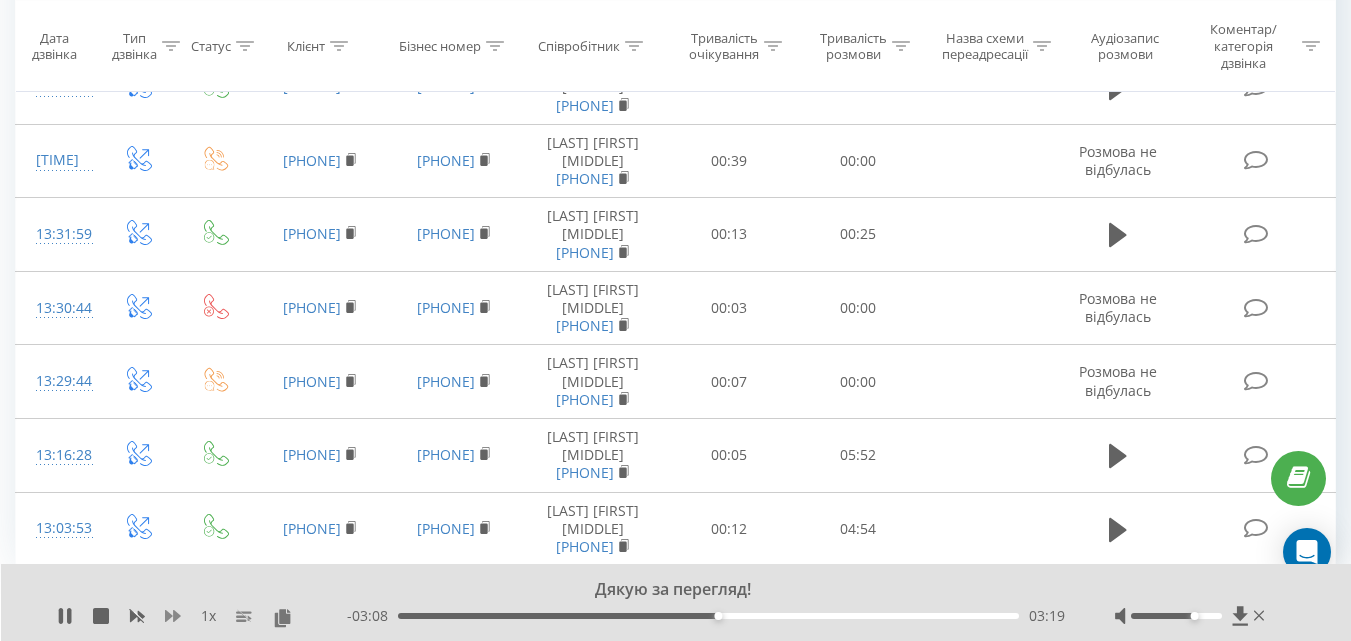 click 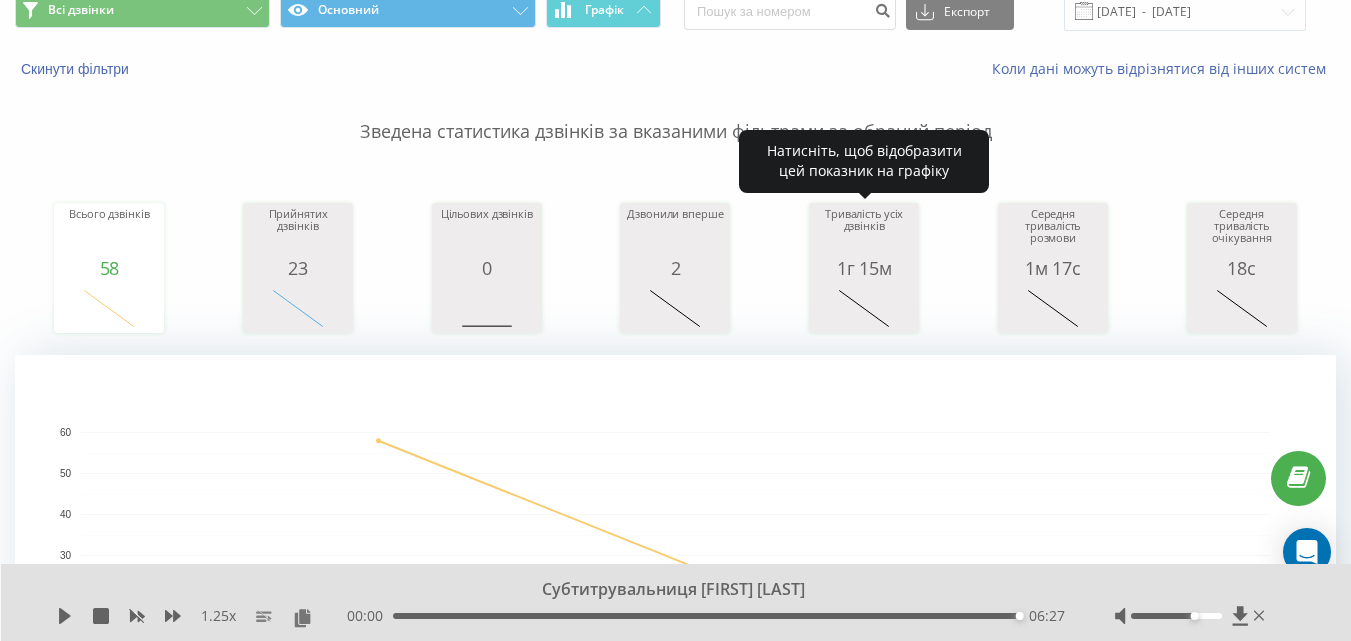 scroll, scrollTop: 0, scrollLeft: 0, axis: both 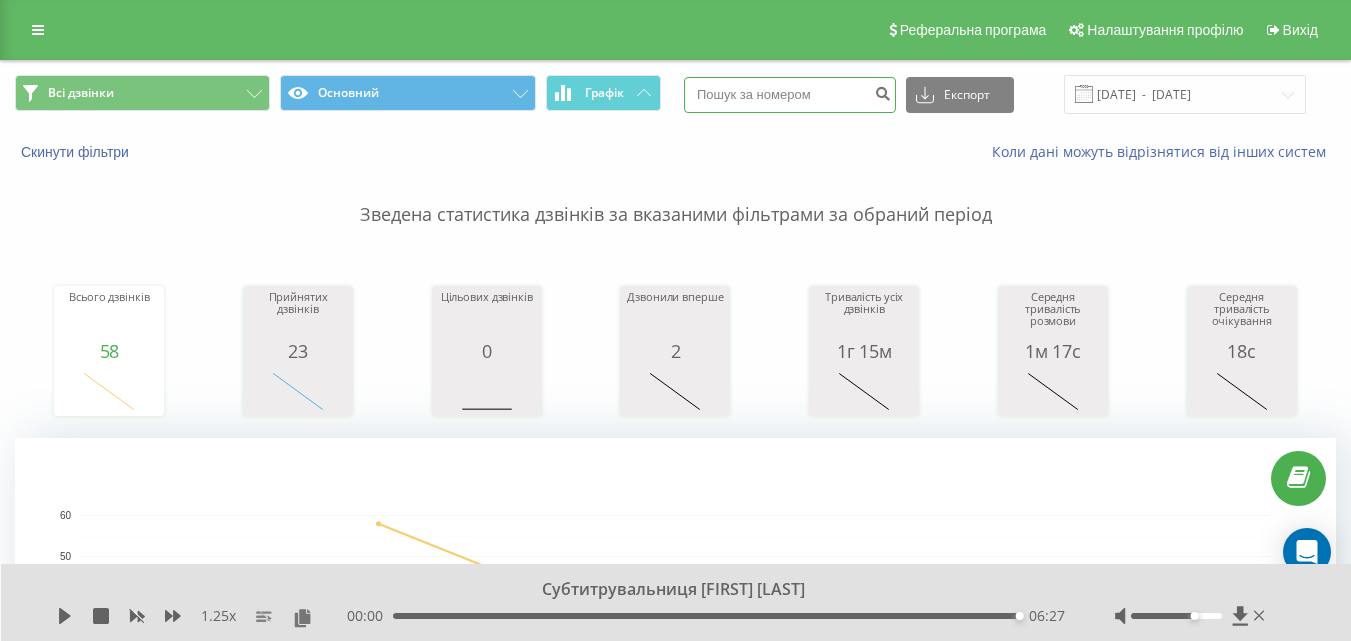 click at bounding box center (790, 95) 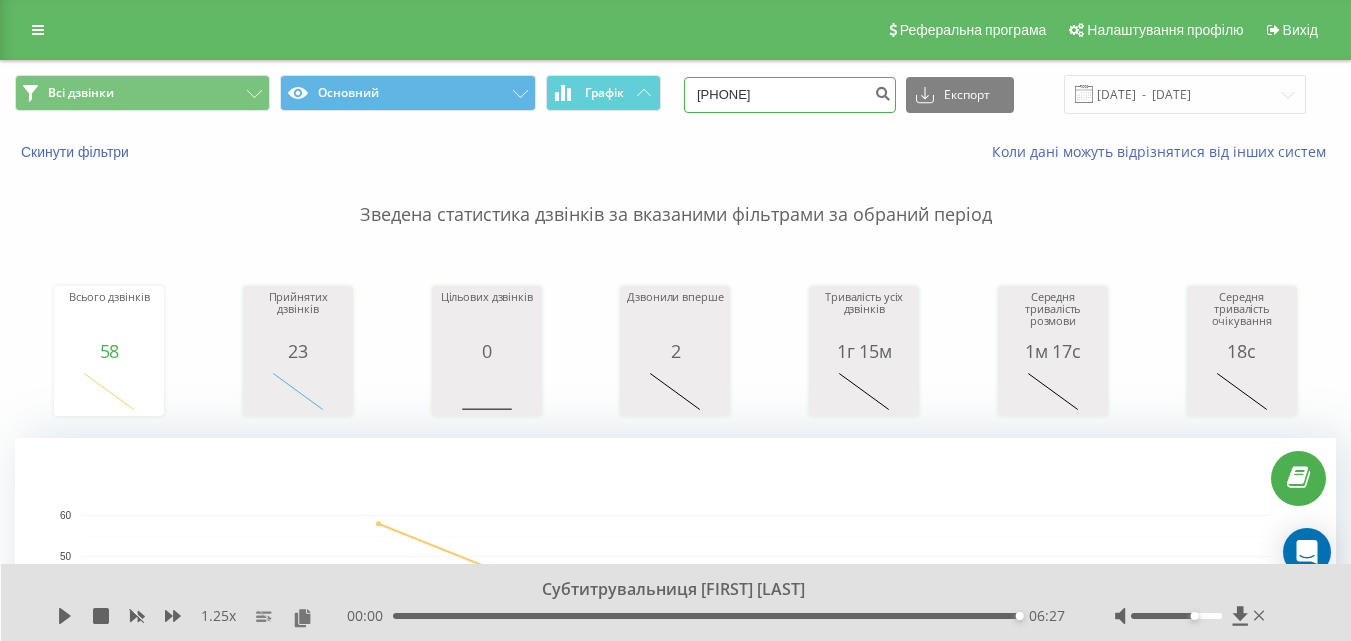 type on "0675559365" 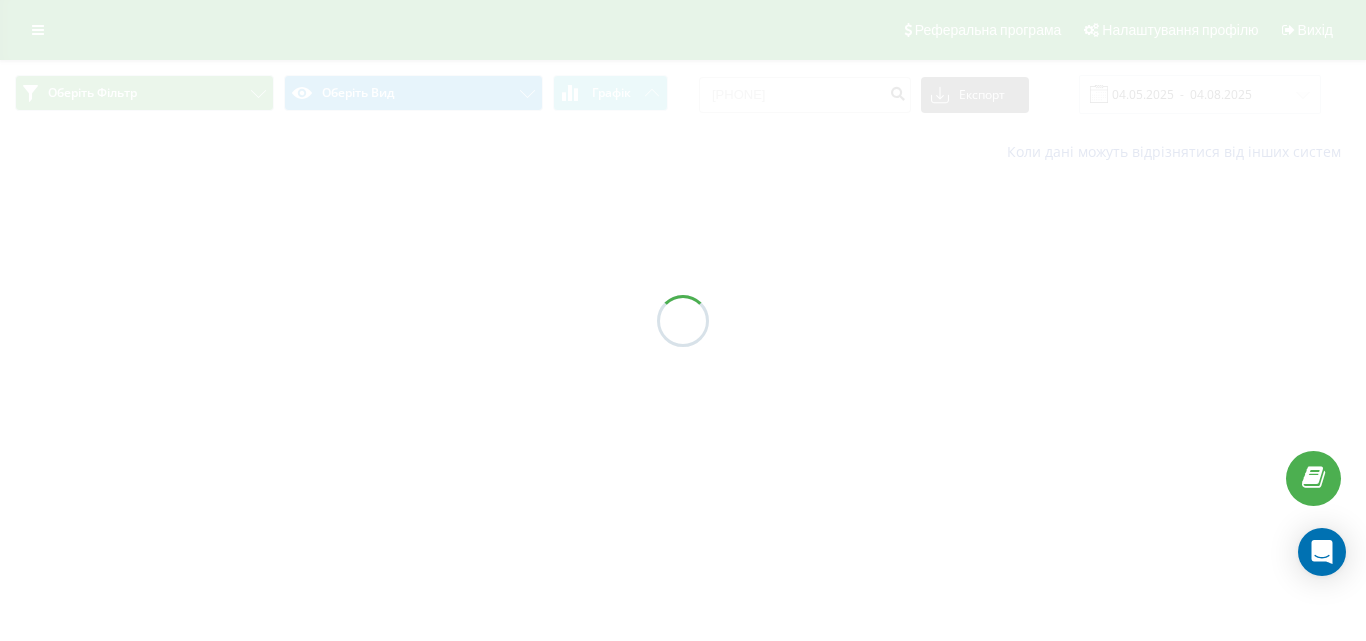 scroll, scrollTop: 0, scrollLeft: 0, axis: both 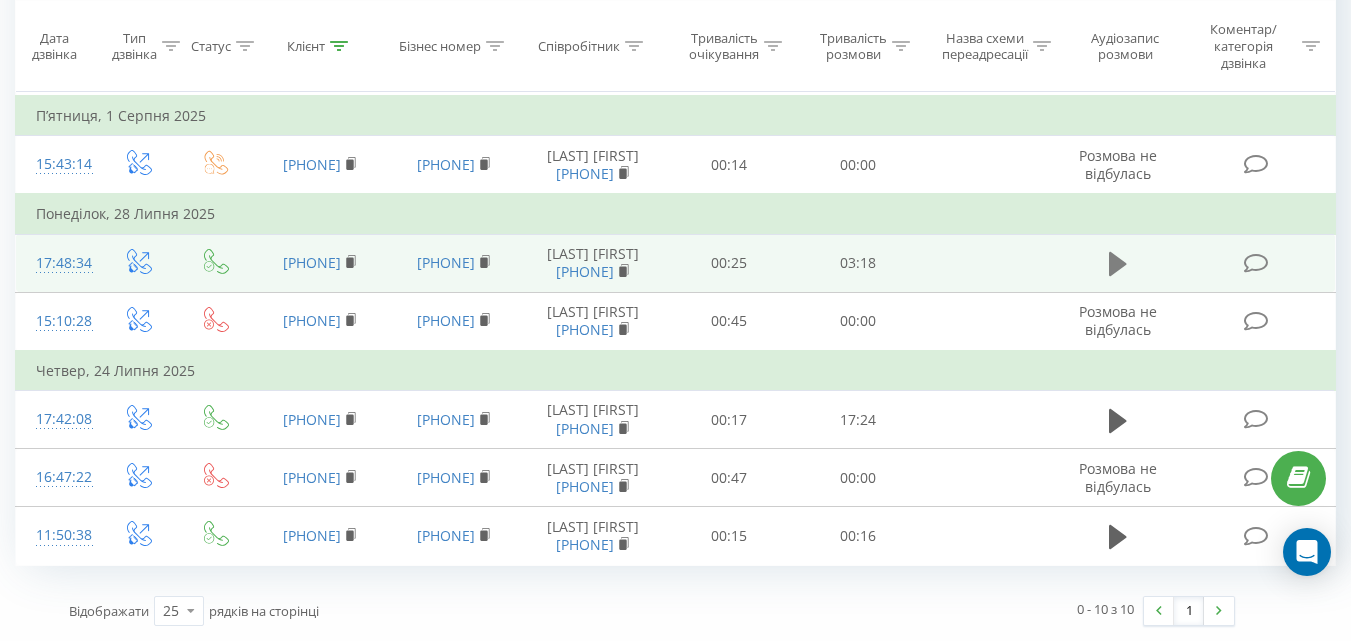 click 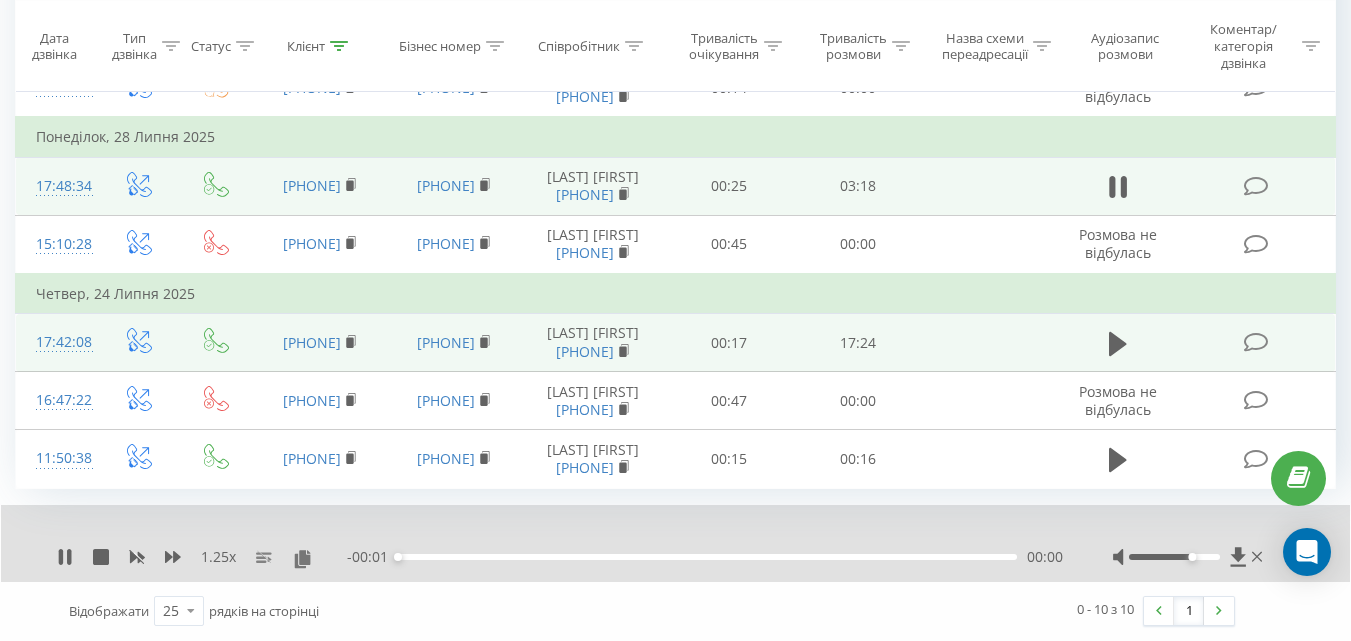 scroll, scrollTop: 1441, scrollLeft: 0, axis: vertical 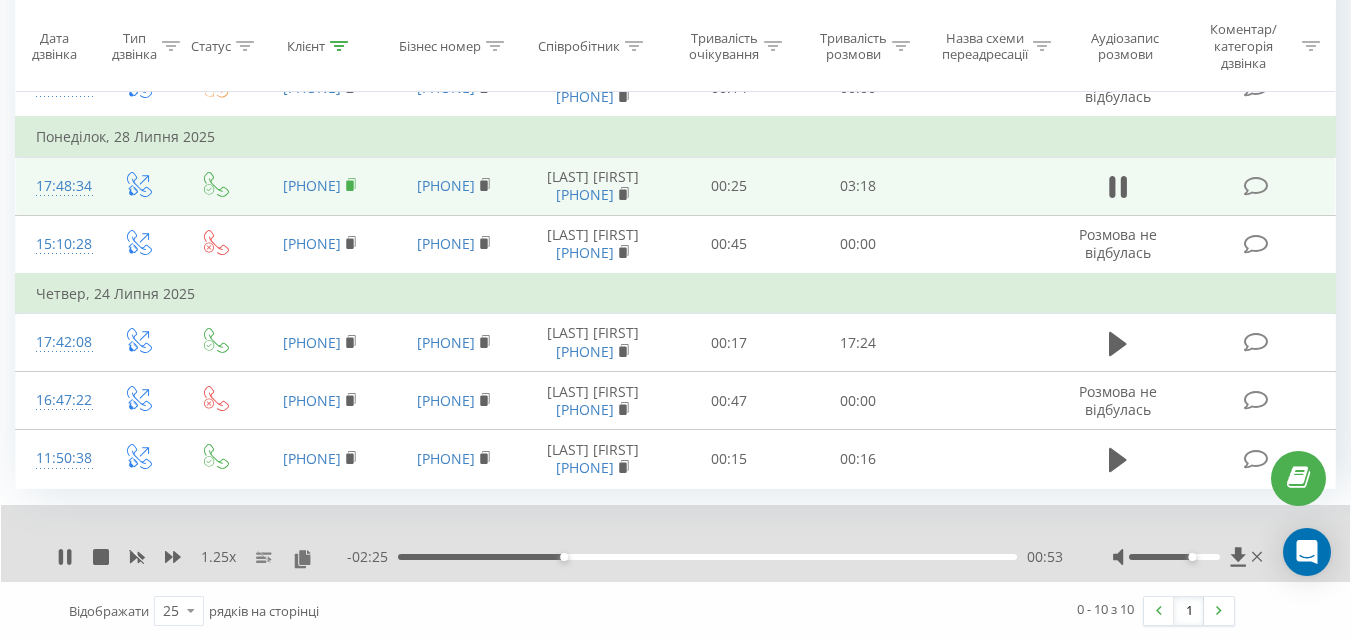 click 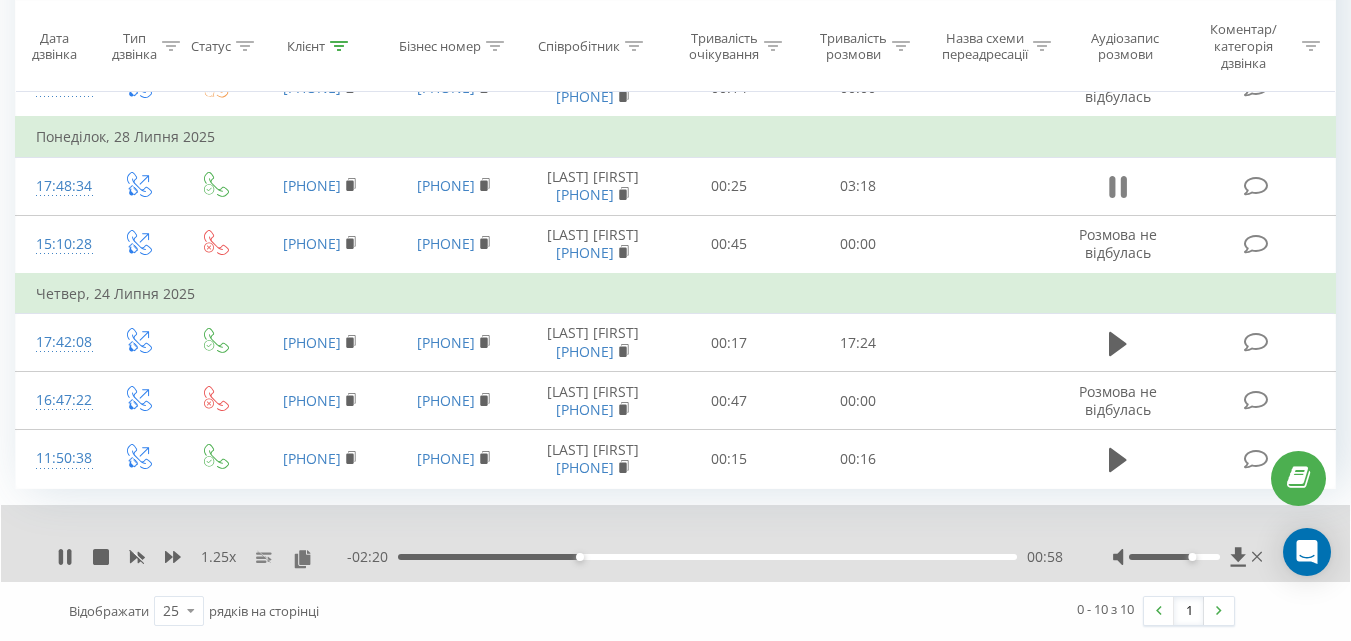 click 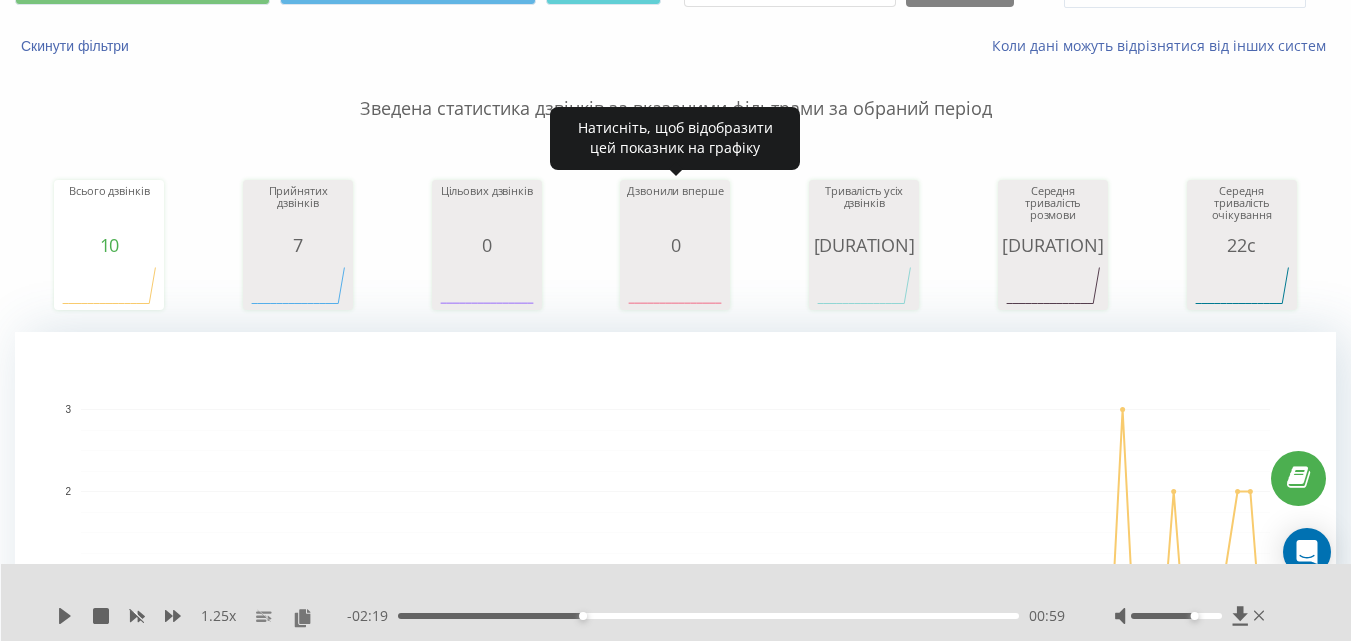 scroll, scrollTop: 0, scrollLeft: 0, axis: both 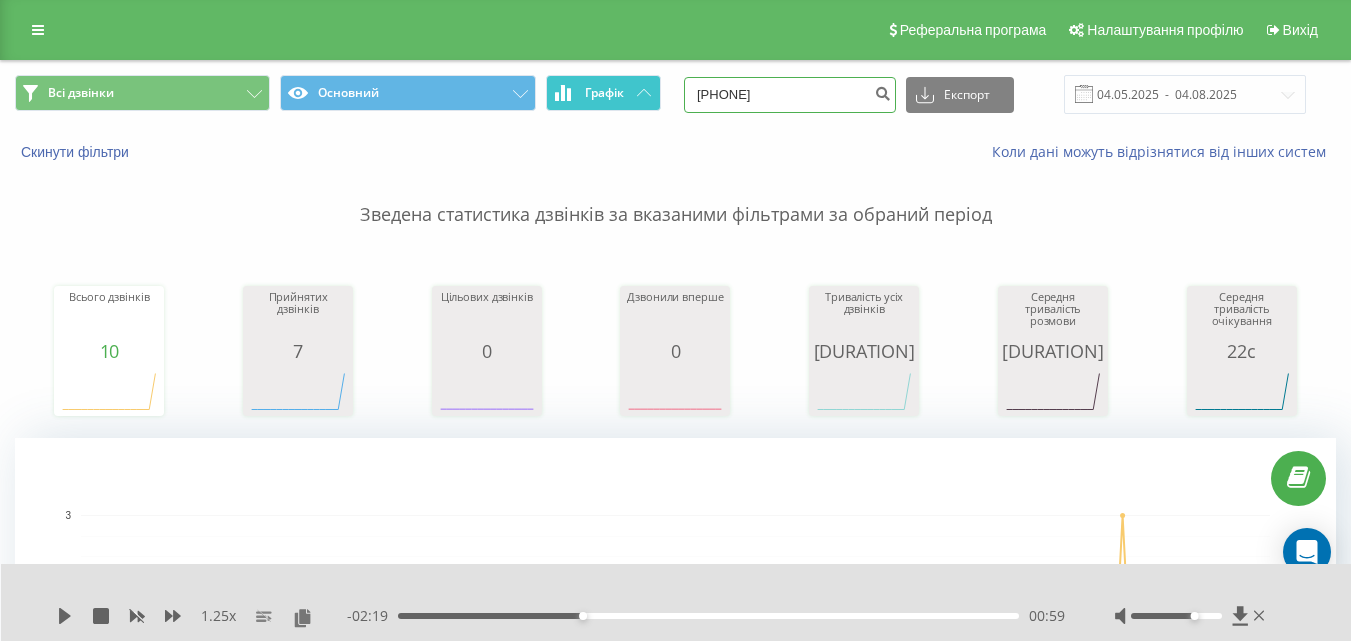 drag, startPoint x: 824, startPoint y: 109, endPoint x: 585, endPoint y: 106, distance: 239.01883 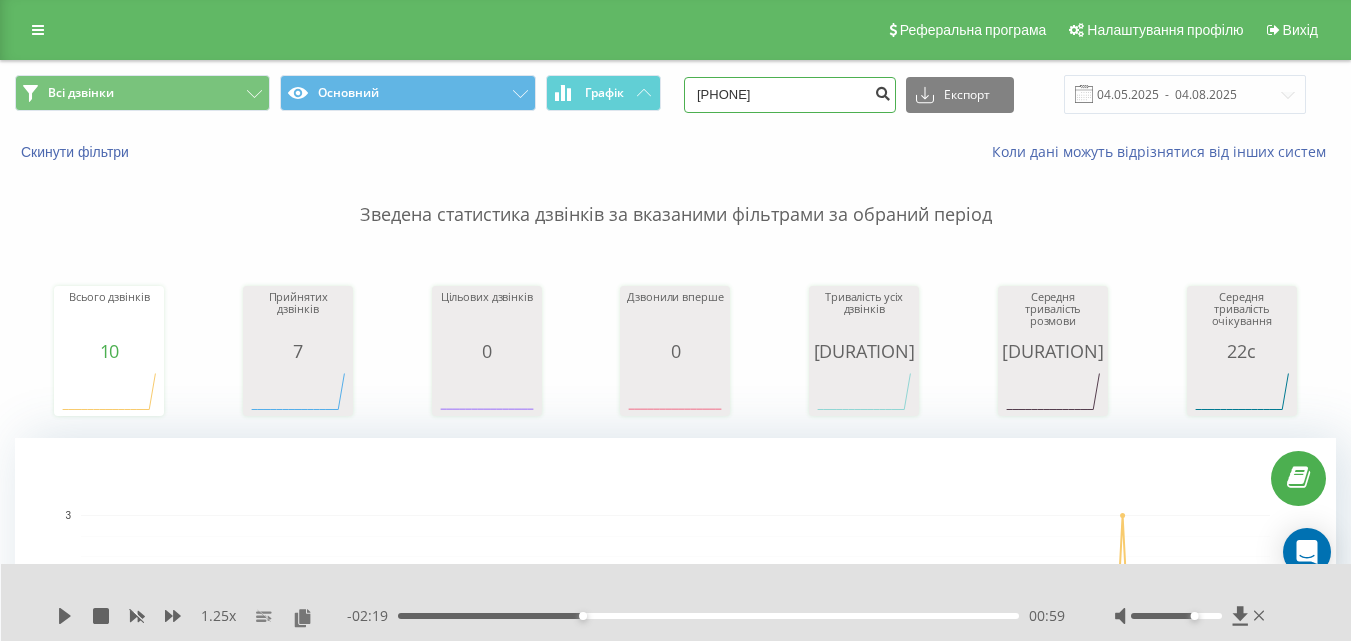 paste on "935146860" 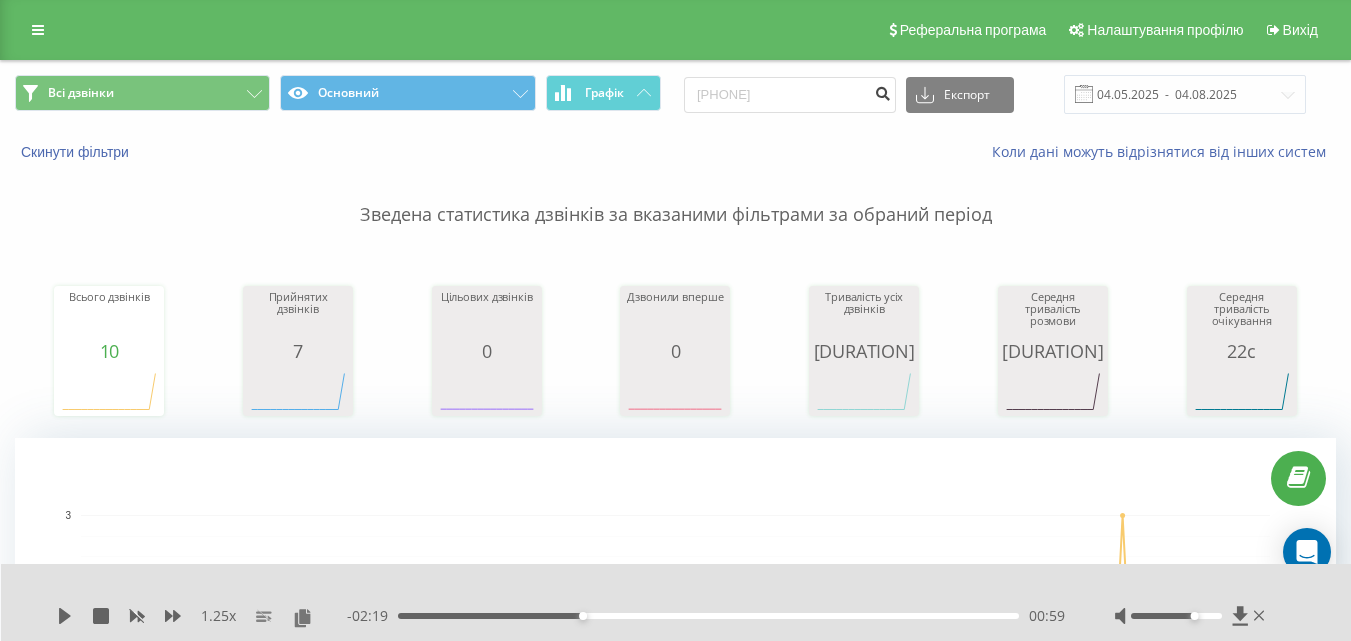 click at bounding box center (882, 95) 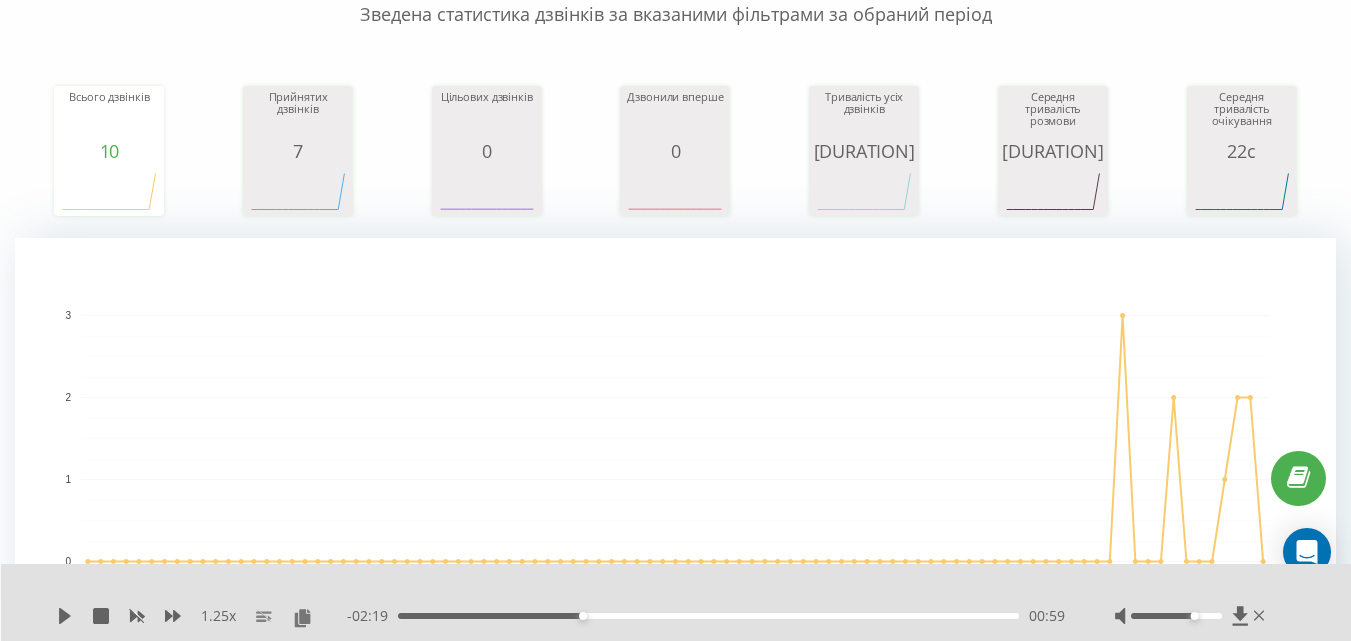 scroll, scrollTop: 265, scrollLeft: 0, axis: vertical 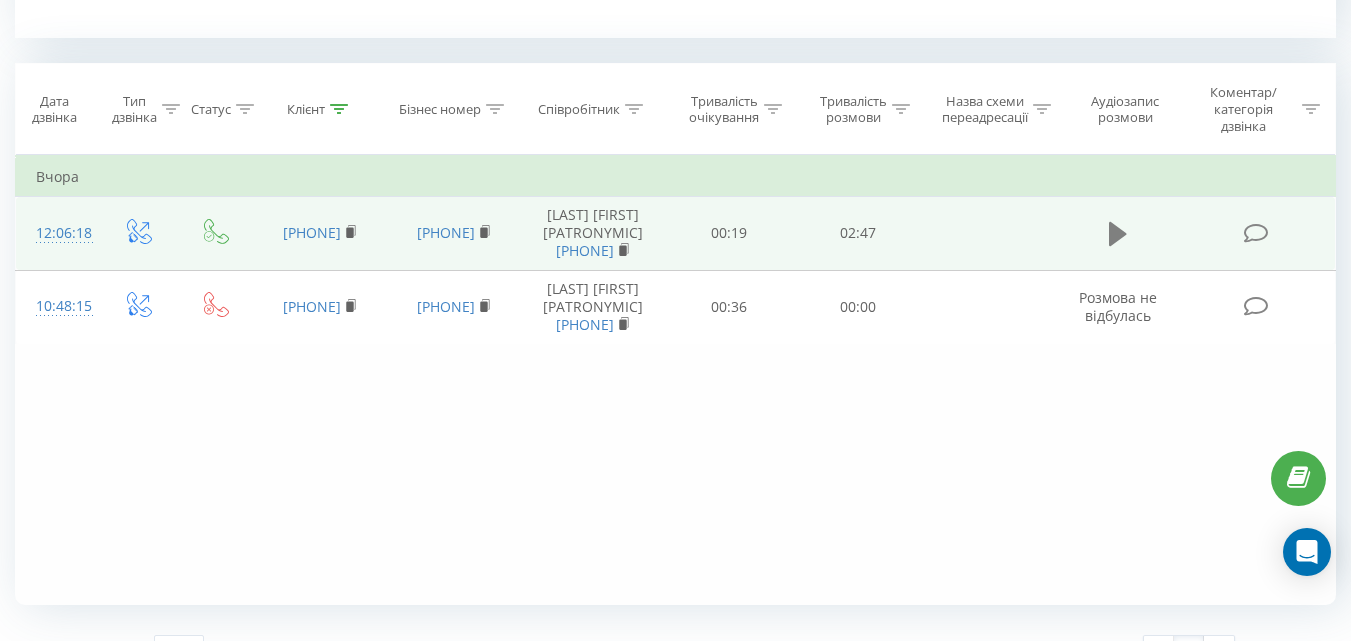 click 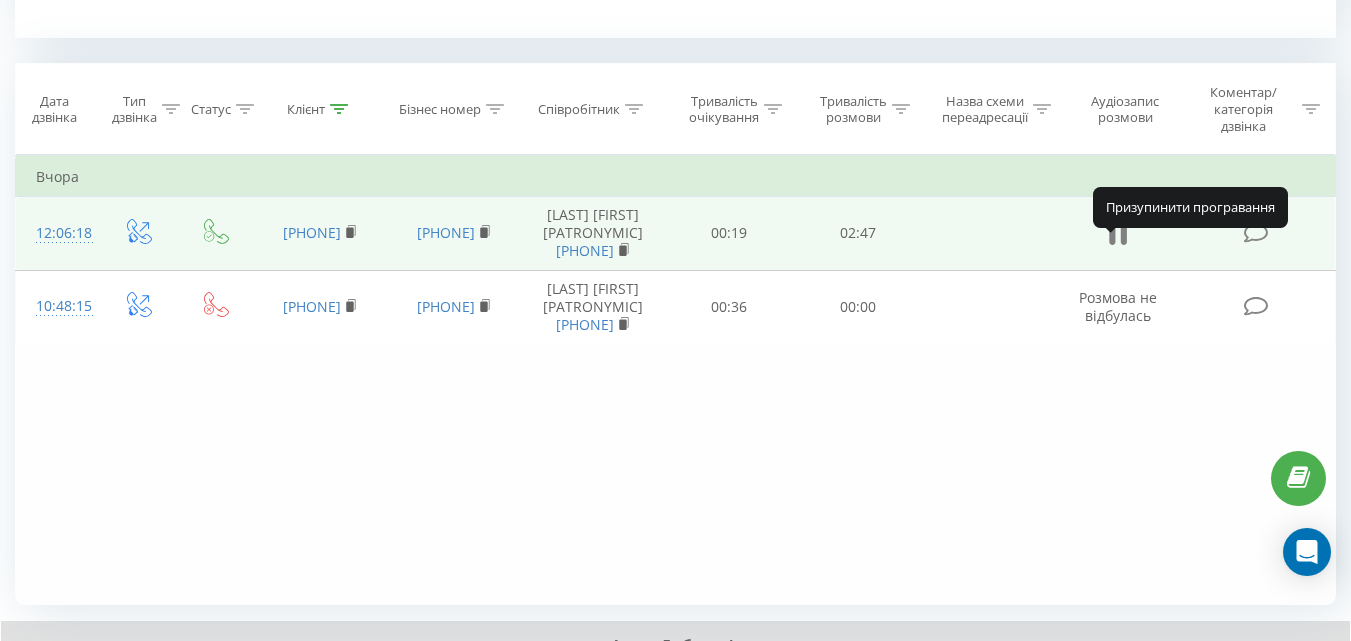 click 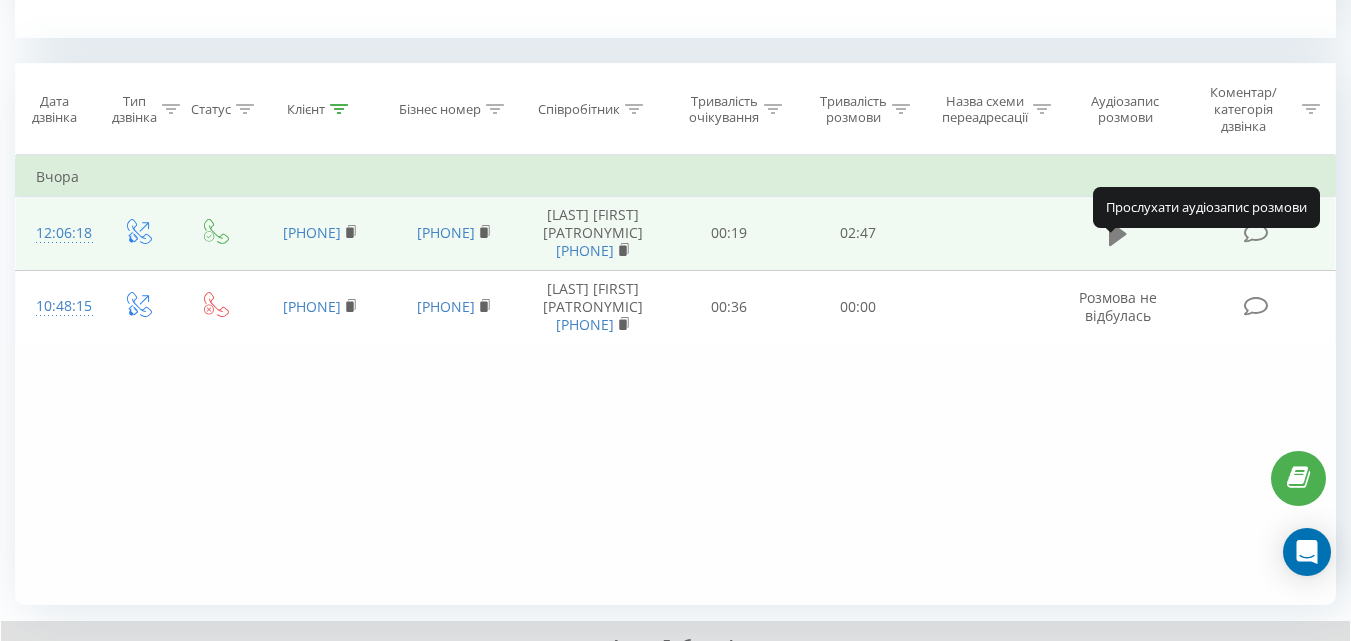 click 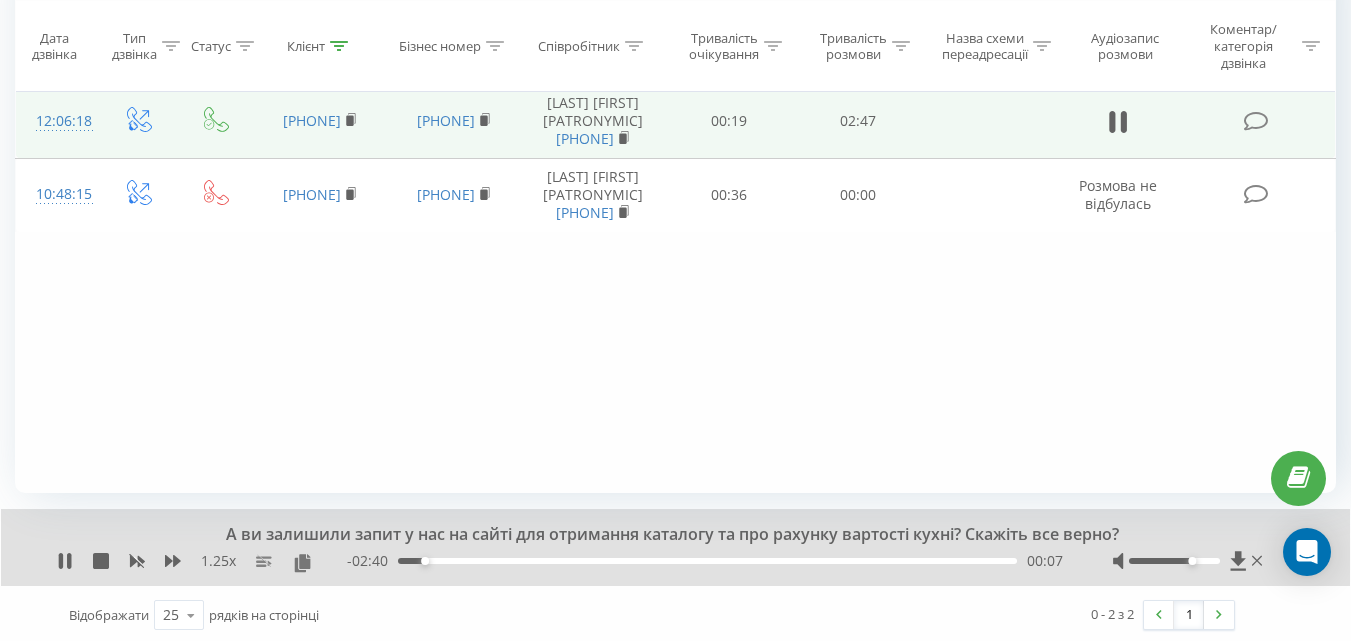 scroll, scrollTop: 916, scrollLeft: 0, axis: vertical 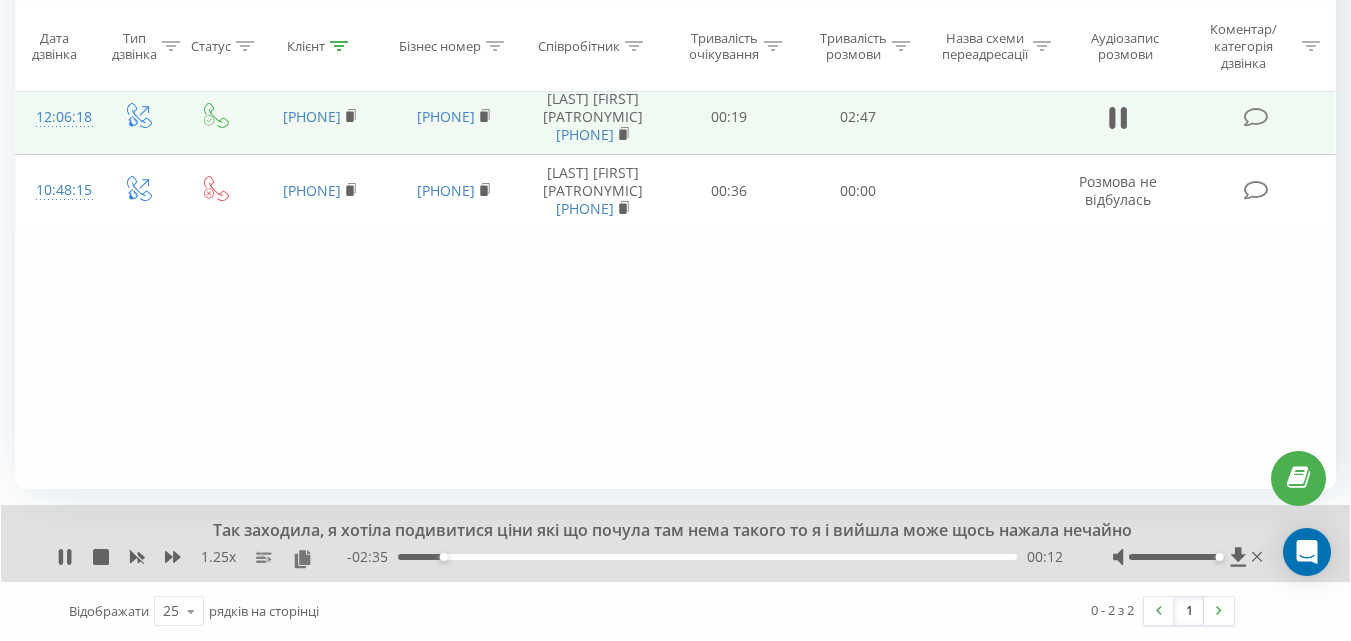 drag, startPoint x: 1187, startPoint y: 556, endPoint x: 1248, endPoint y: 552, distance: 61.13101 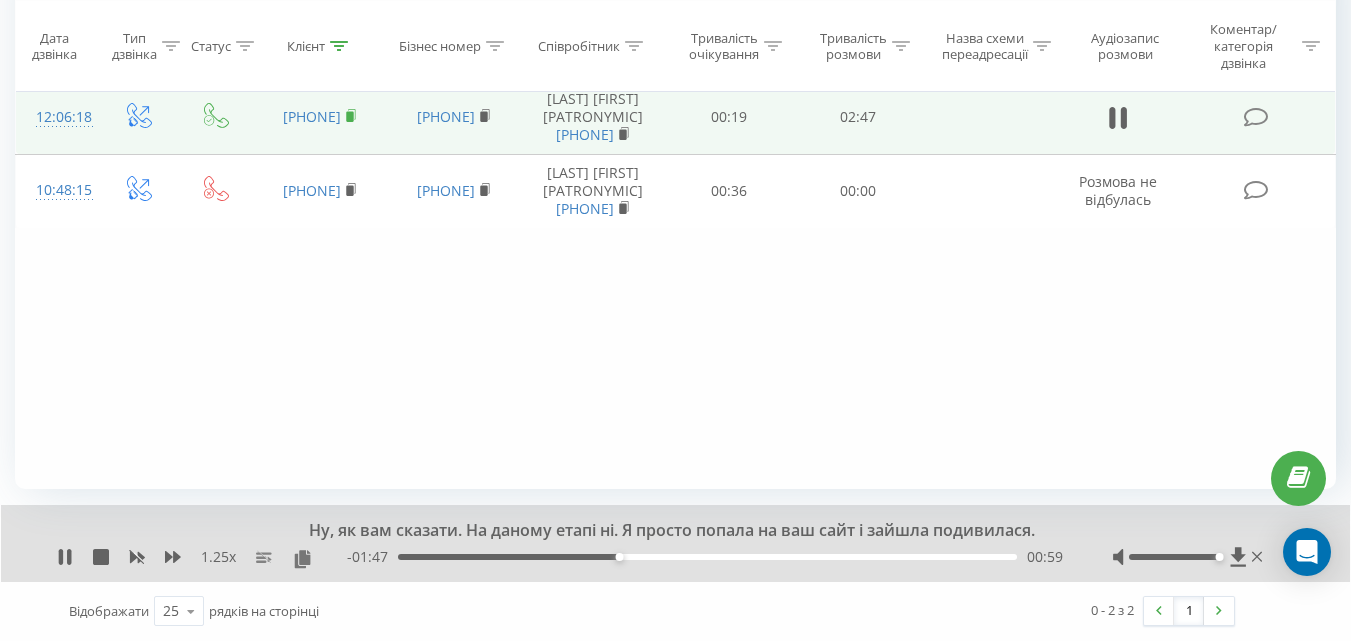 click 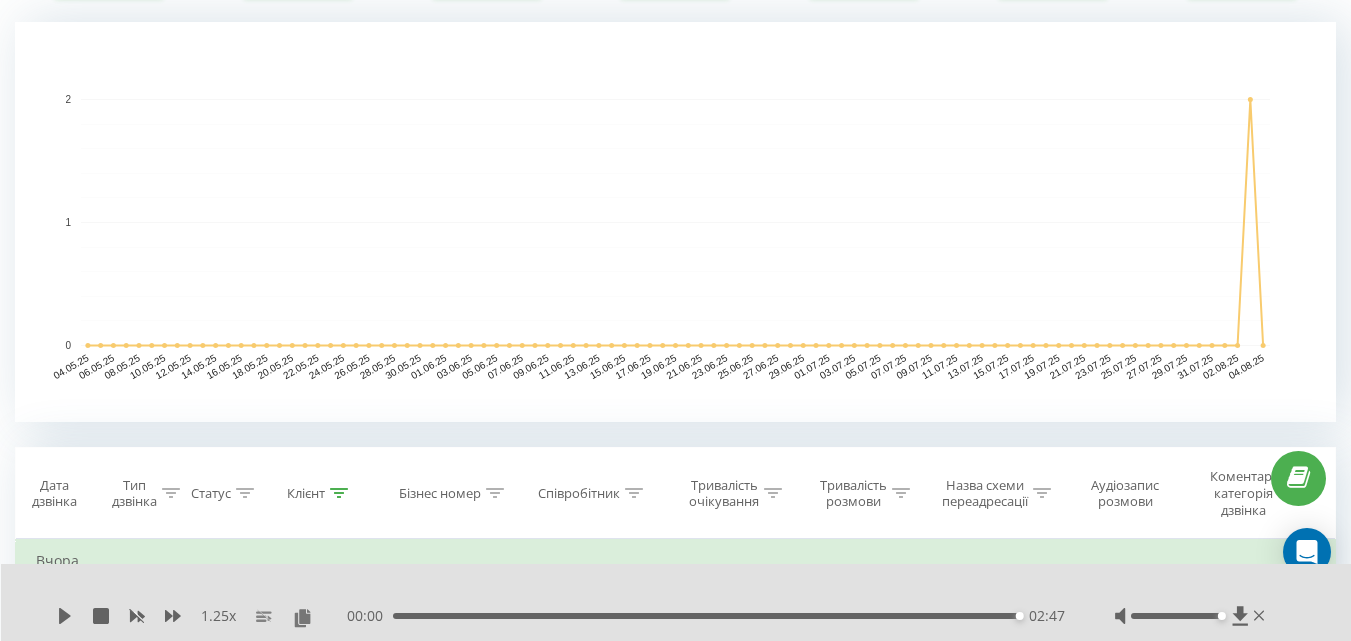 scroll, scrollTop: 0, scrollLeft: 0, axis: both 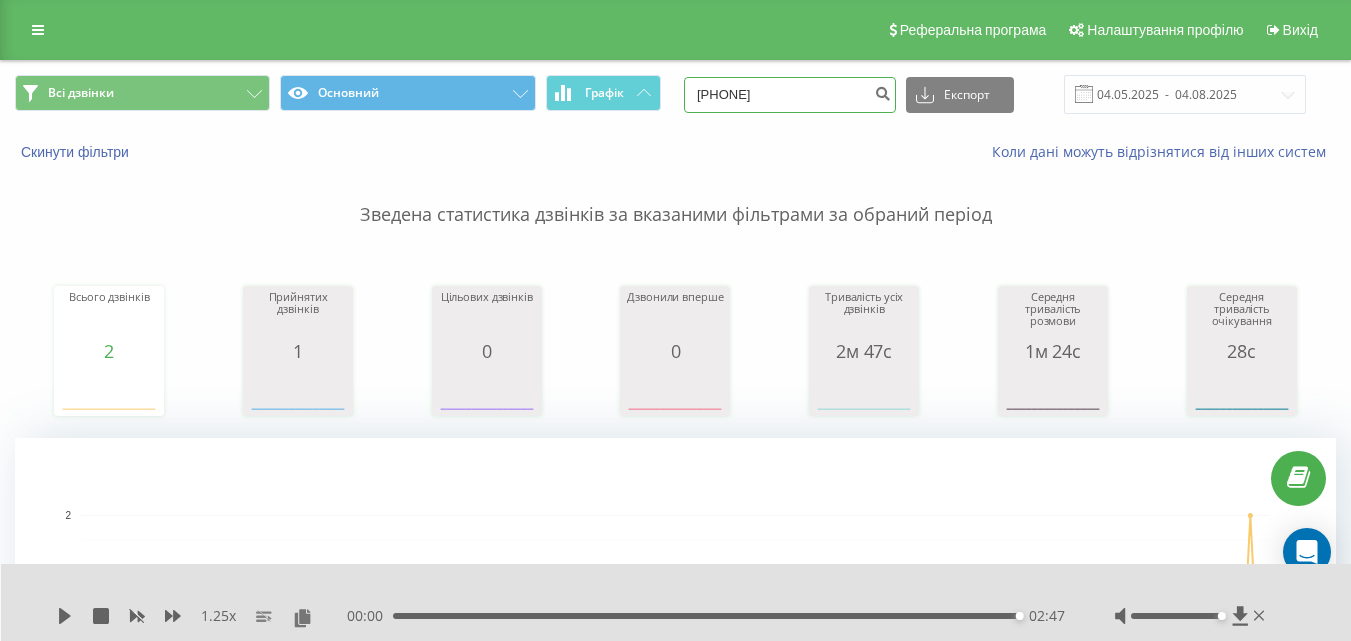 drag, startPoint x: 831, startPoint y: 89, endPoint x: 666, endPoint y: 91, distance: 165.01212 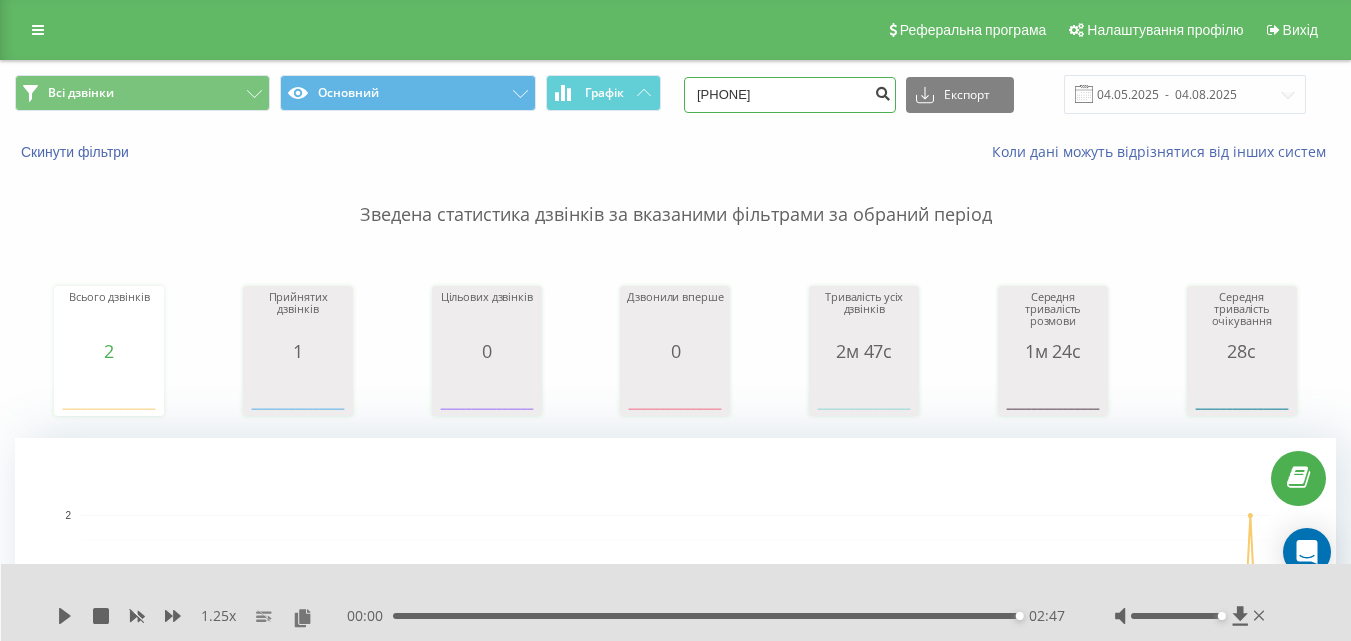 type on "[PHONE]" 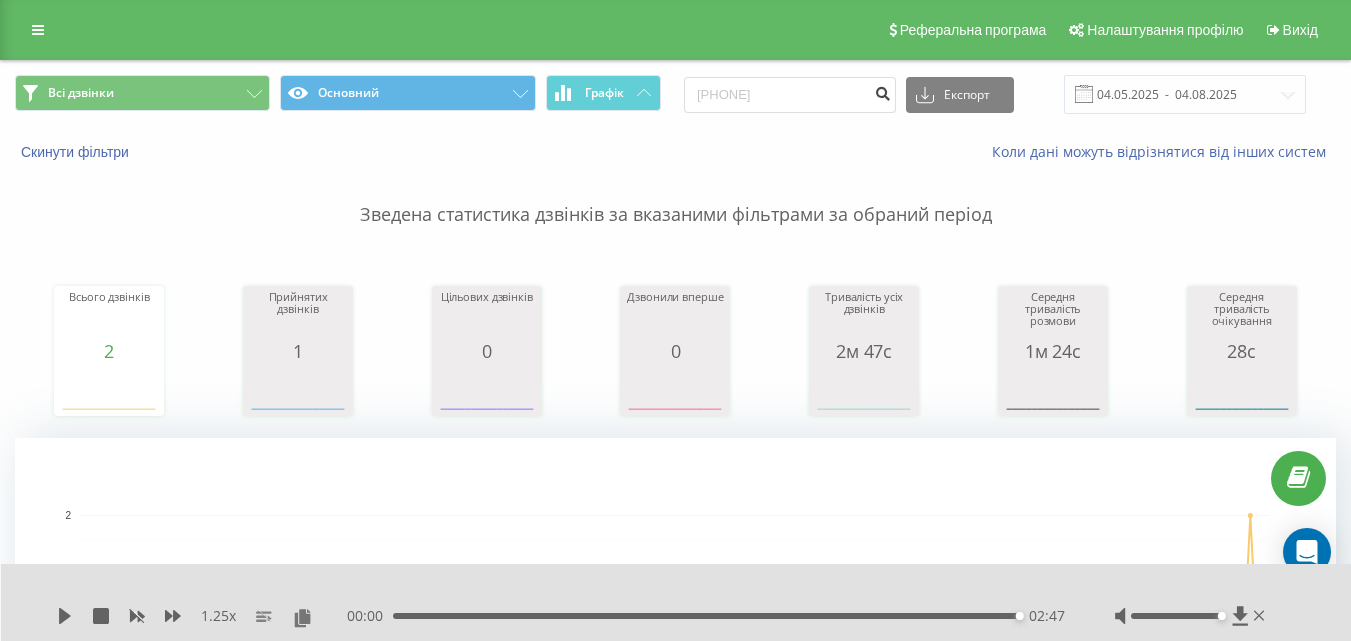 click at bounding box center (882, 91) 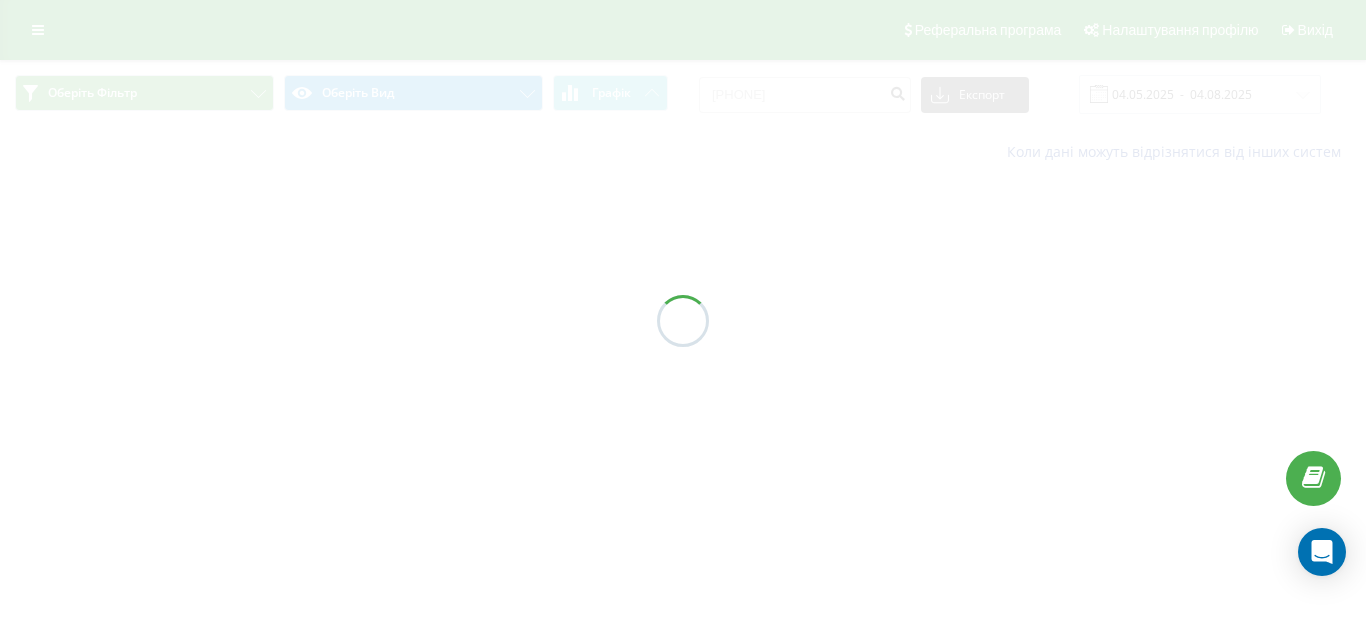 scroll, scrollTop: 0, scrollLeft: 0, axis: both 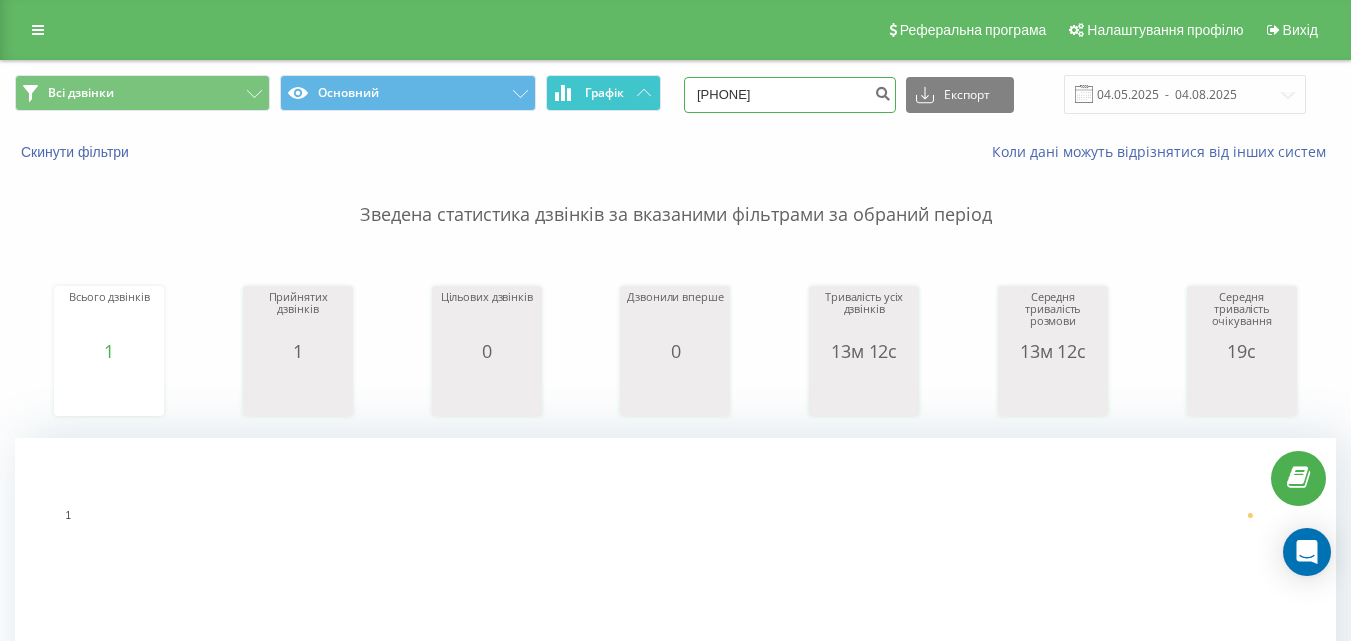 drag, startPoint x: 839, startPoint y: 102, endPoint x: 635, endPoint y: 102, distance: 204 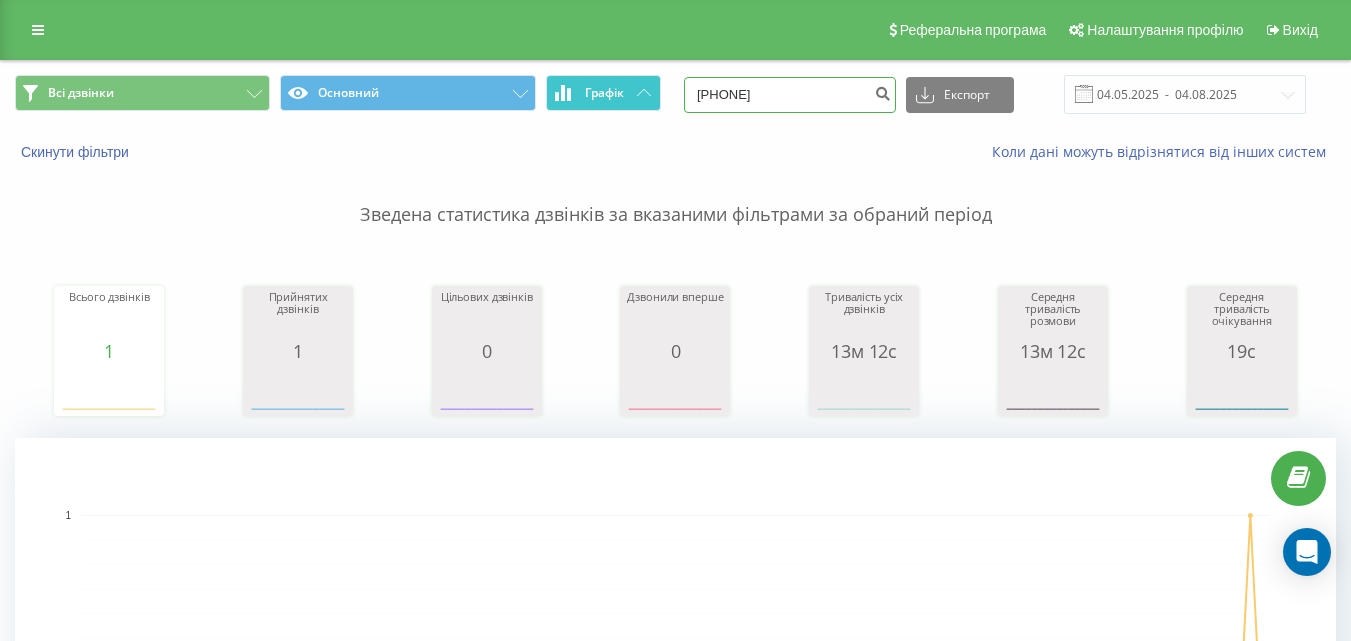 click on "Всі дзвінки Основний Графік [PHONE] Експорт .csv .xls .xlsx [DATE]  -  [DATE]" at bounding box center (675, 94) 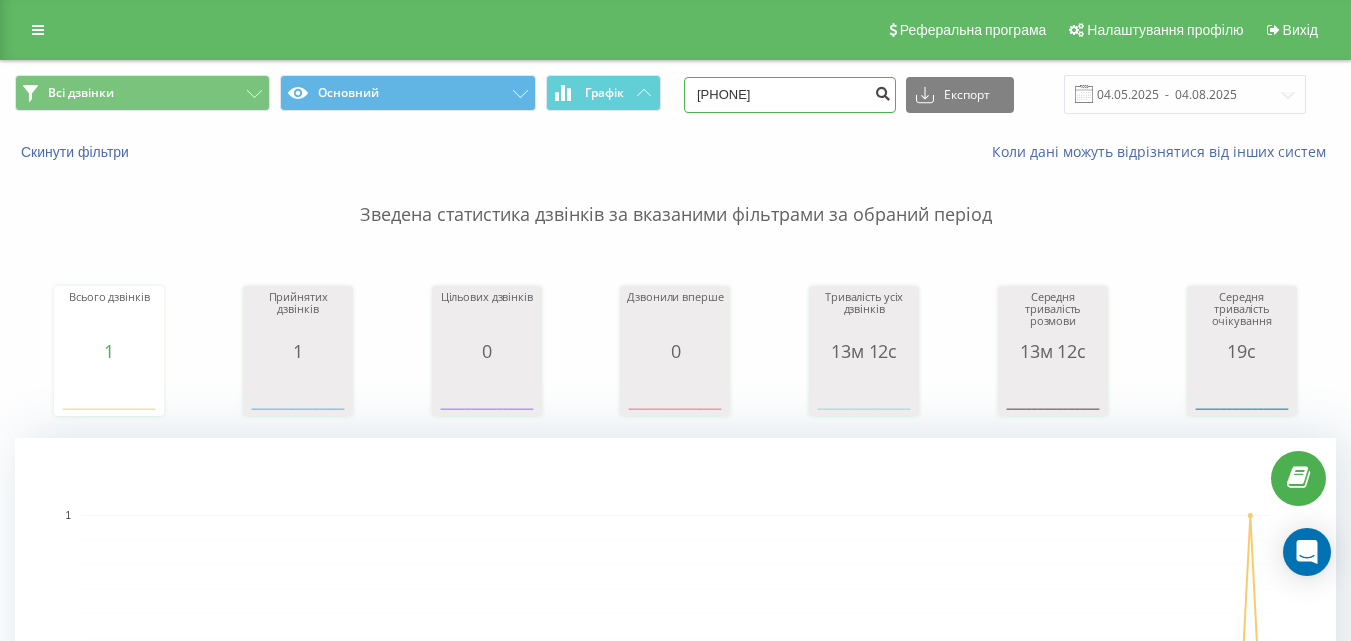 type on "0972943137" 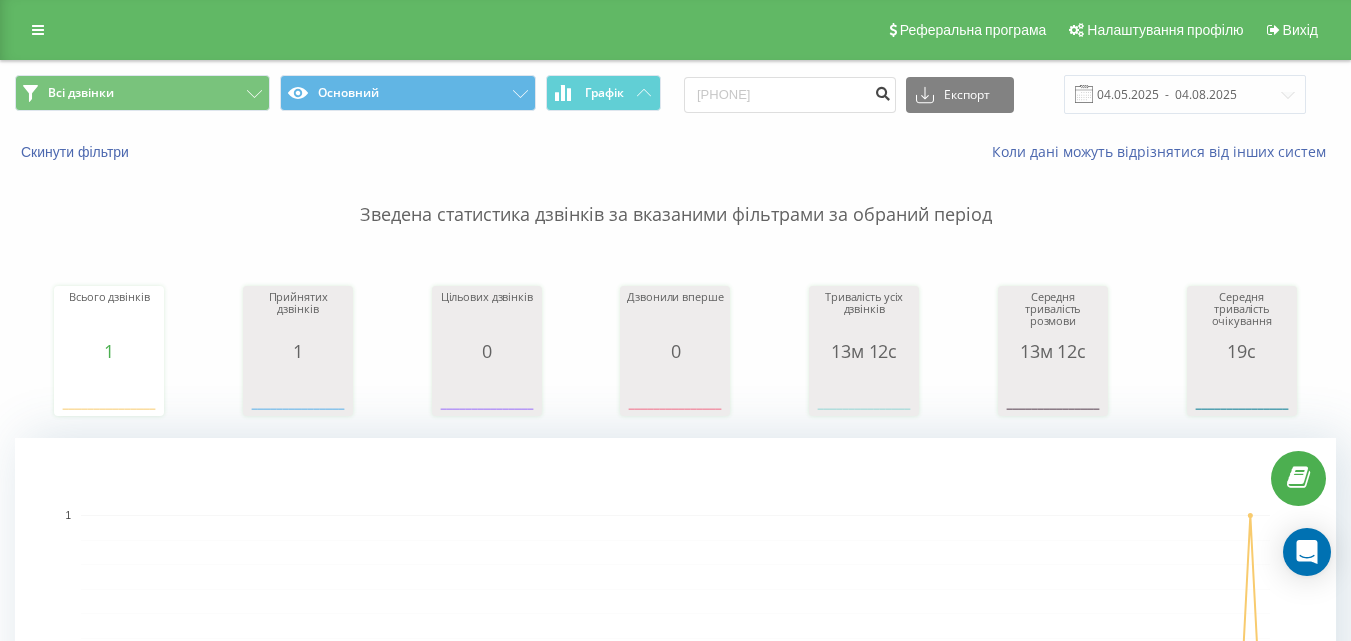 click at bounding box center (882, 95) 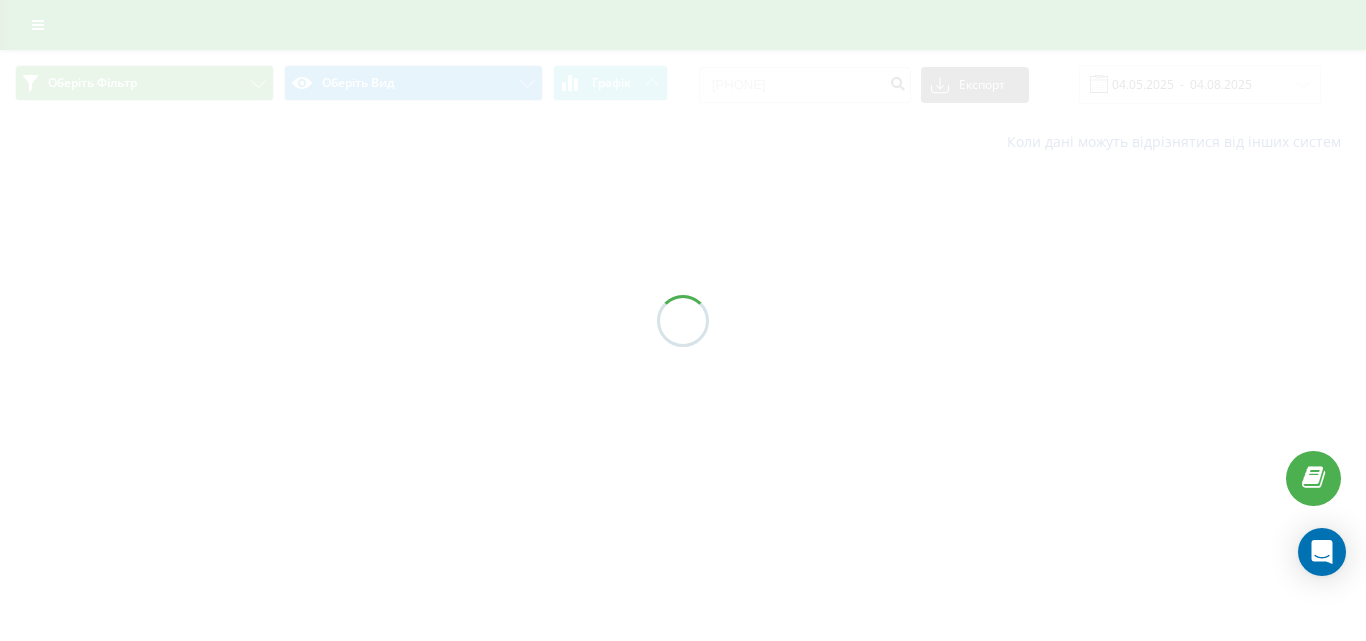 scroll, scrollTop: 0, scrollLeft: 0, axis: both 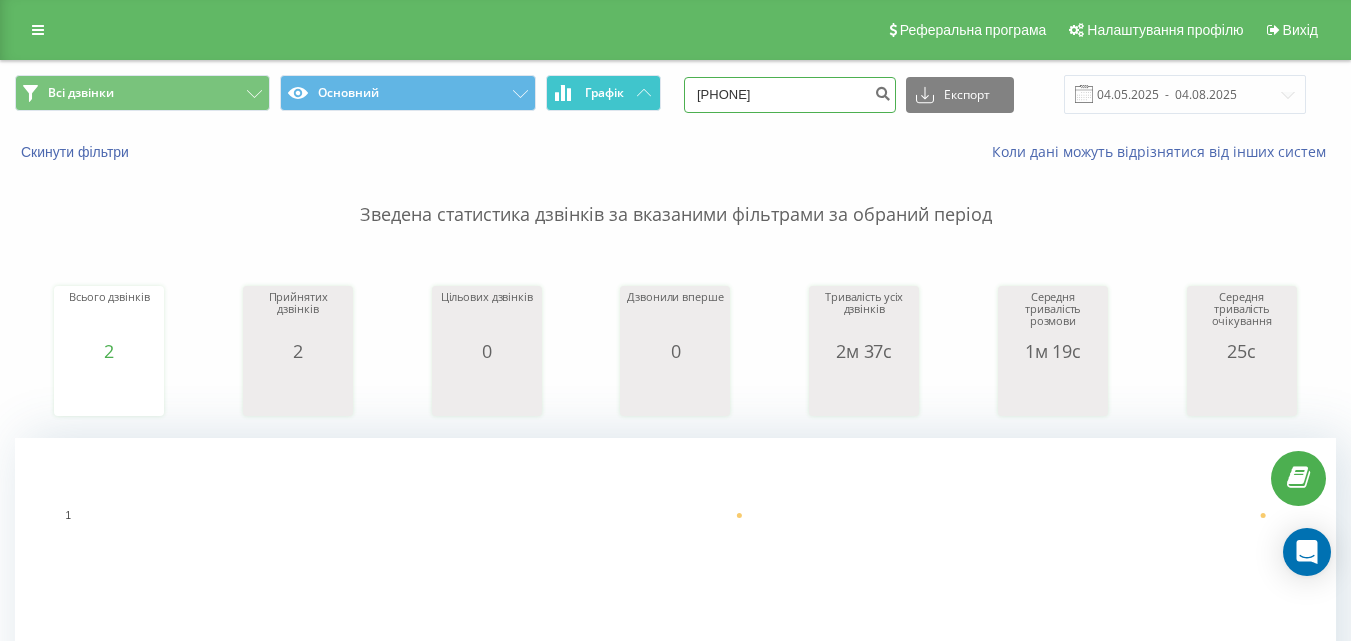 drag, startPoint x: 823, startPoint y: 97, endPoint x: 659, endPoint y: 92, distance: 164.0762 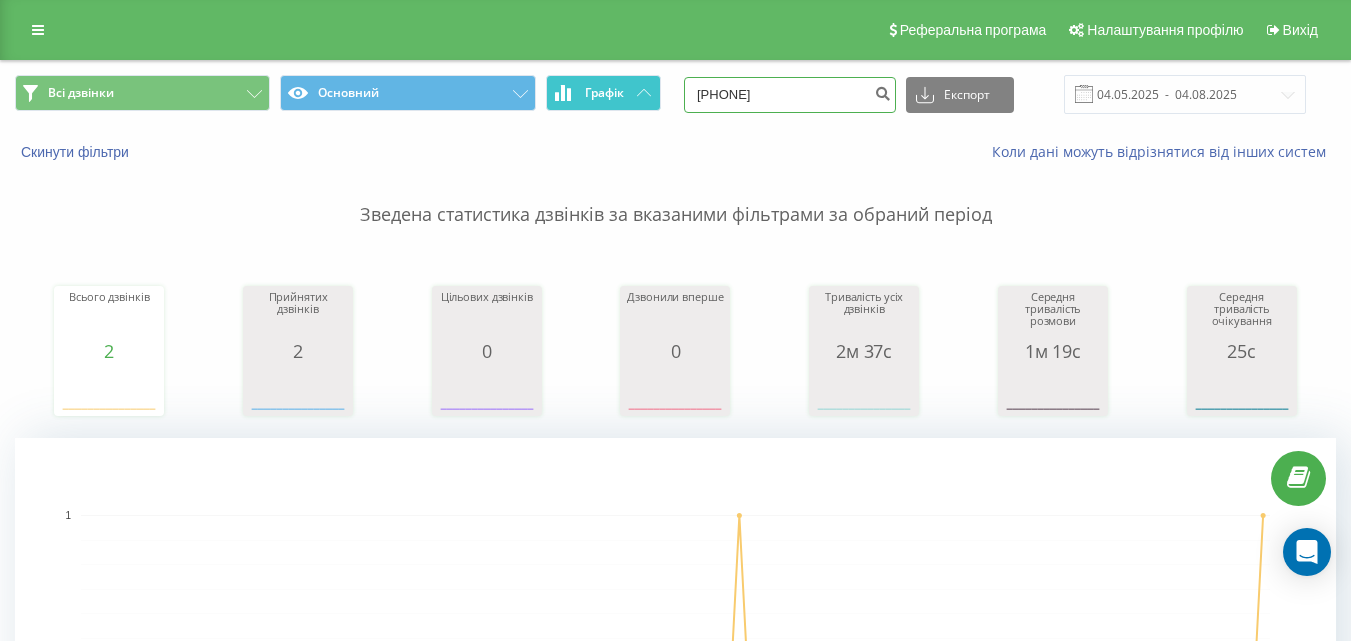 click on "Всі дзвінки Основний Графік 0972943137 Експорт .csv .xls .xlsx 04.05.2025  -  04.08.2025" at bounding box center [675, 94] 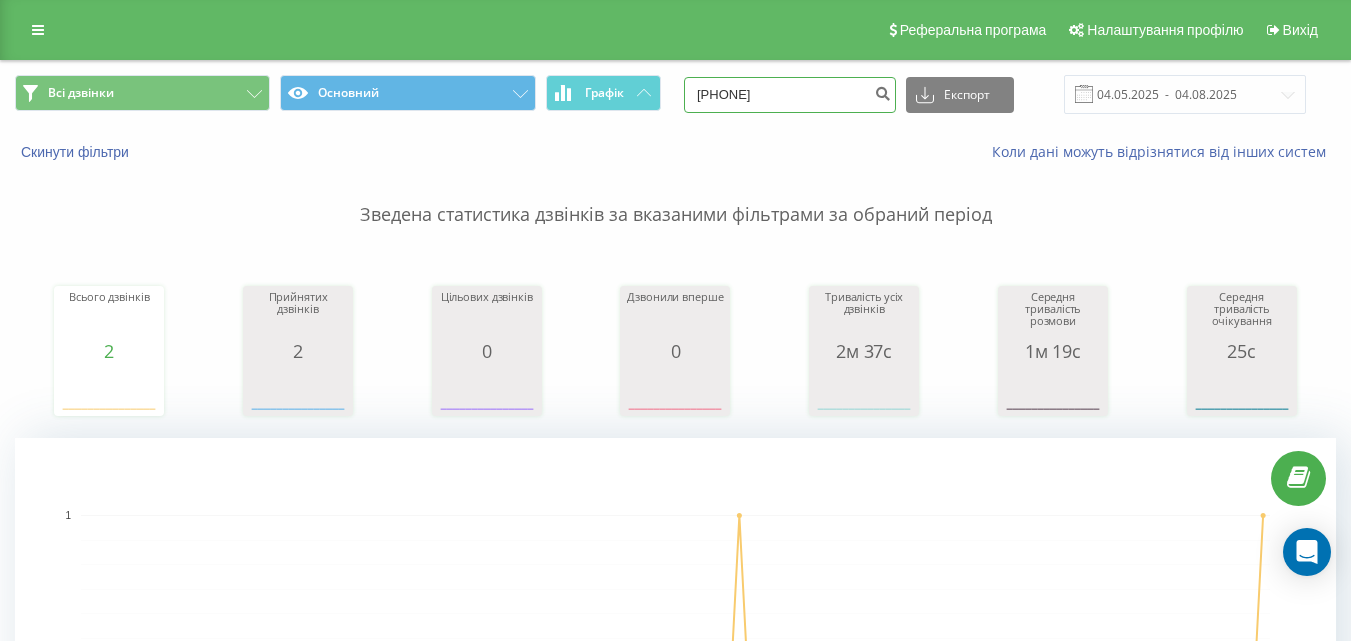 paste on "67796550" 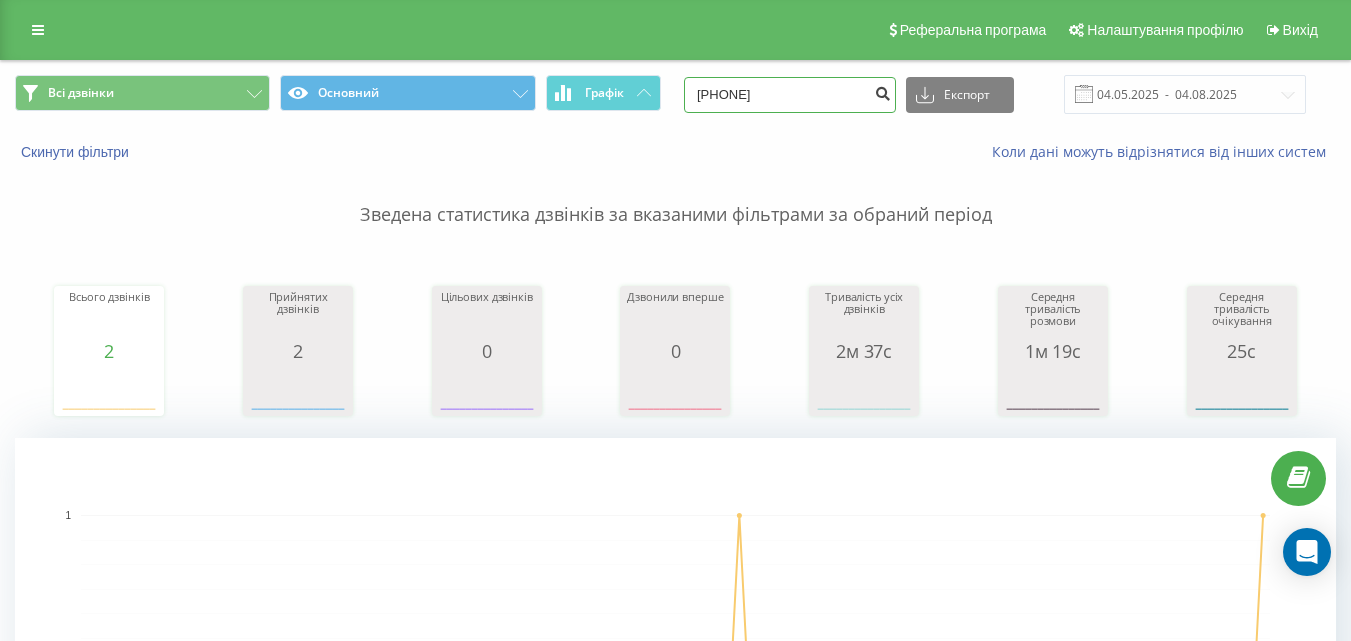 type on "0967796550" 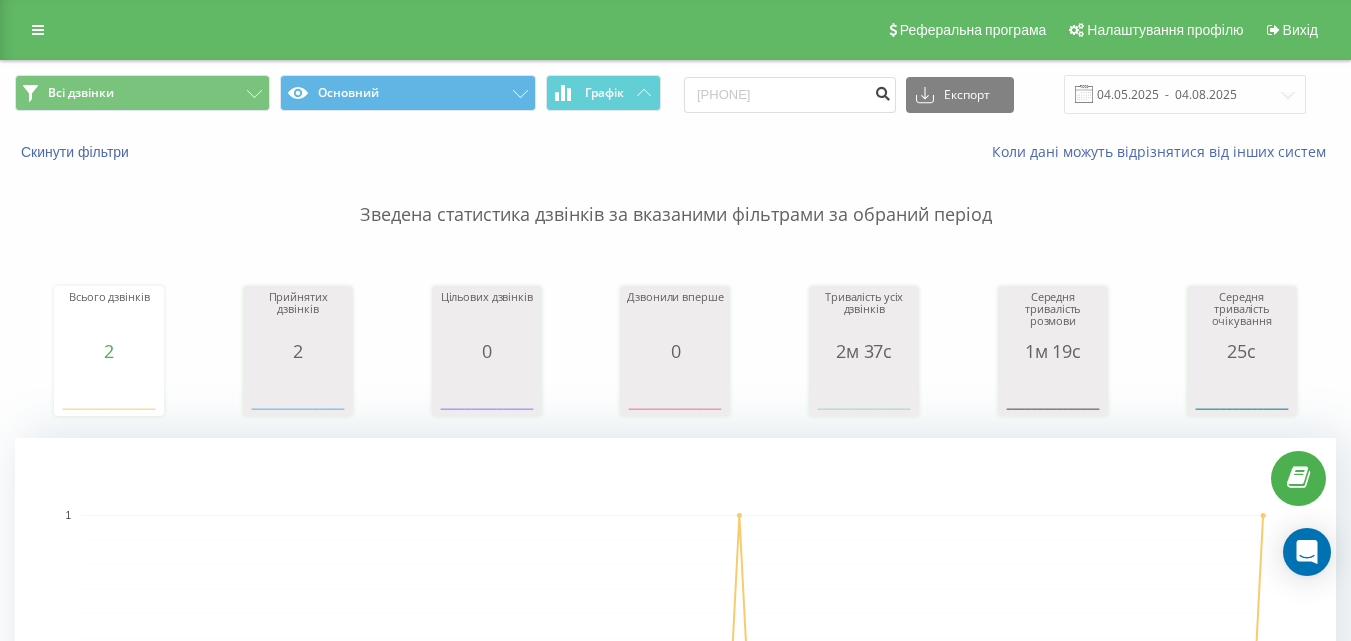 click at bounding box center (882, 91) 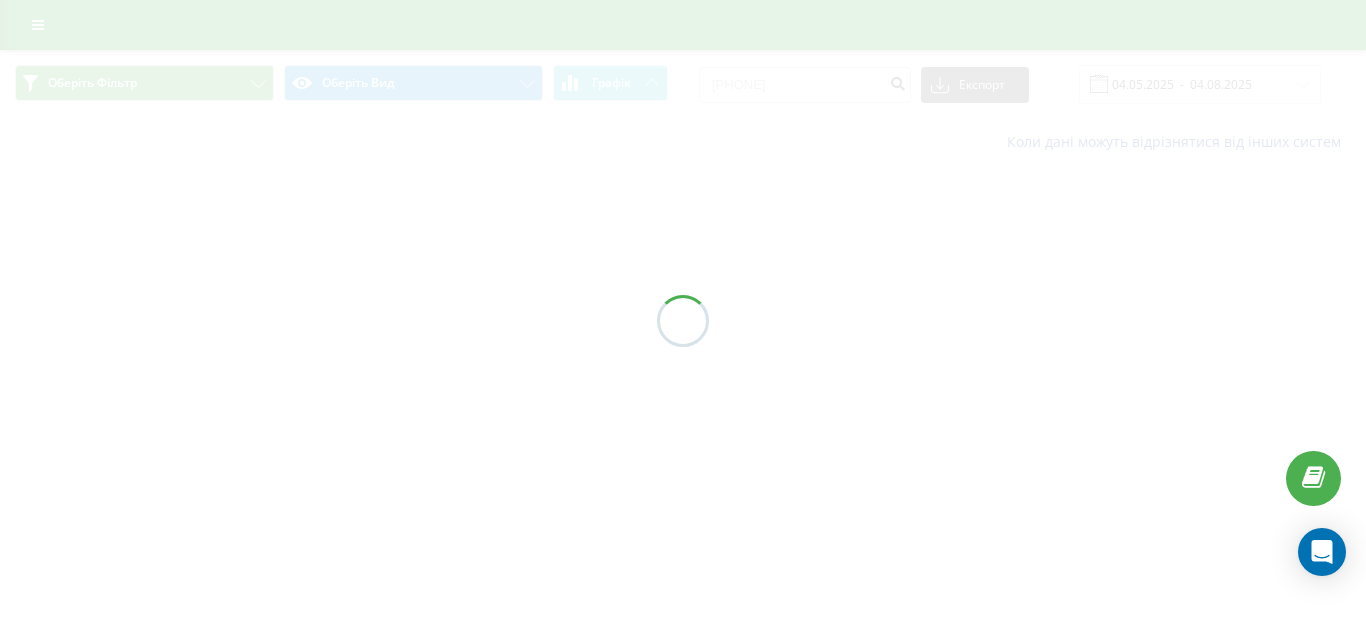 scroll, scrollTop: 0, scrollLeft: 0, axis: both 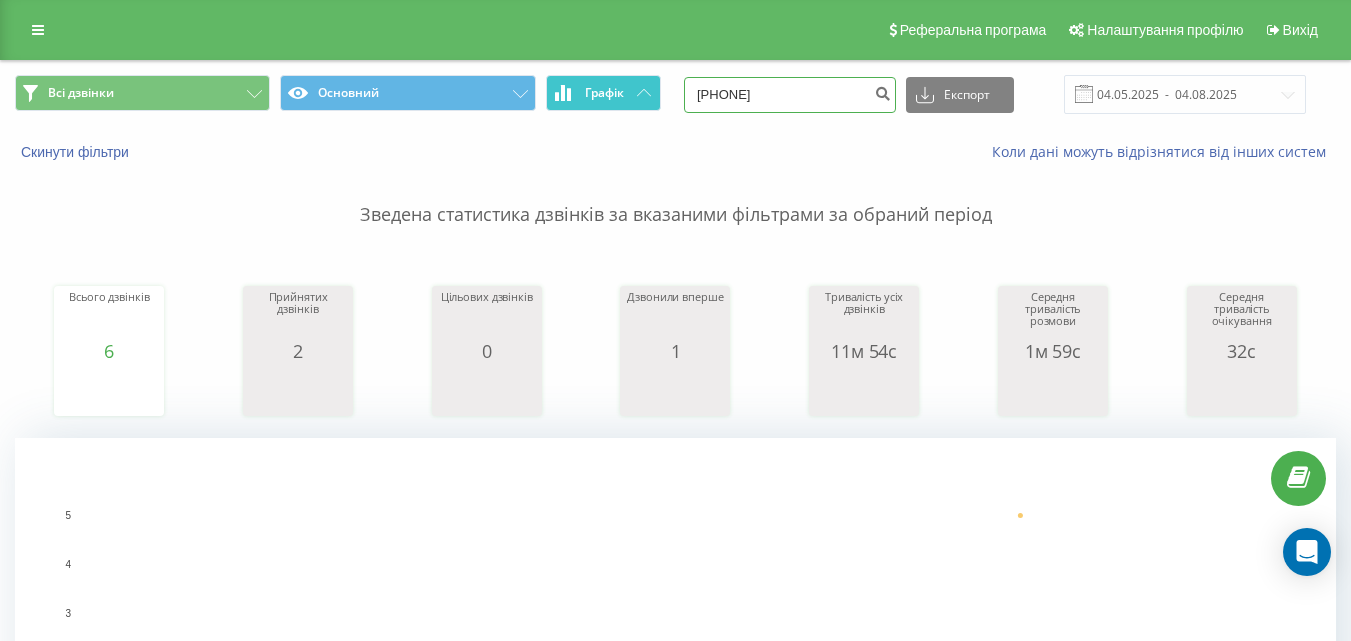 drag, startPoint x: 678, startPoint y: 98, endPoint x: 617, endPoint y: 97, distance: 61.008198 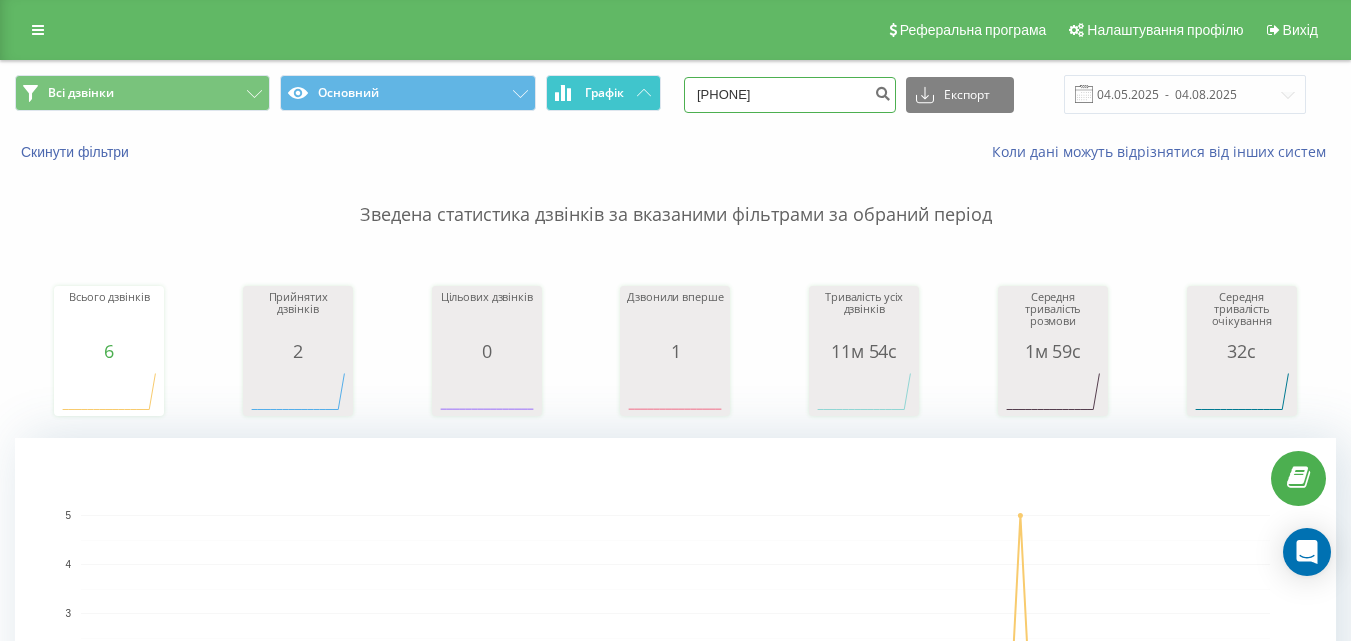 click on "Всі дзвінки Основний Графік 0967796550 Експорт .csv .xls .xlsx 04.05.2025  -  04.08.2025" at bounding box center (675, 94) 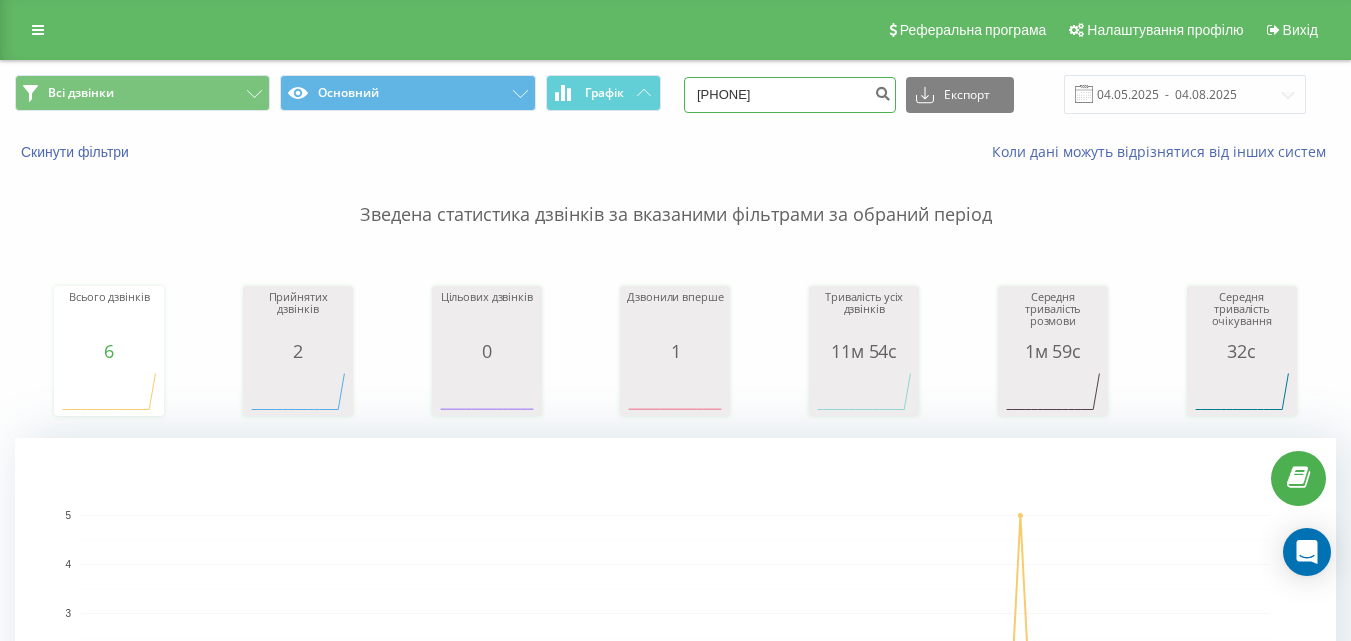 click on "80679096528" at bounding box center [790, 95] 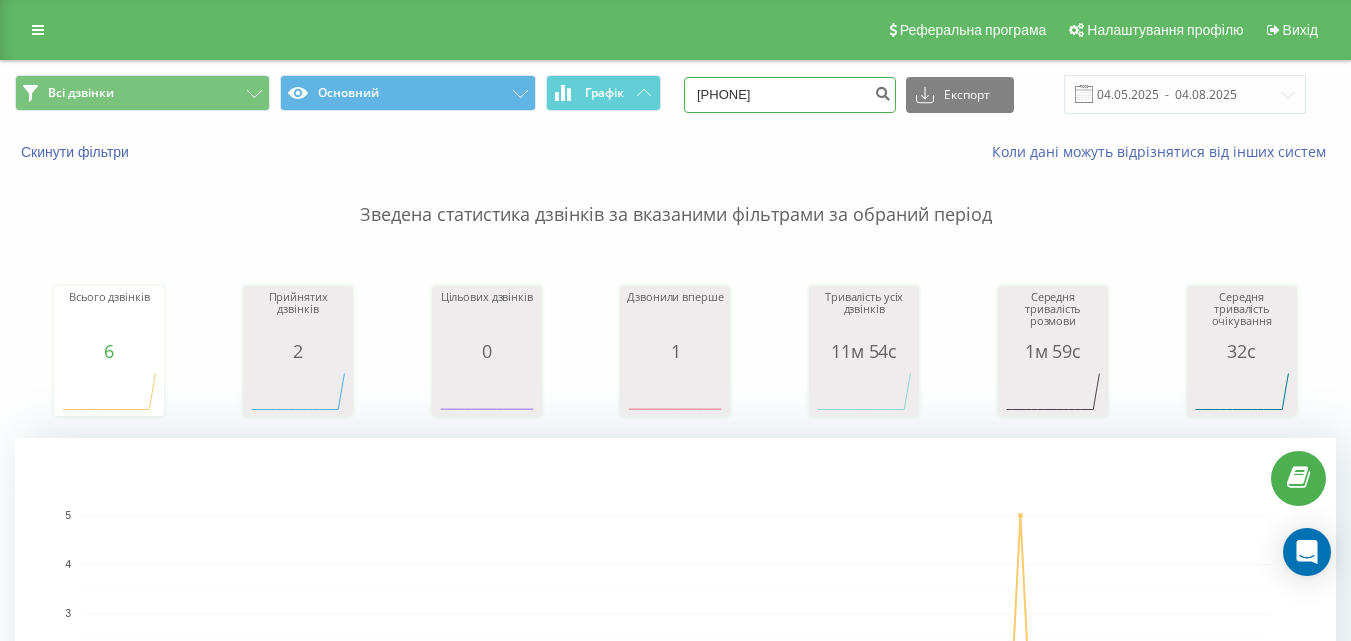 type on "[PHONE]" 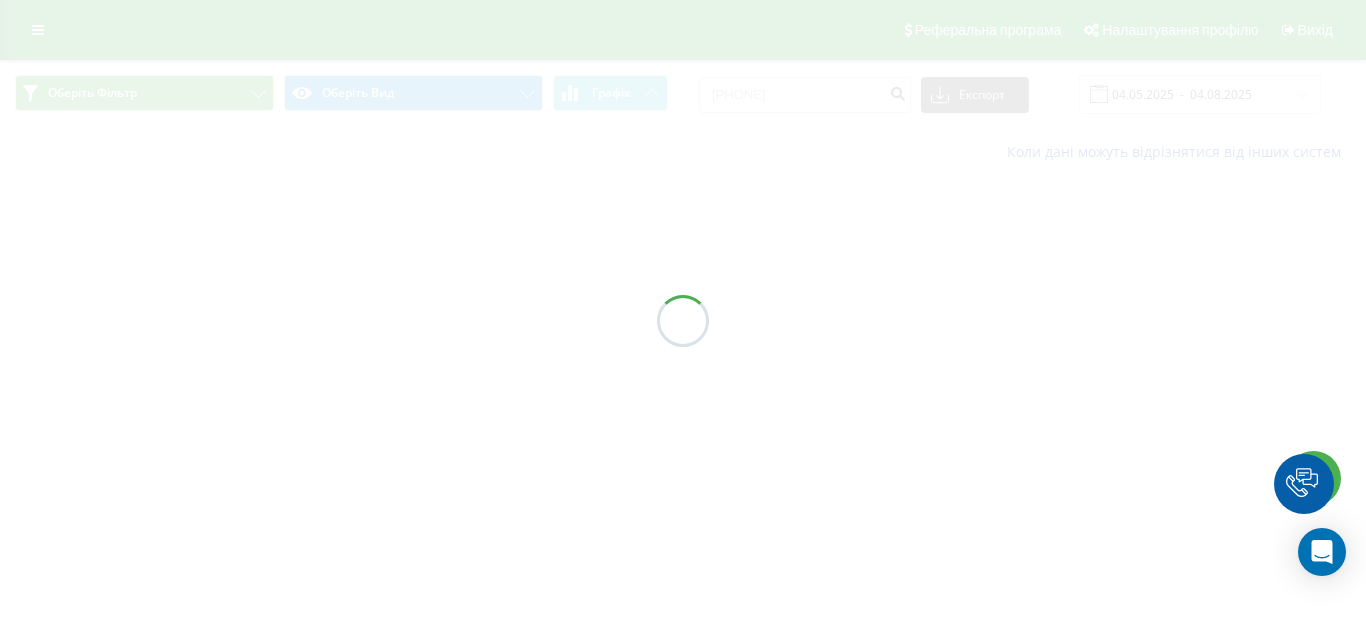 scroll, scrollTop: 0, scrollLeft: 0, axis: both 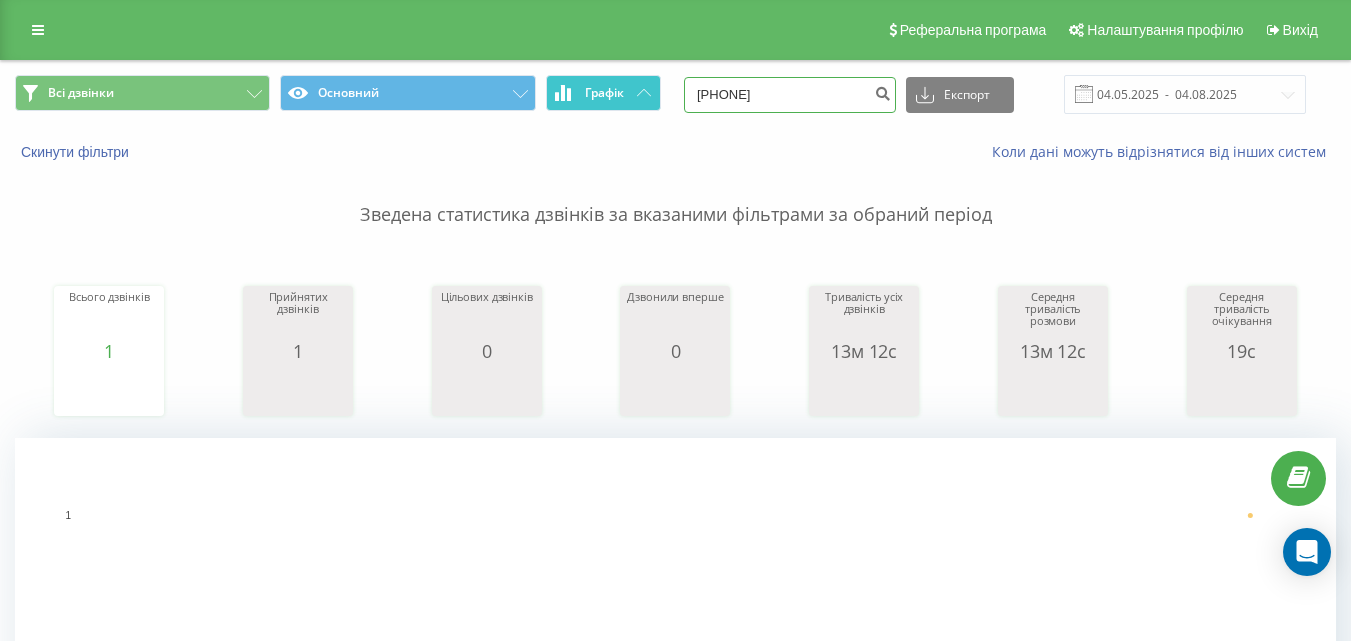 drag, startPoint x: 816, startPoint y: 101, endPoint x: 646, endPoint y: 99, distance: 170.01176 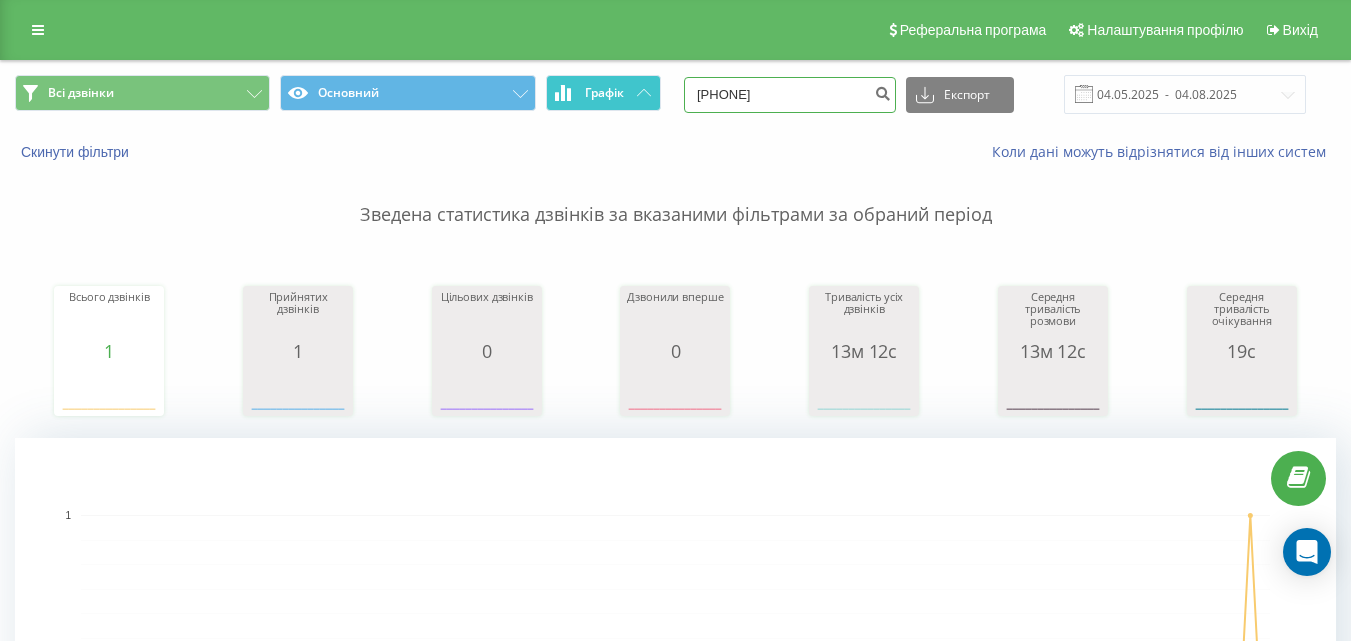click on "Всі дзвінки Основний Графік [PHONE] Експорт .csv .xls .xlsx [DATE]  -  [DATE]" at bounding box center (675, 94) 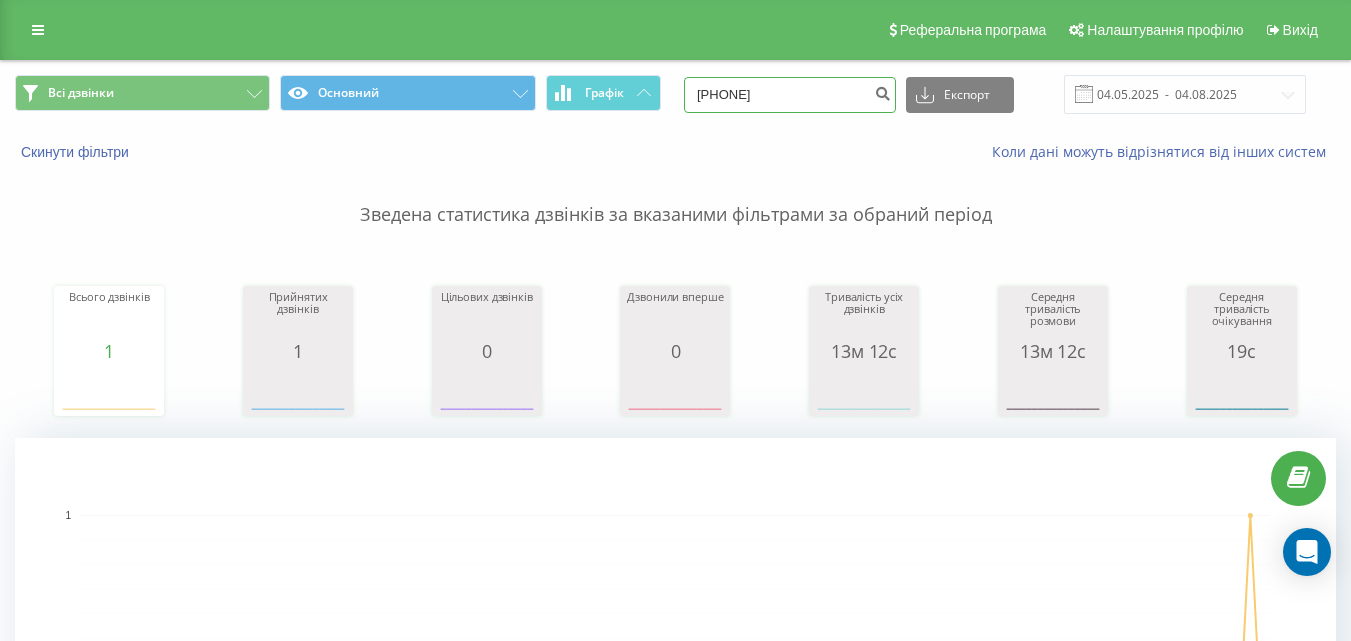 paste on "[PHONE]" 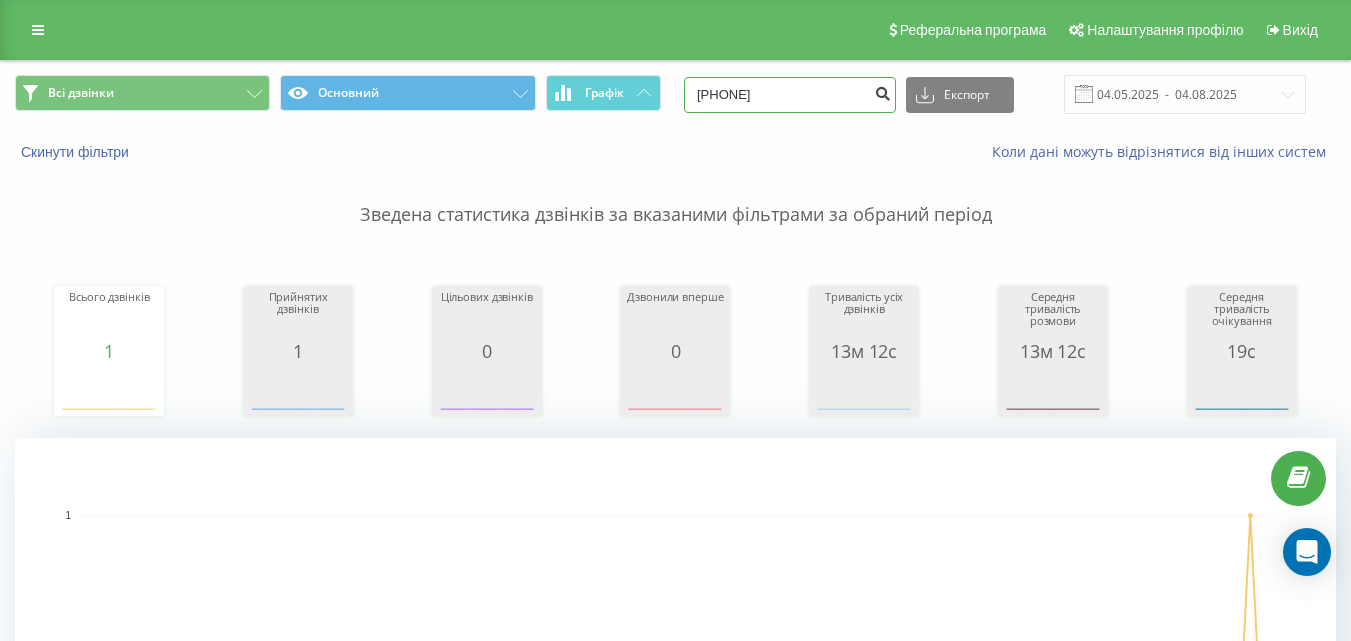 type on "[PHONE]" 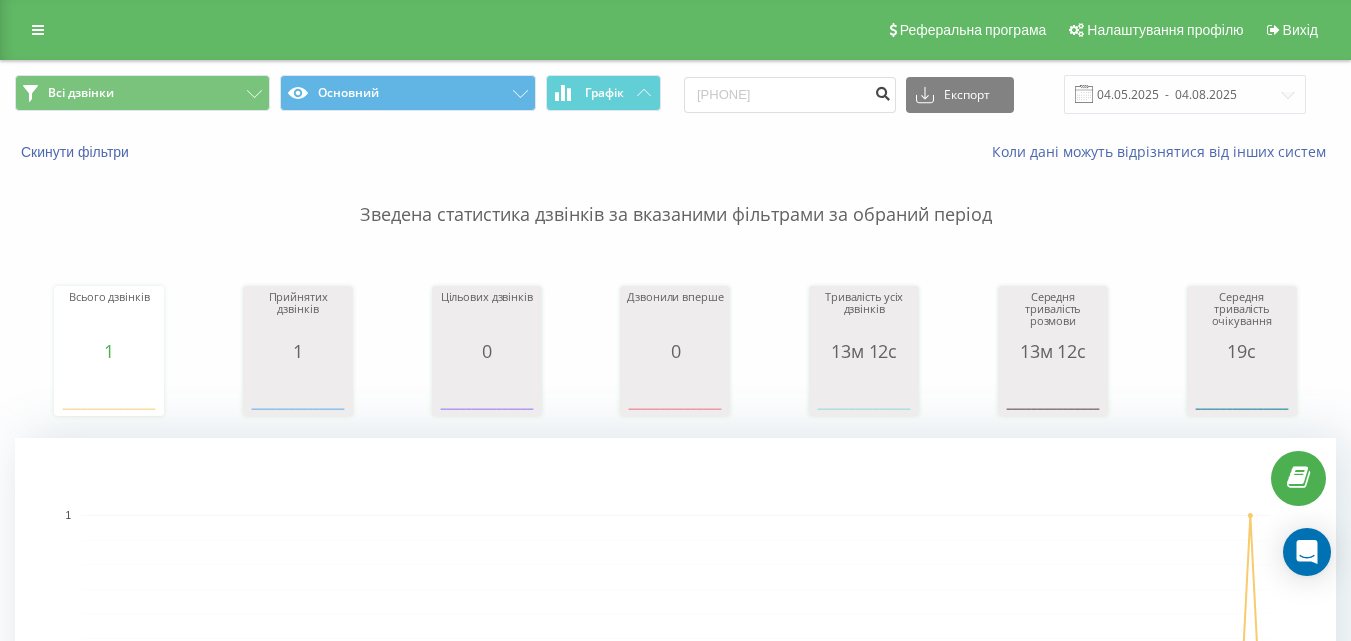 click at bounding box center (882, 91) 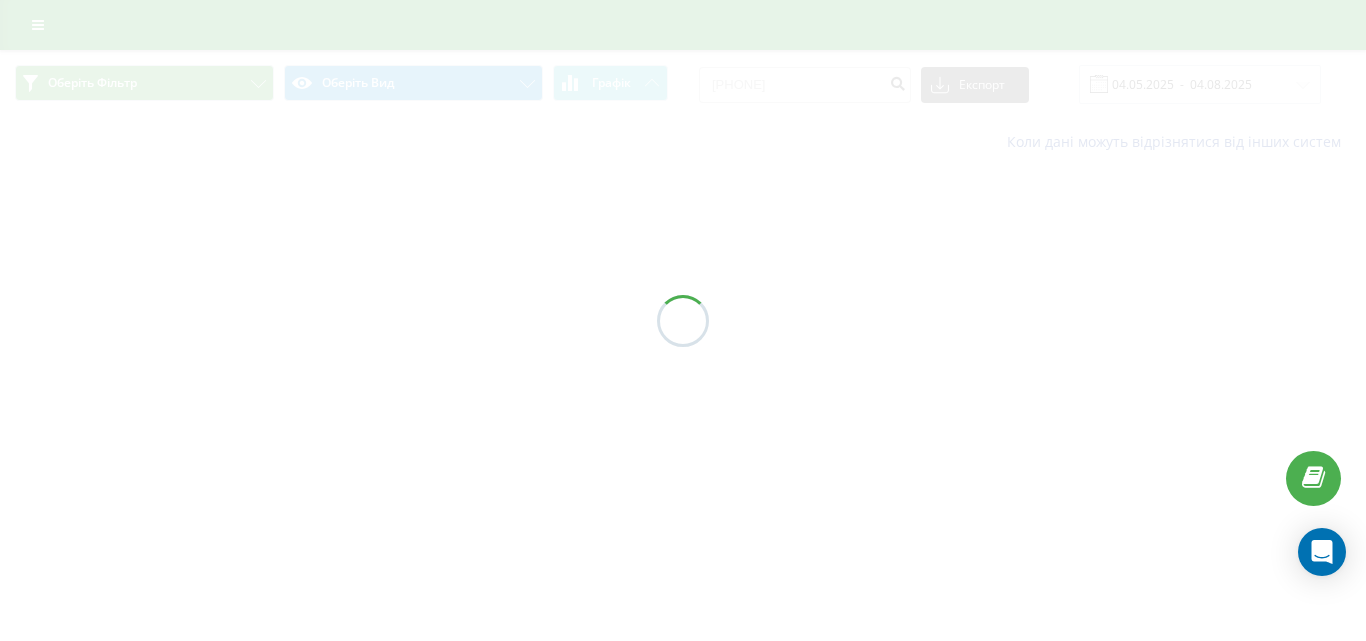 scroll, scrollTop: 0, scrollLeft: 0, axis: both 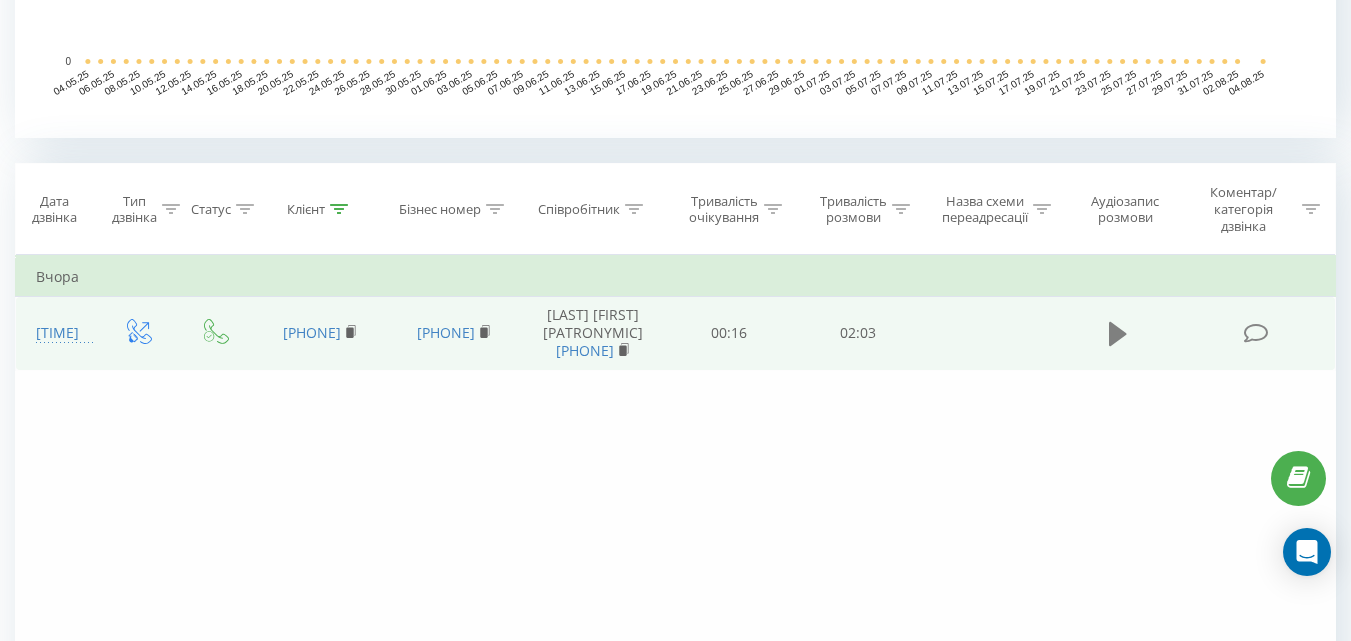 click 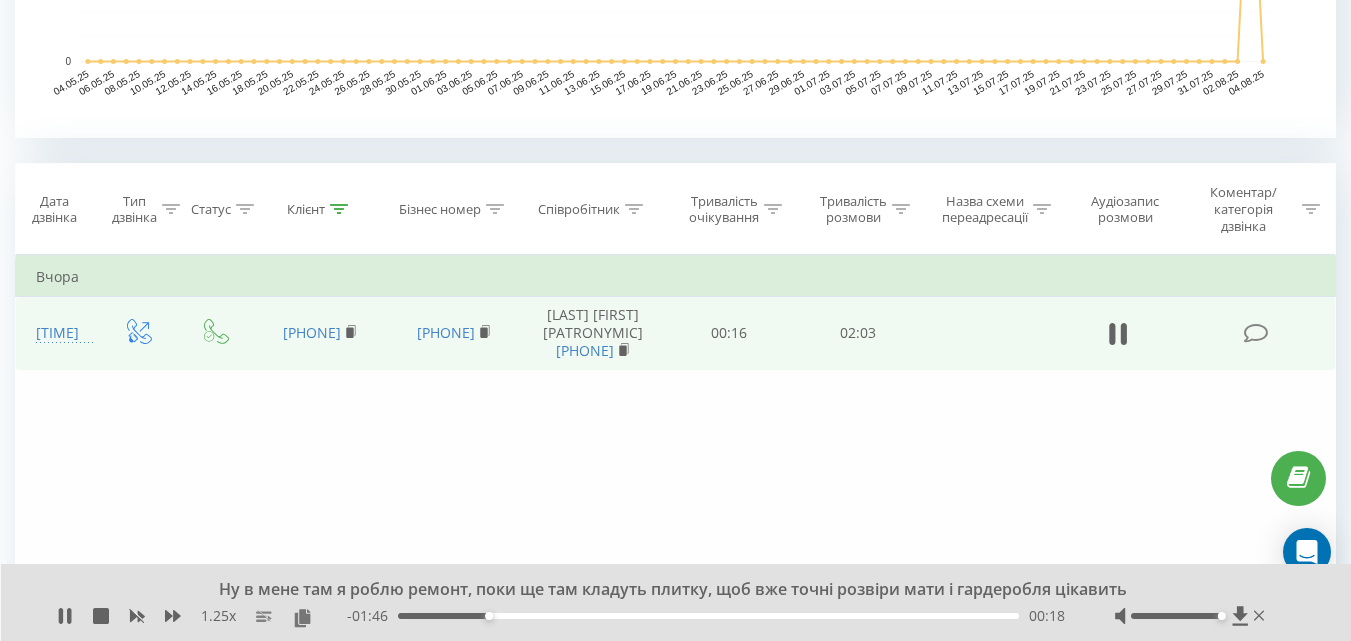 click on "Ну в мене там я роблю ремонт, поки ще там кладуть плитку, щоб вже точні розвіри мати і гардеробля цікавить" at bounding box center (663, 590) 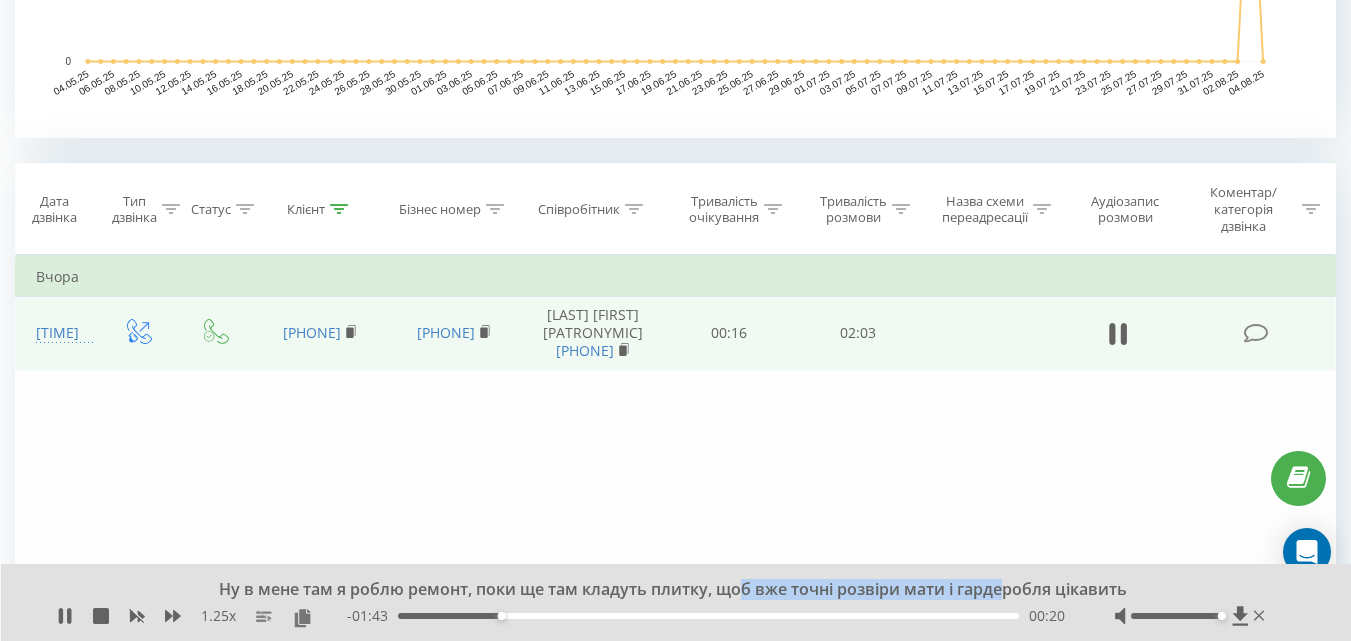 drag, startPoint x: 738, startPoint y: 588, endPoint x: 1001, endPoint y: 588, distance: 263 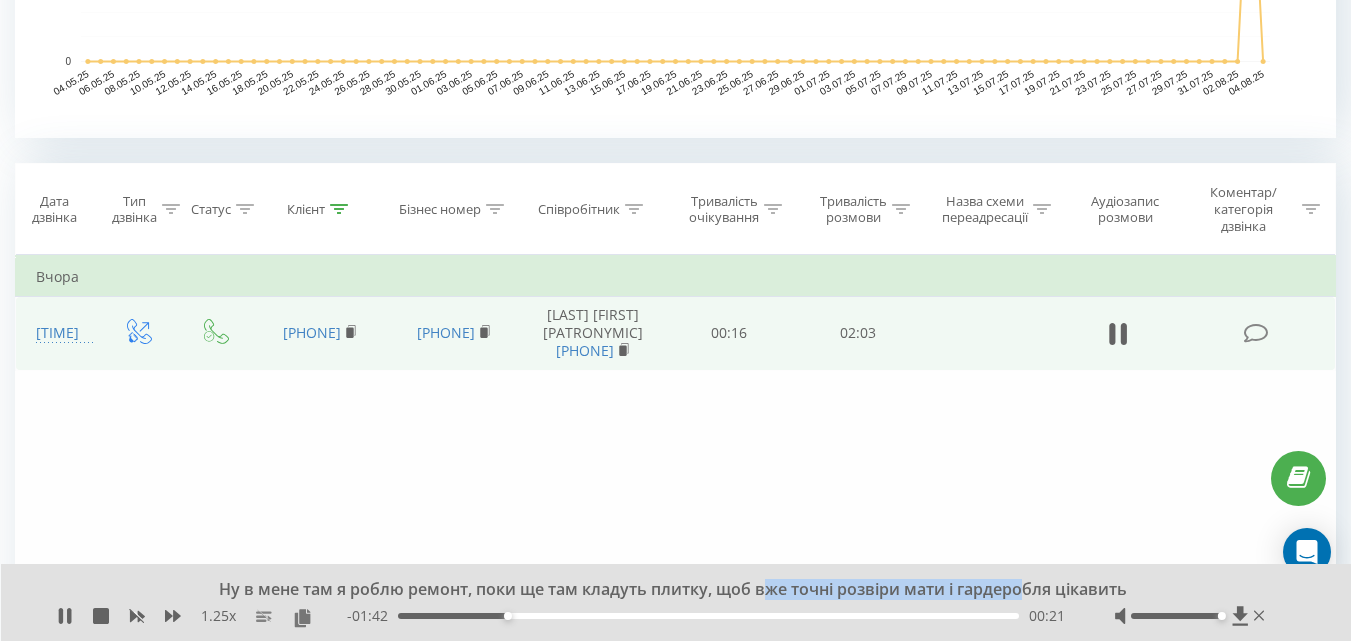 drag, startPoint x: 1027, startPoint y: 585, endPoint x: 768, endPoint y: 583, distance: 259.00772 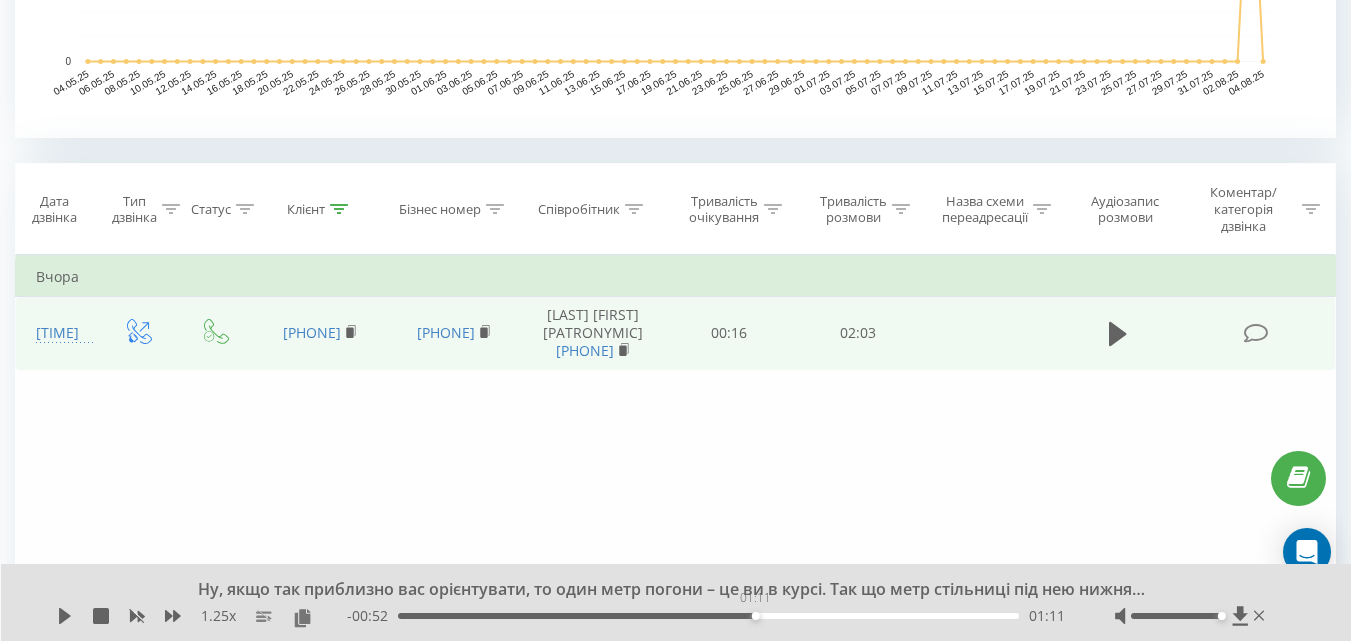 click on "01:11" at bounding box center (708, 616) 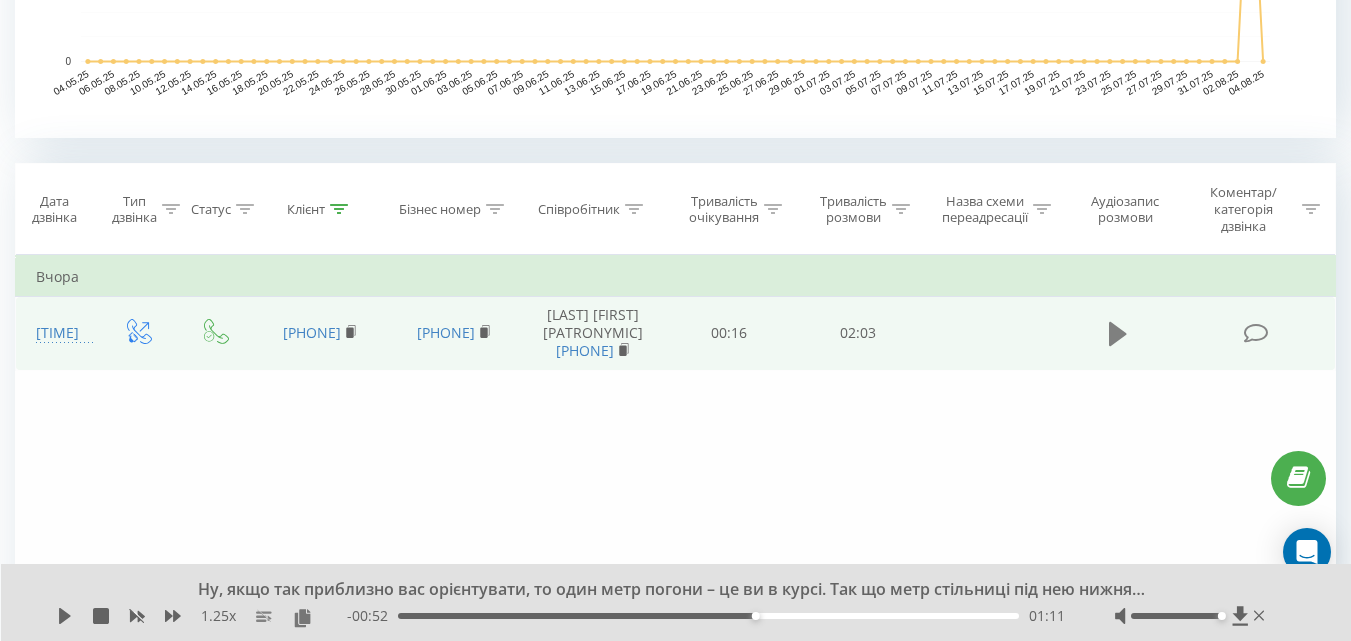 click 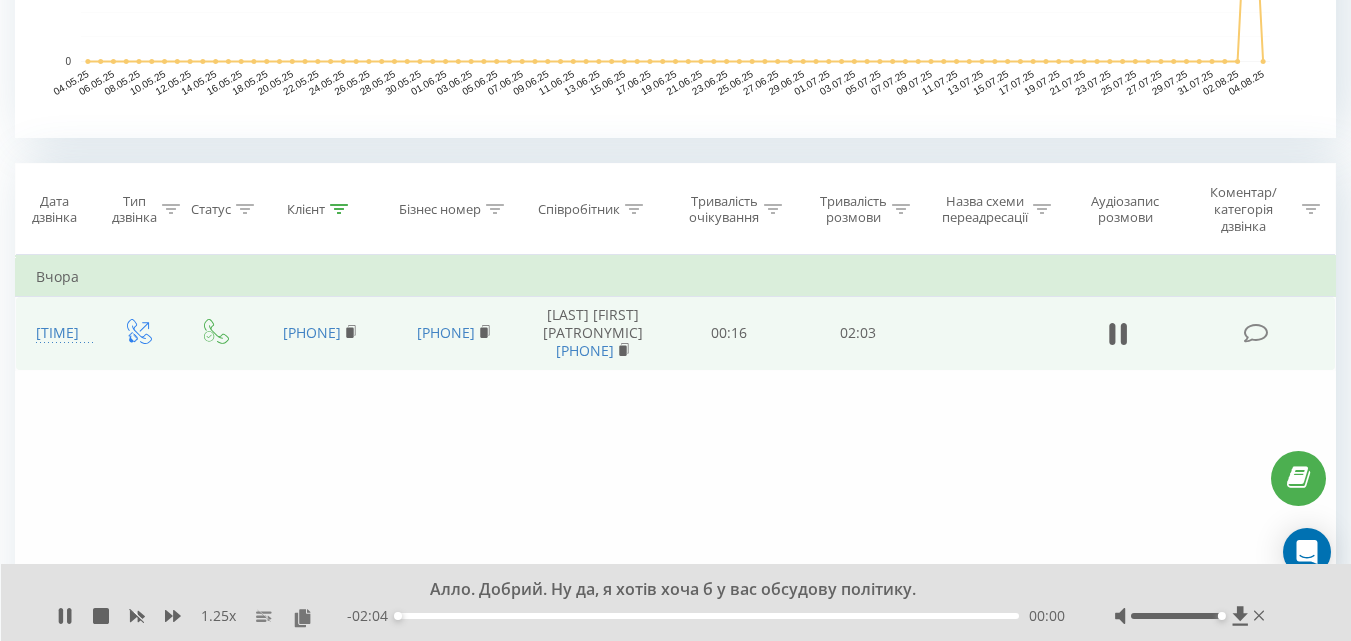 click on "00:00" at bounding box center (708, 616) 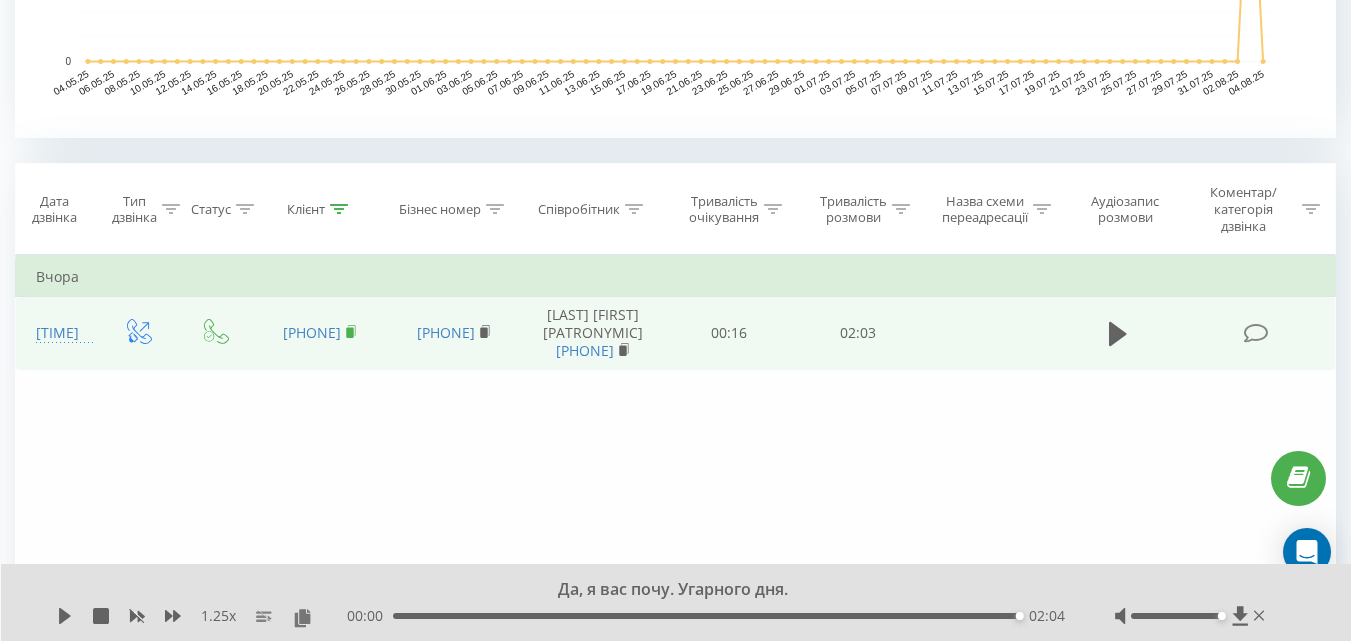 click 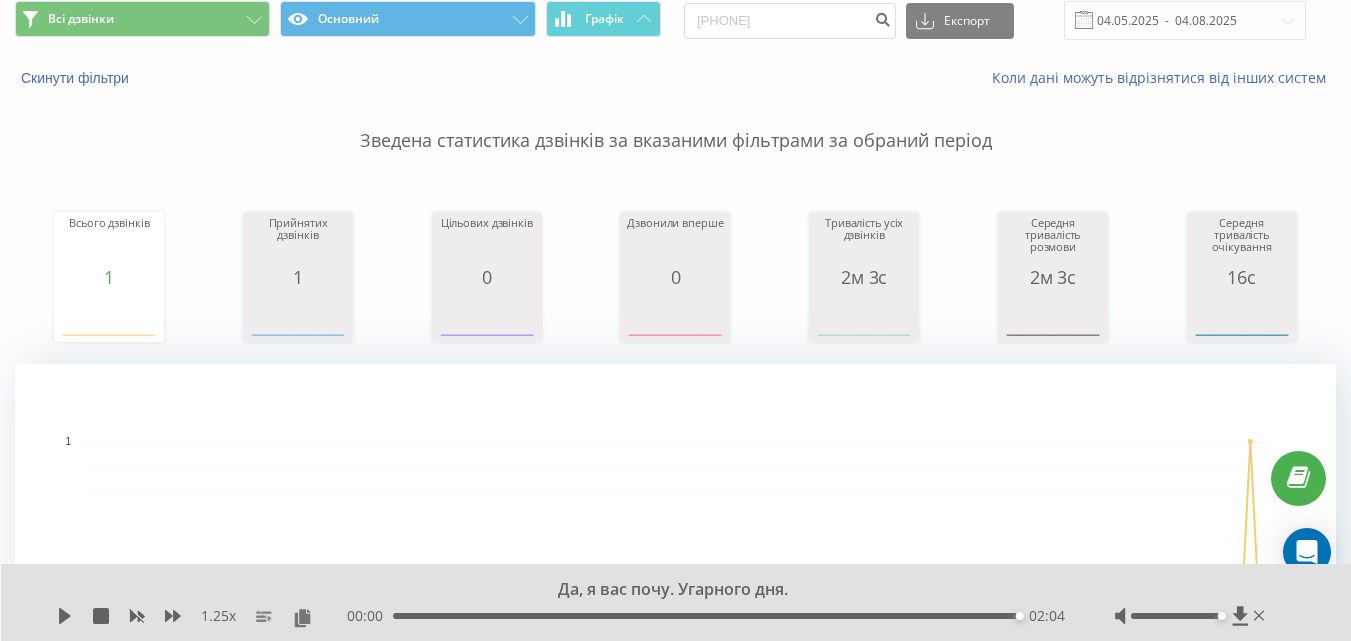 scroll, scrollTop: 0, scrollLeft: 0, axis: both 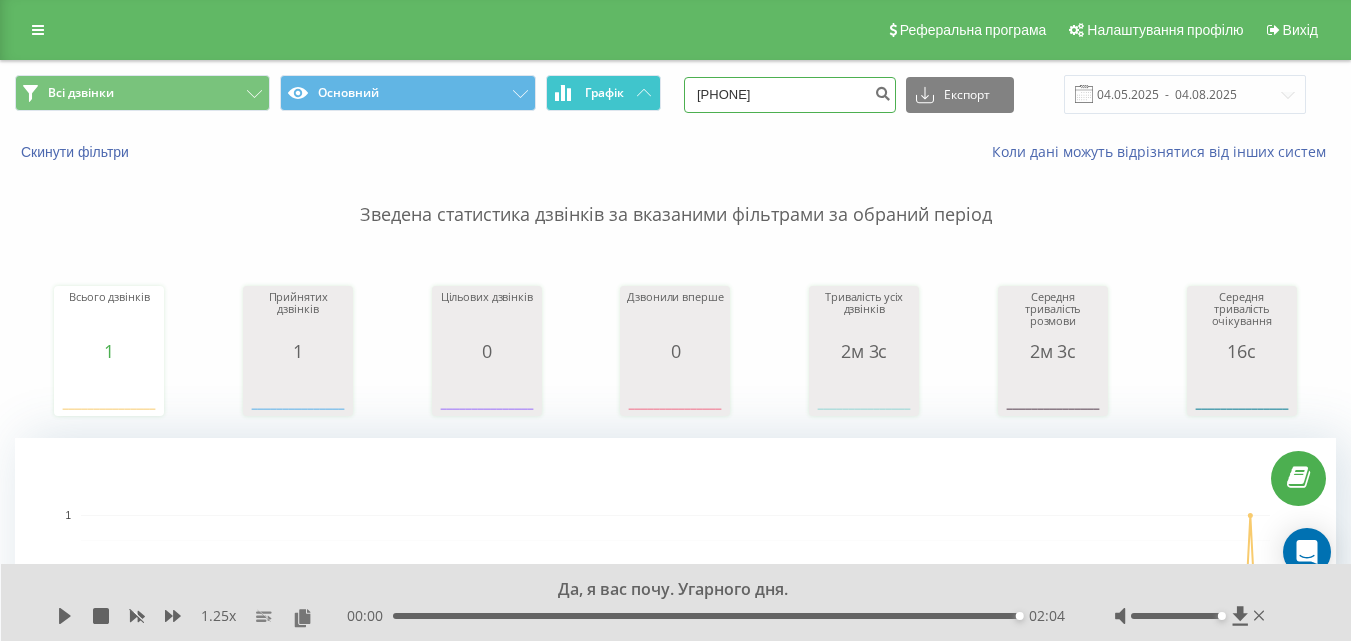 drag, startPoint x: 824, startPoint y: 82, endPoint x: 652, endPoint y: 82, distance: 172 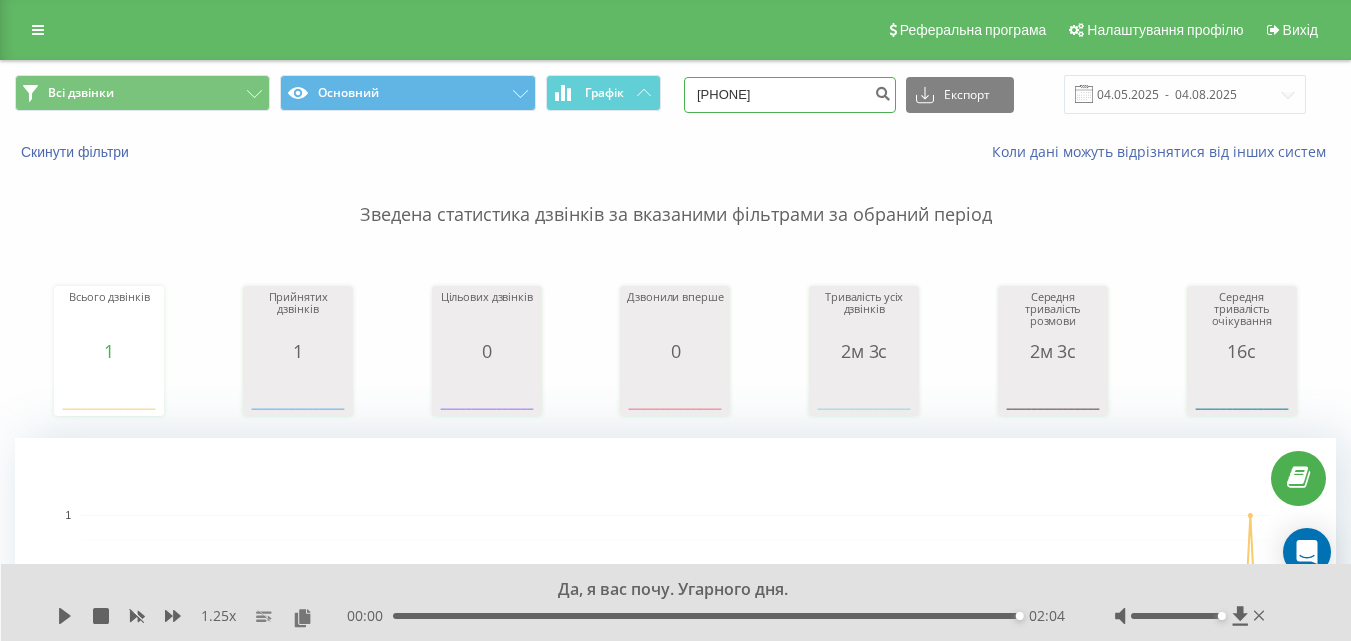 paste on "660611121" 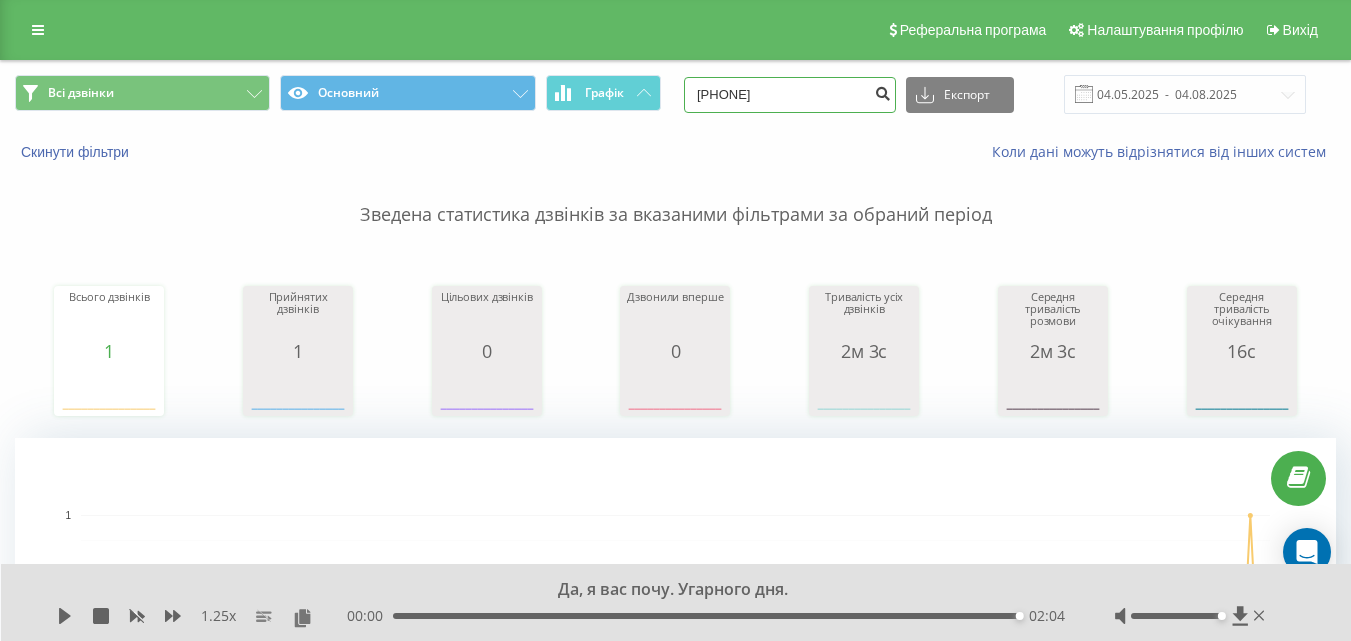type on "[PHONE]" 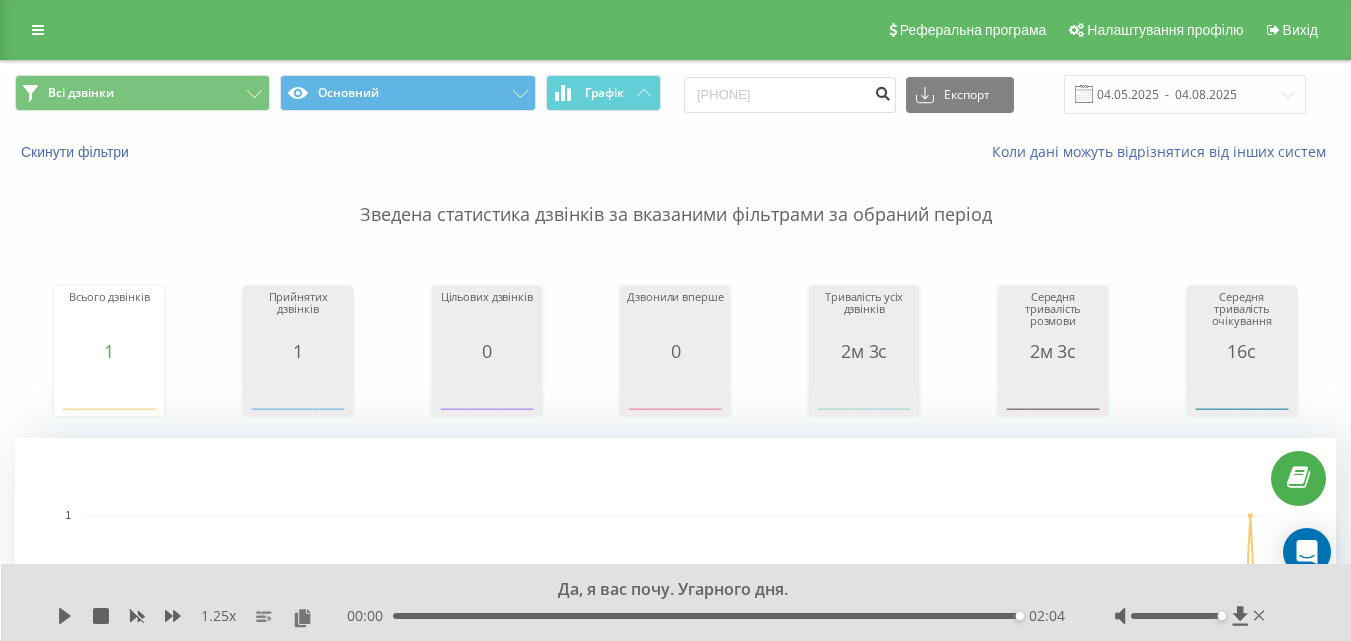 click at bounding box center (882, 91) 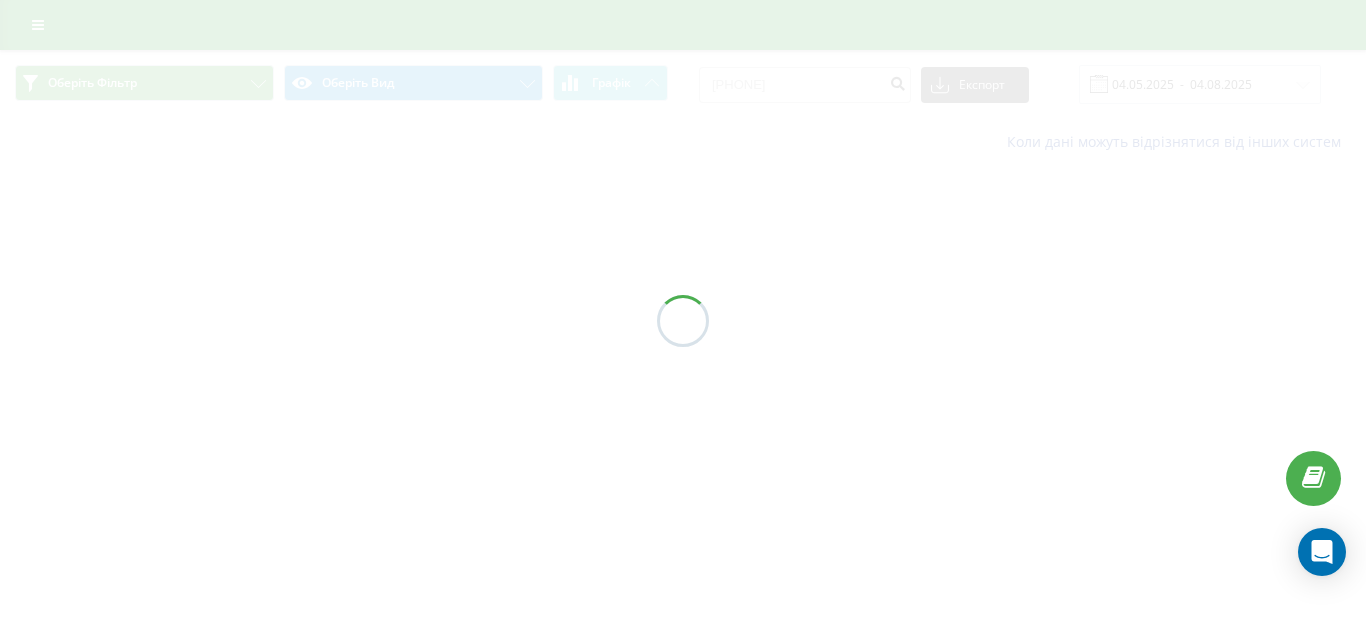 scroll, scrollTop: 0, scrollLeft: 0, axis: both 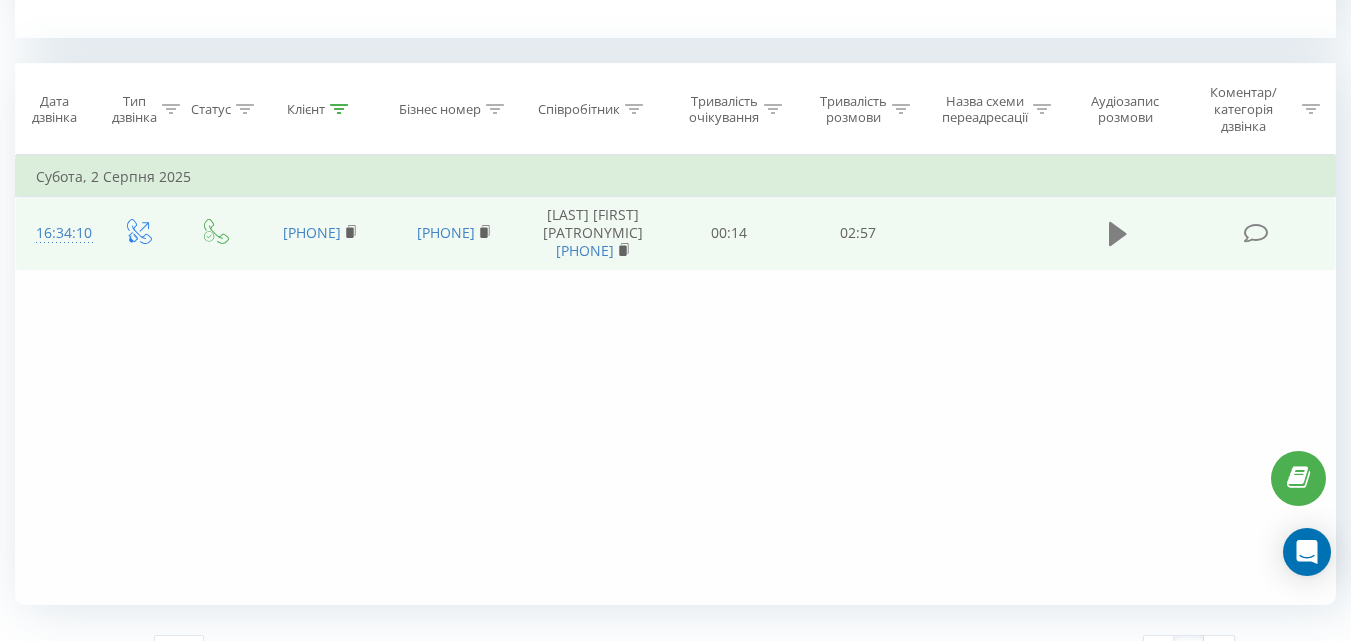 click 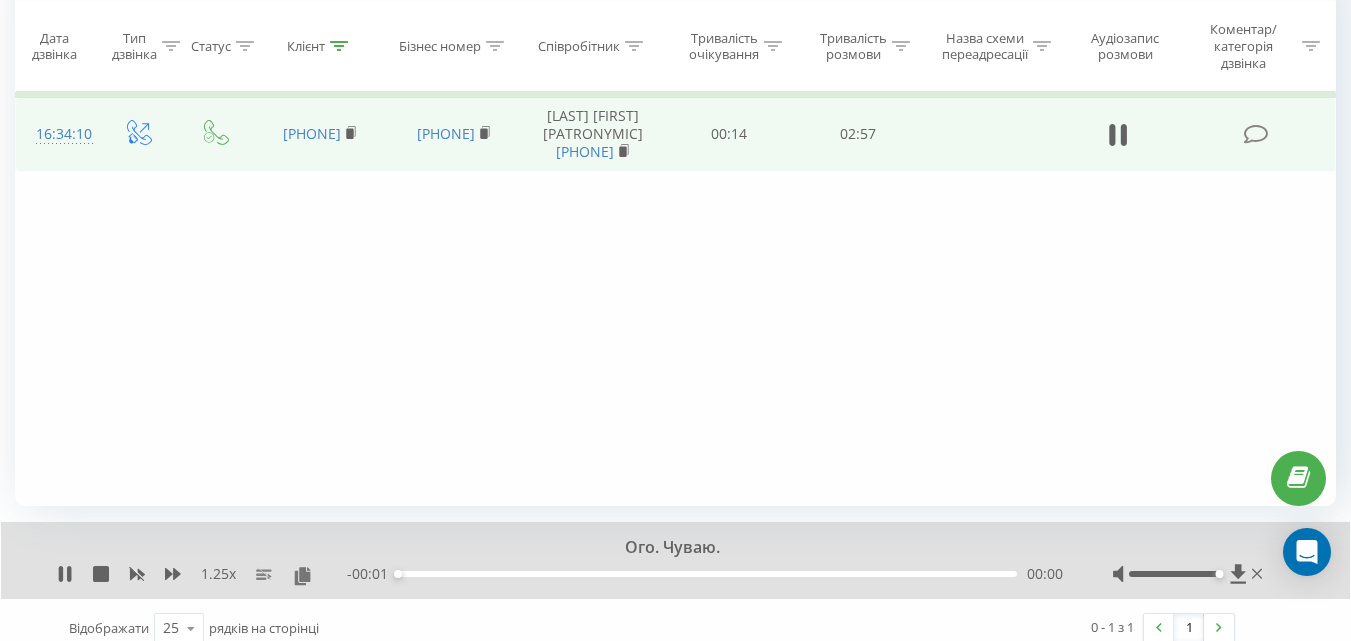 scroll, scrollTop: 900, scrollLeft: 0, axis: vertical 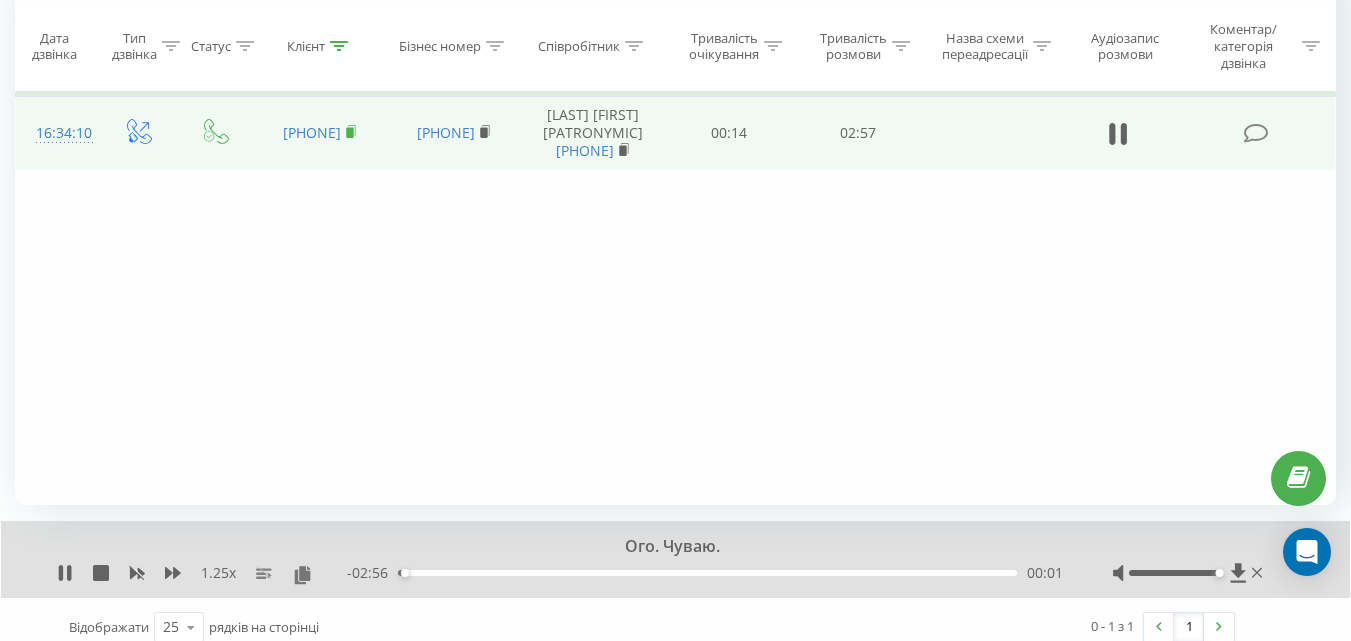 click 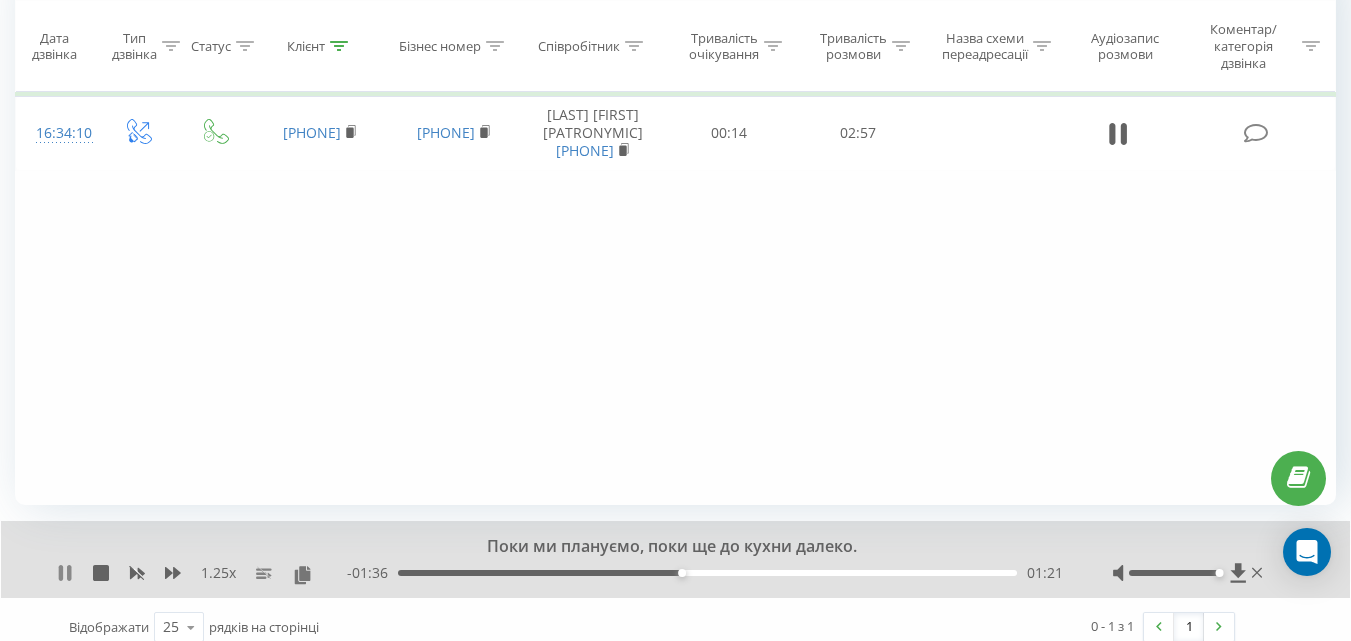 click 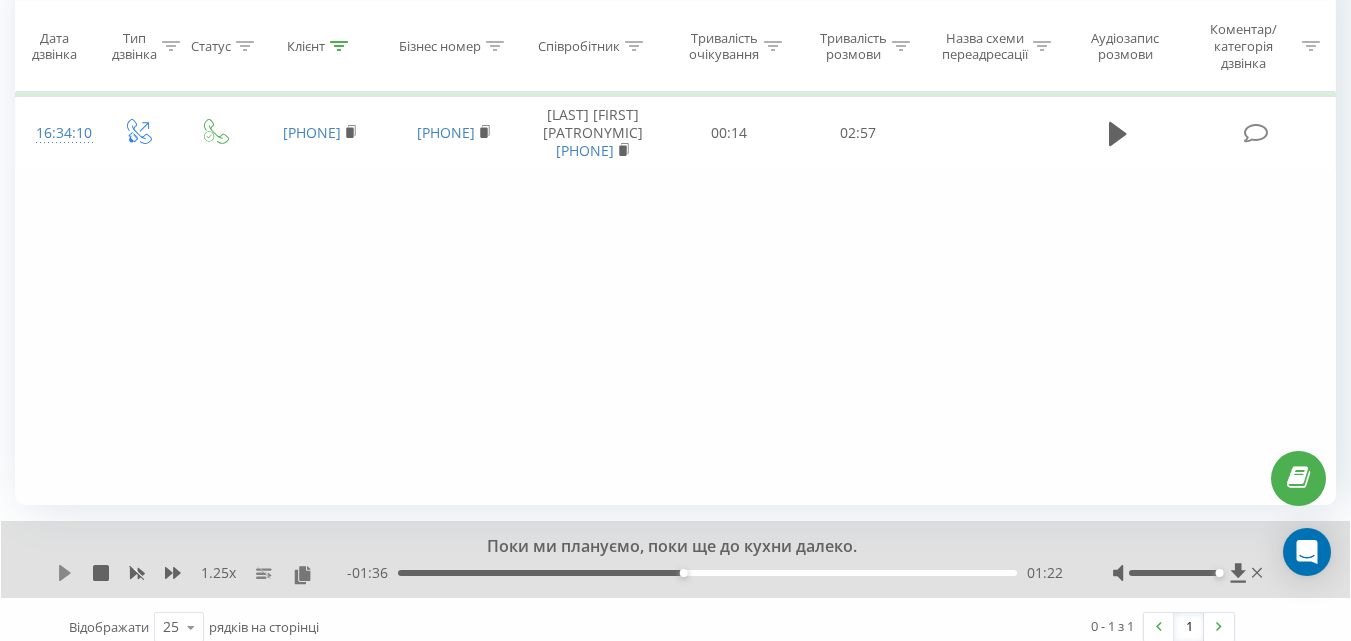 click 